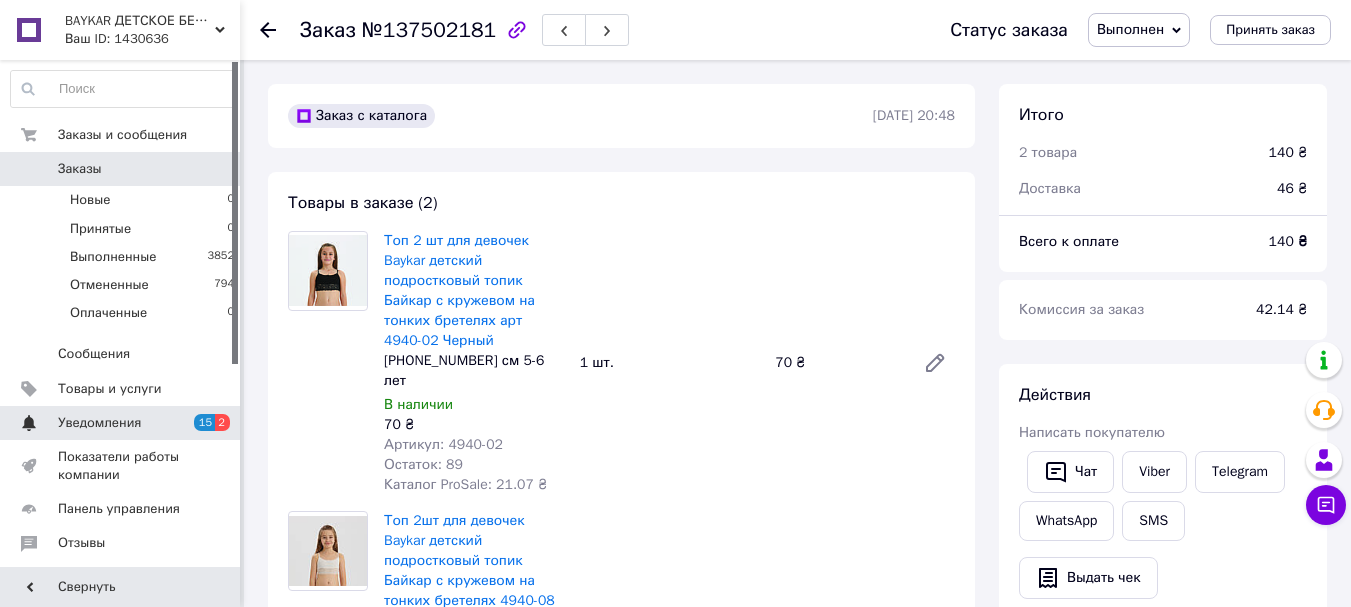 scroll, scrollTop: 0, scrollLeft: 0, axis: both 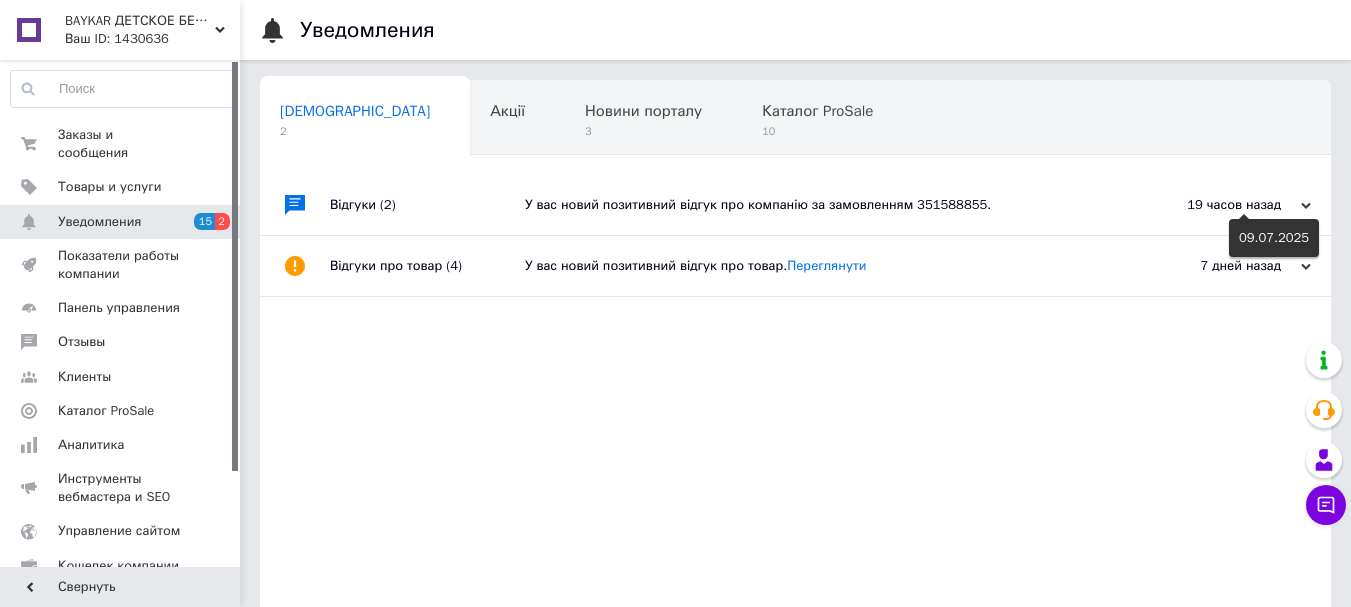 click 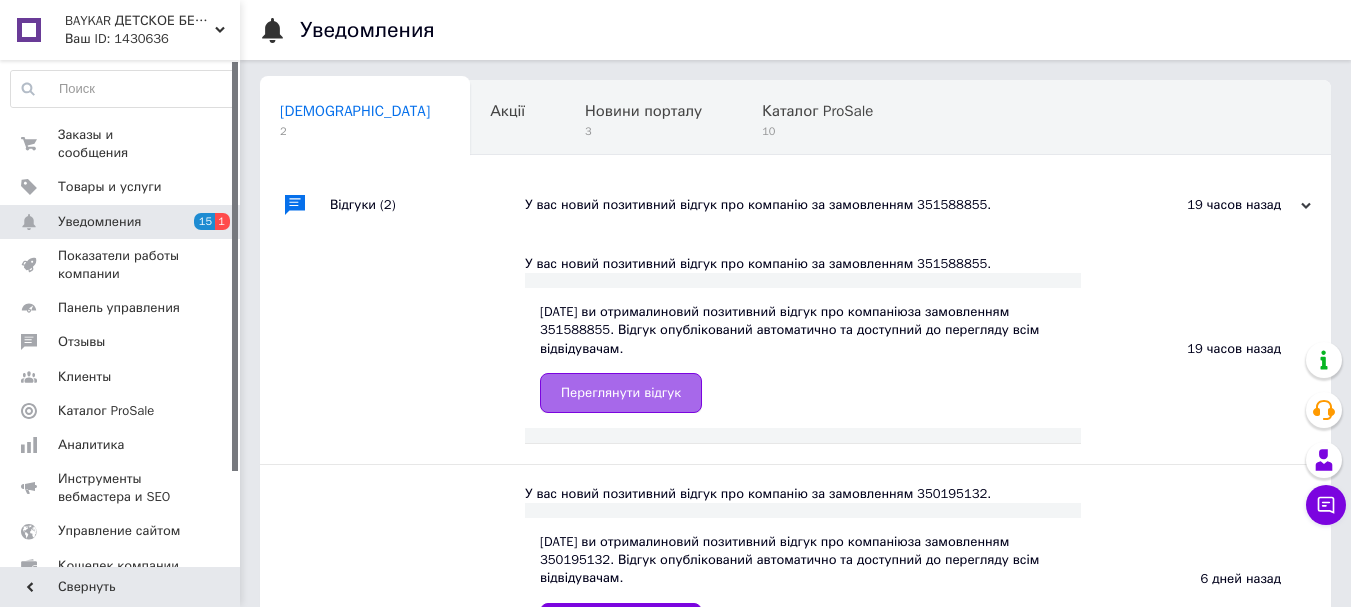 click on "Переглянути відгук" at bounding box center (621, 393) 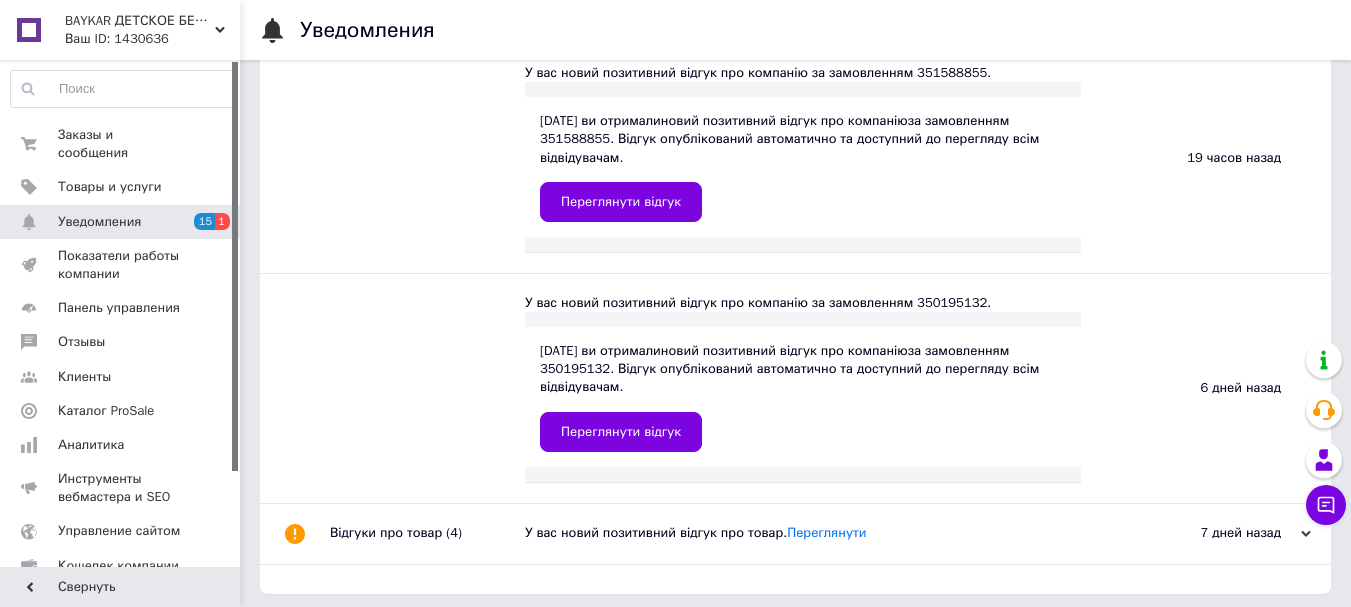 scroll, scrollTop: 198, scrollLeft: 0, axis: vertical 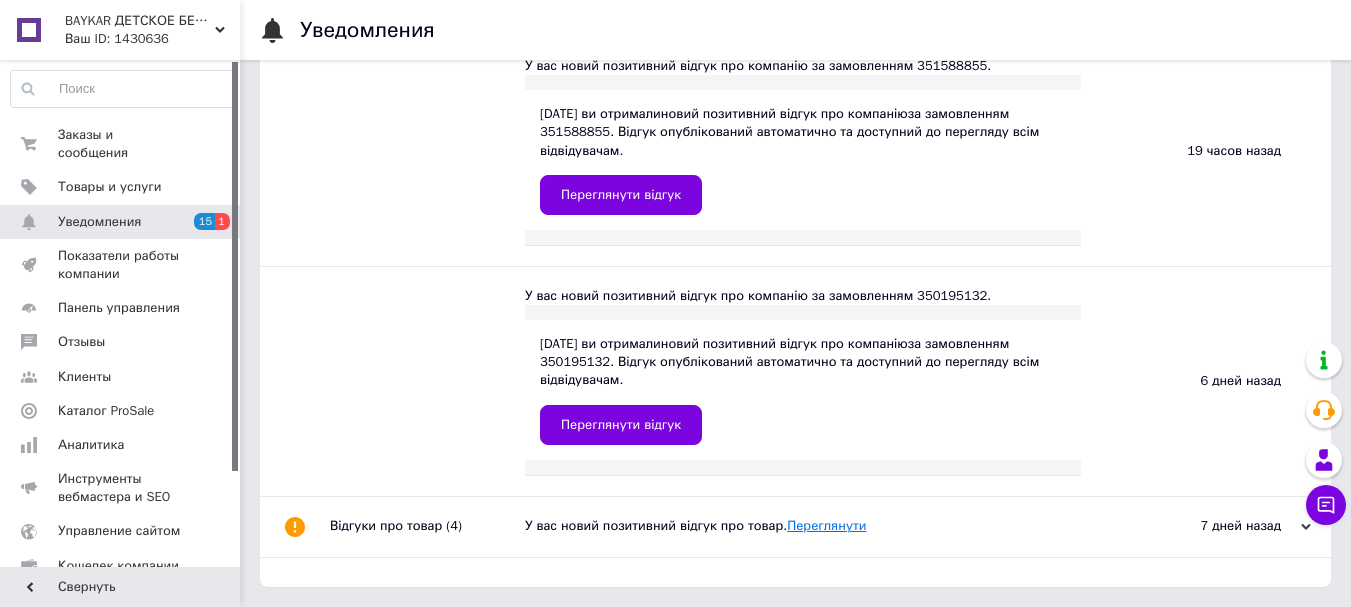 click on "Переглянути" at bounding box center (826, 525) 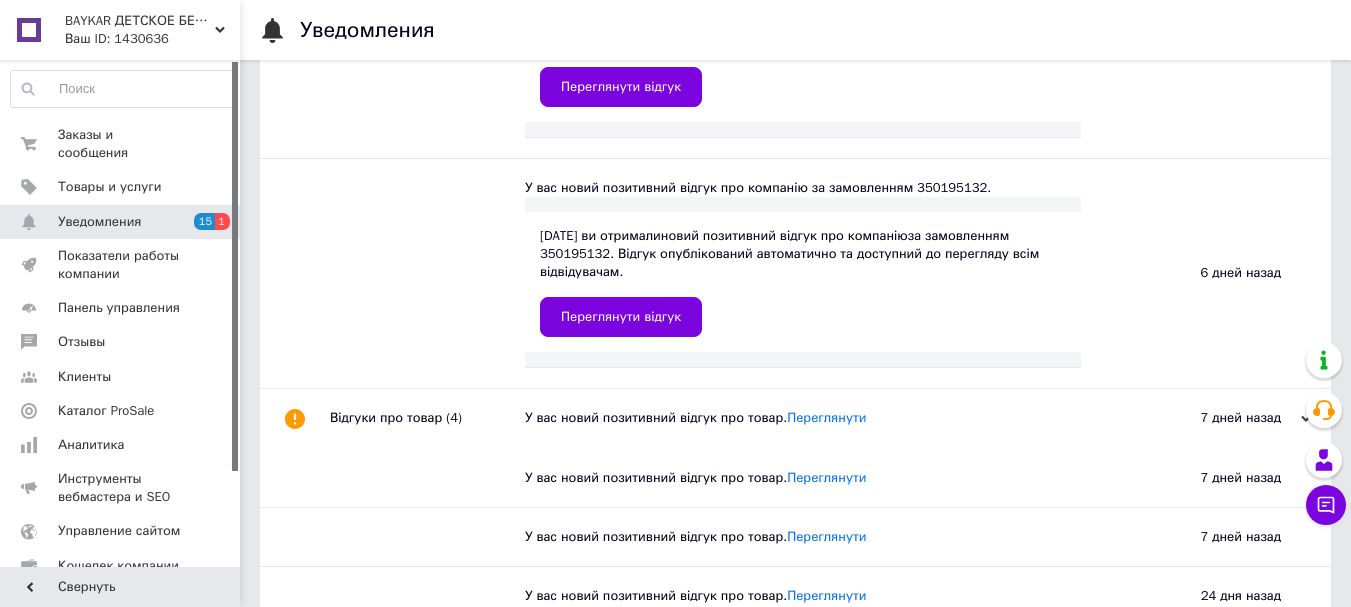scroll, scrollTop: 406, scrollLeft: 0, axis: vertical 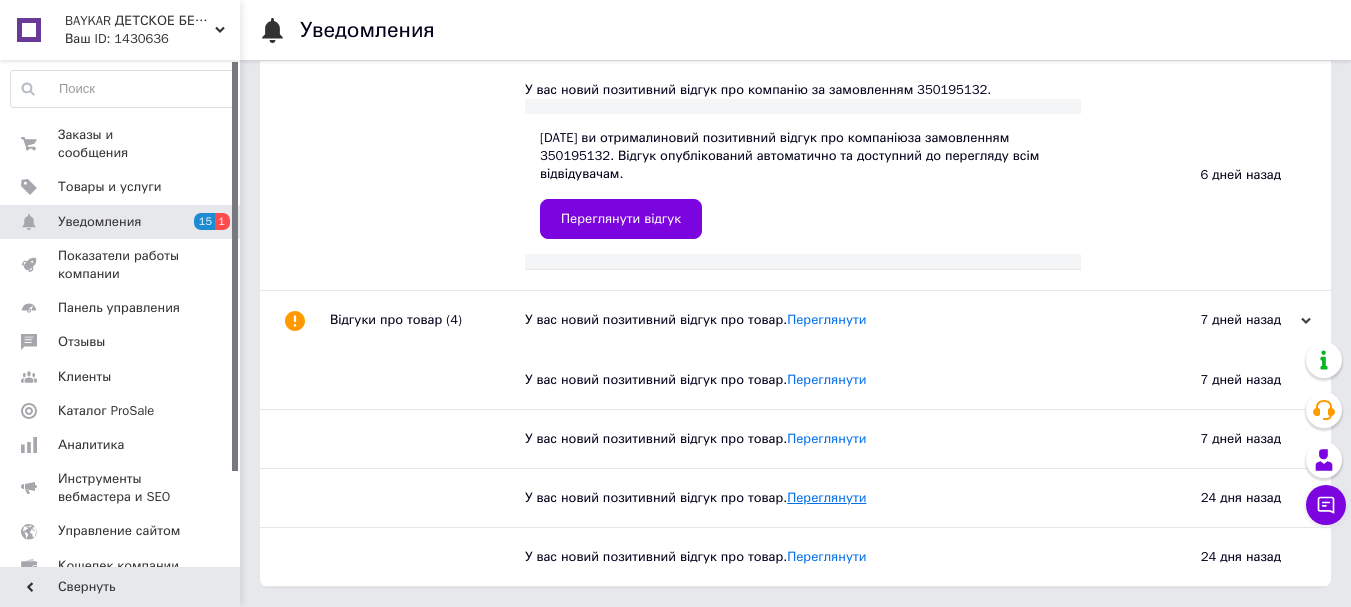 click on "Переглянути" at bounding box center (826, 497) 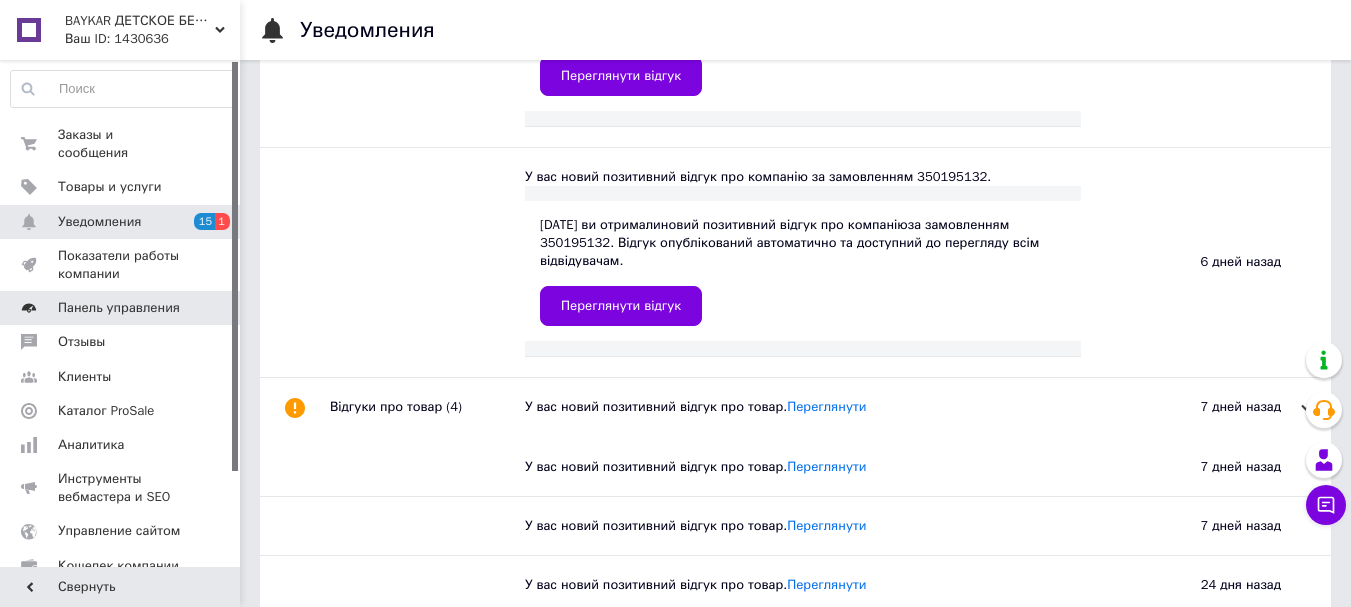 scroll, scrollTop: 206, scrollLeft: 0, axis: vertical 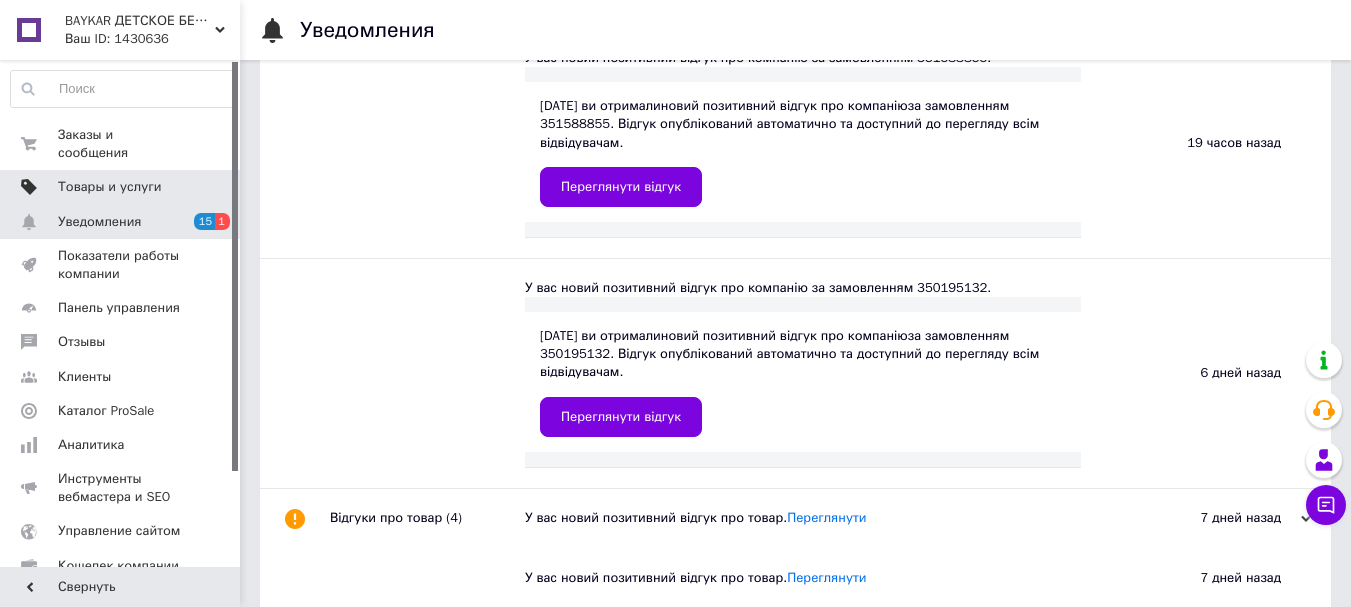 click on "Товары и услуги" at bounding box center [110, 187] 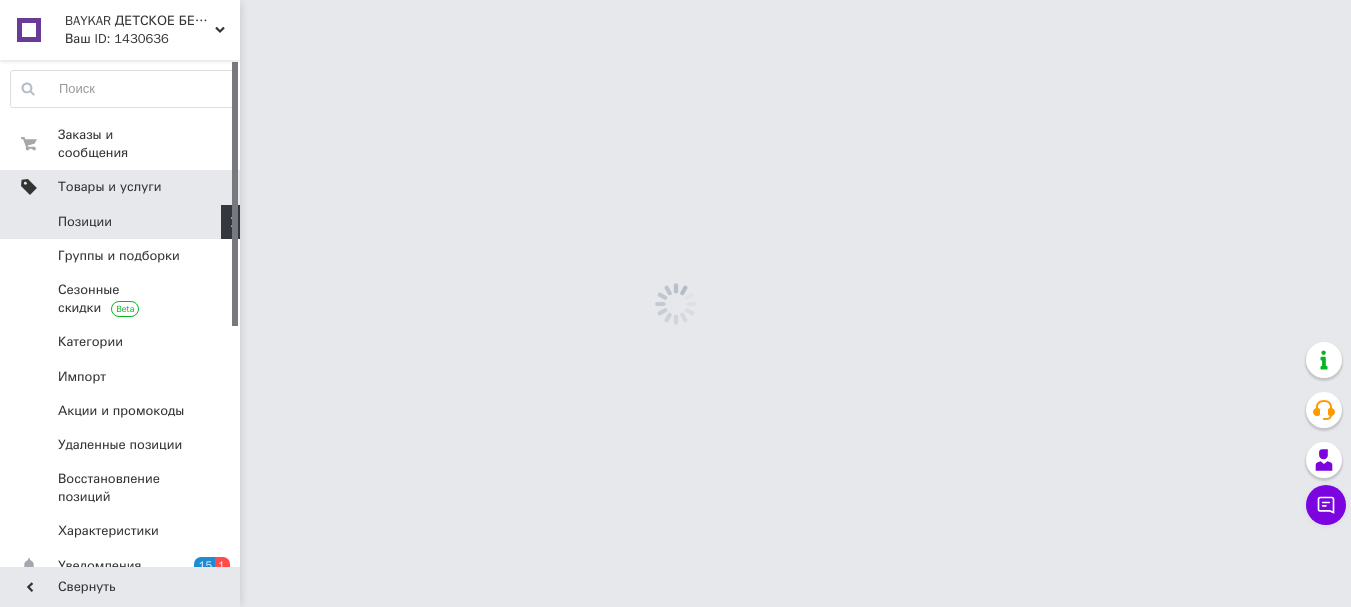 scroll, scrollTop: 0, scrollLeft: 0, axis: both 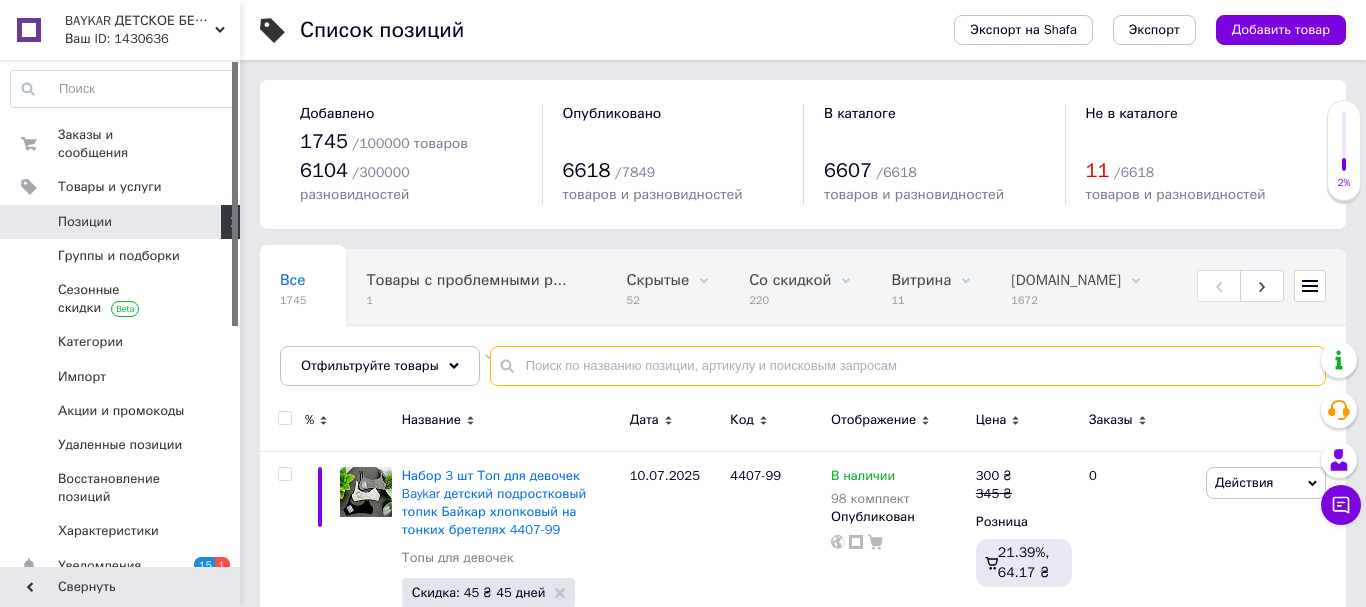 click at bounding box center [908, 366] 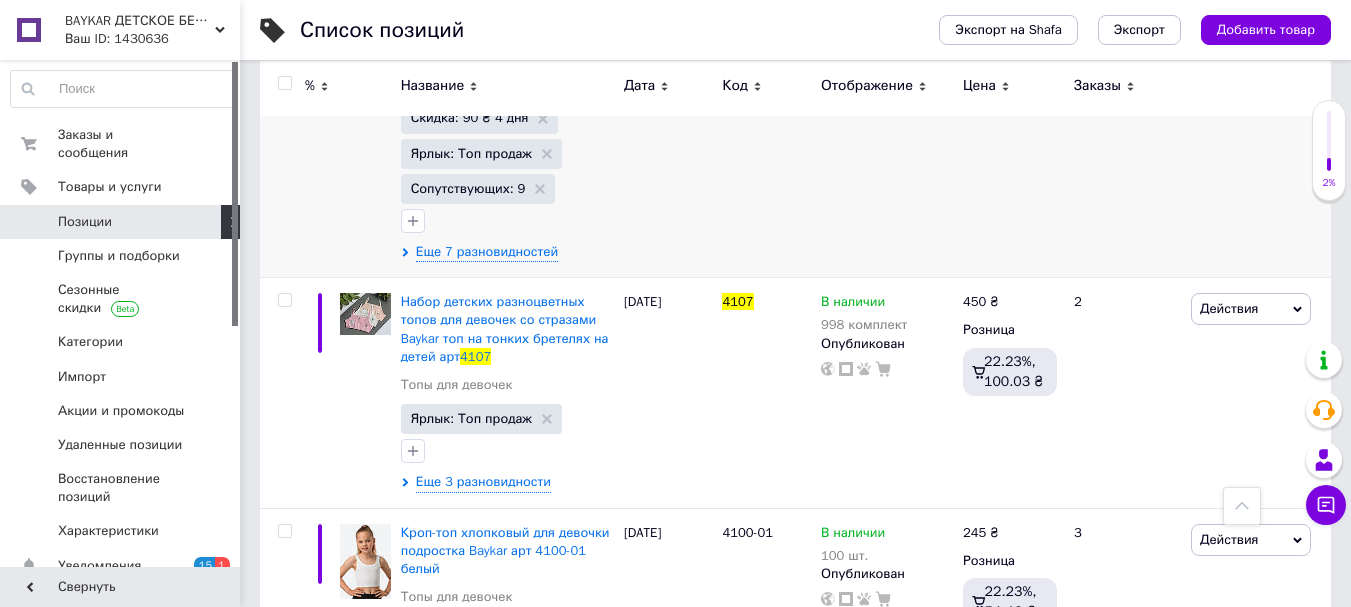 scroll, scrollTop: 800, scrollLeft: 0, axis: vertical 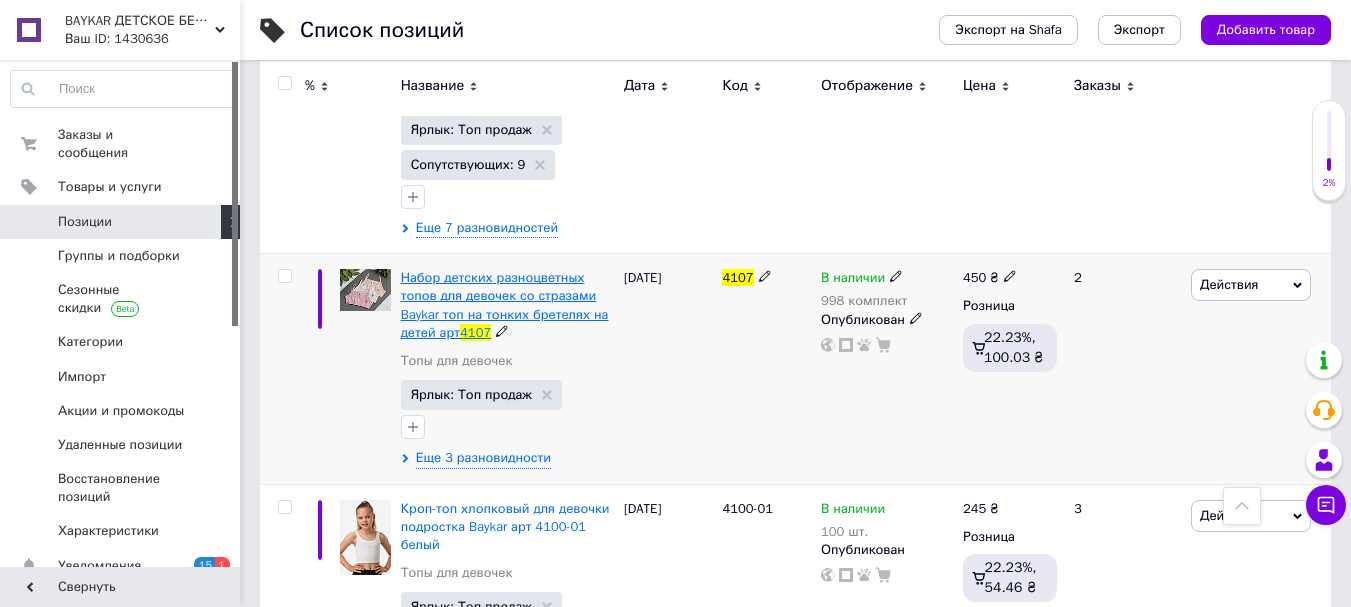 type on "4107" 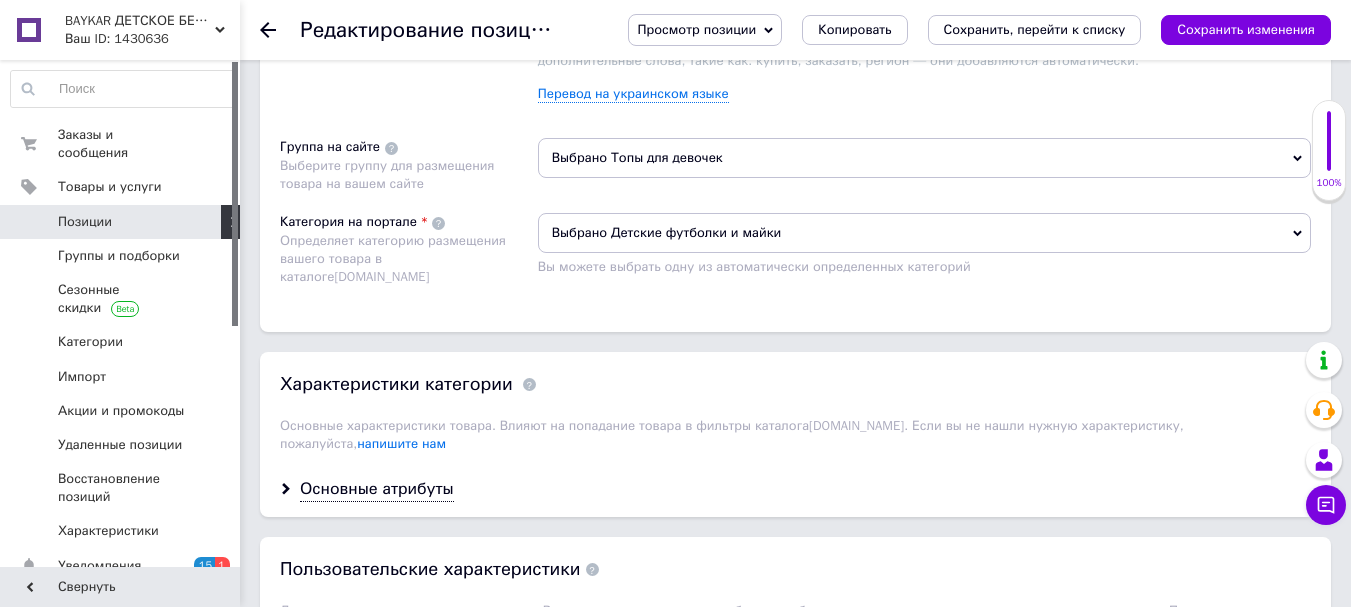 scroll, scrollTop: 1500, scrollLeft: 0, axis: vertical 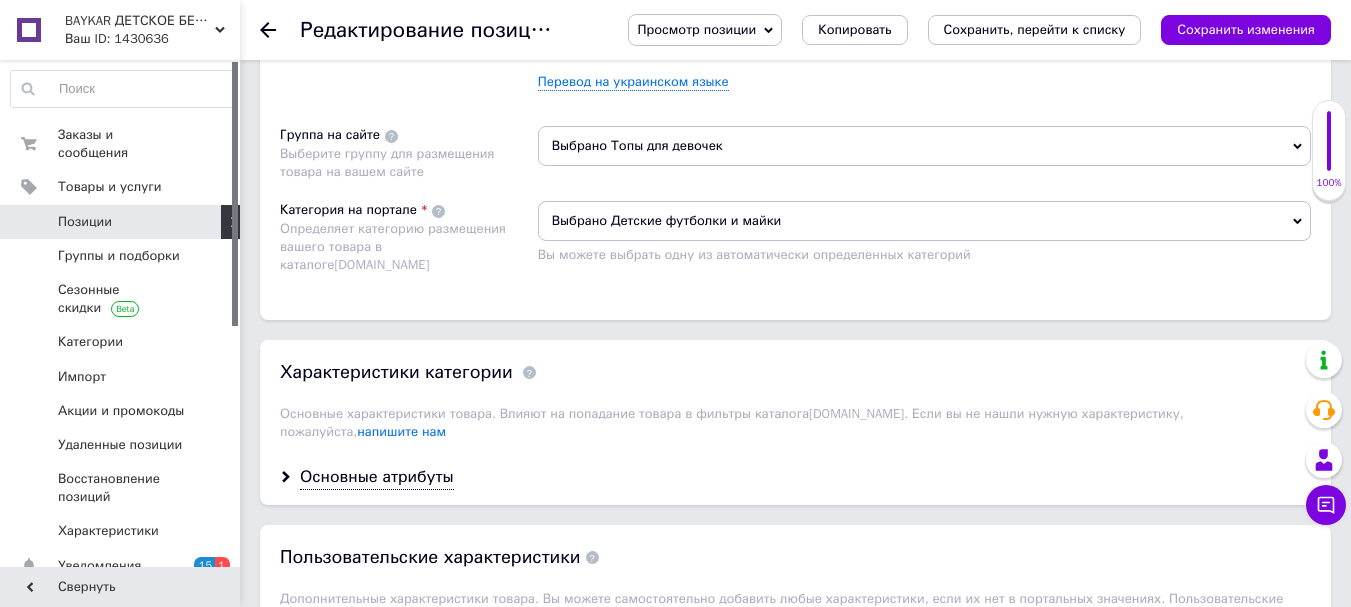 click on "Выбрано Детские футболки и майки" at bounding box center [924, 221] 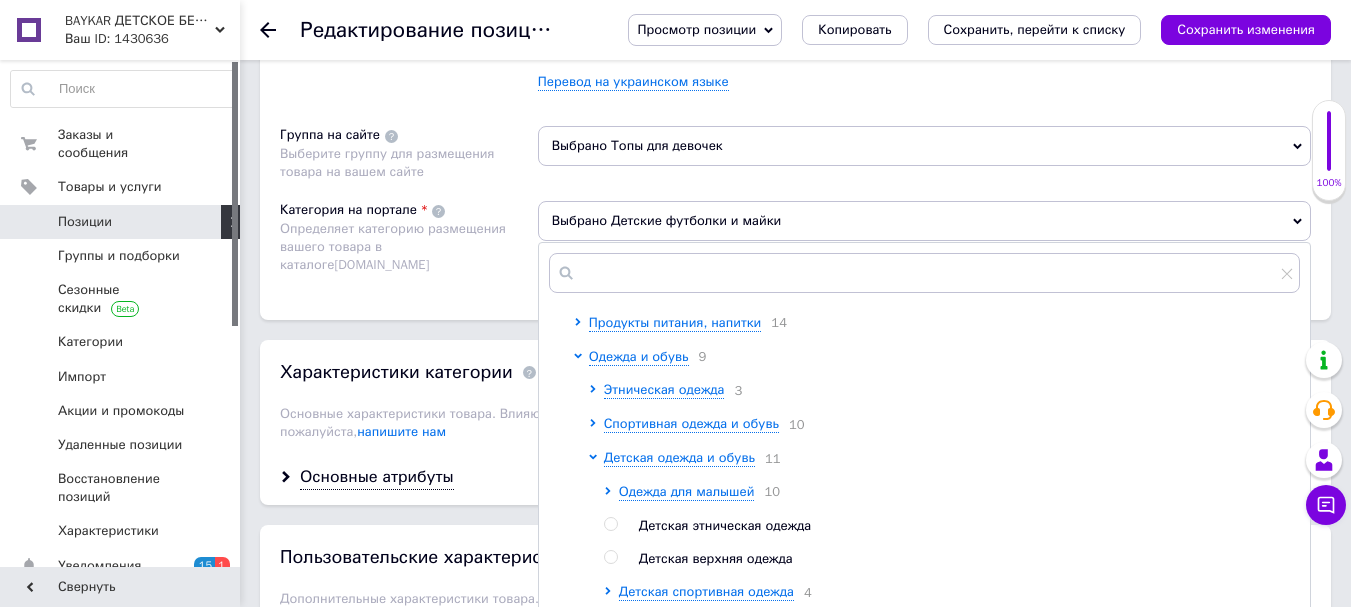 scroll, scrollTop: 100, scrollLeft: 0, axis: vertical 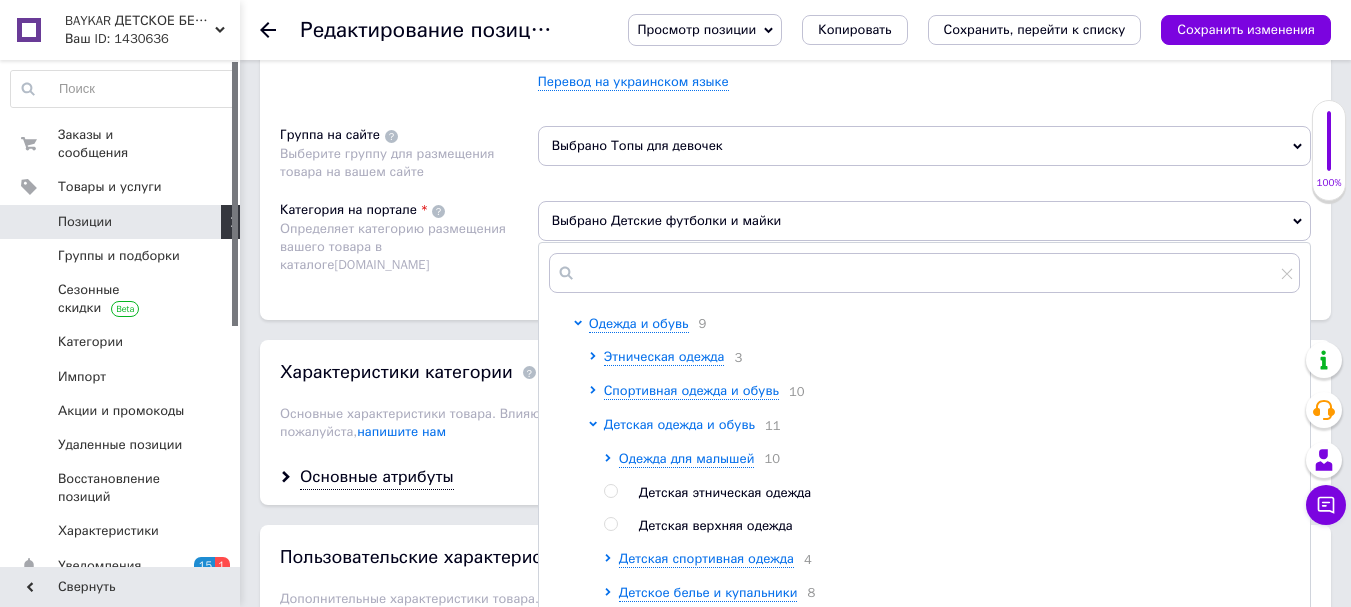 click on "Детская одежда и обувь" at bounding box center [679, 424] 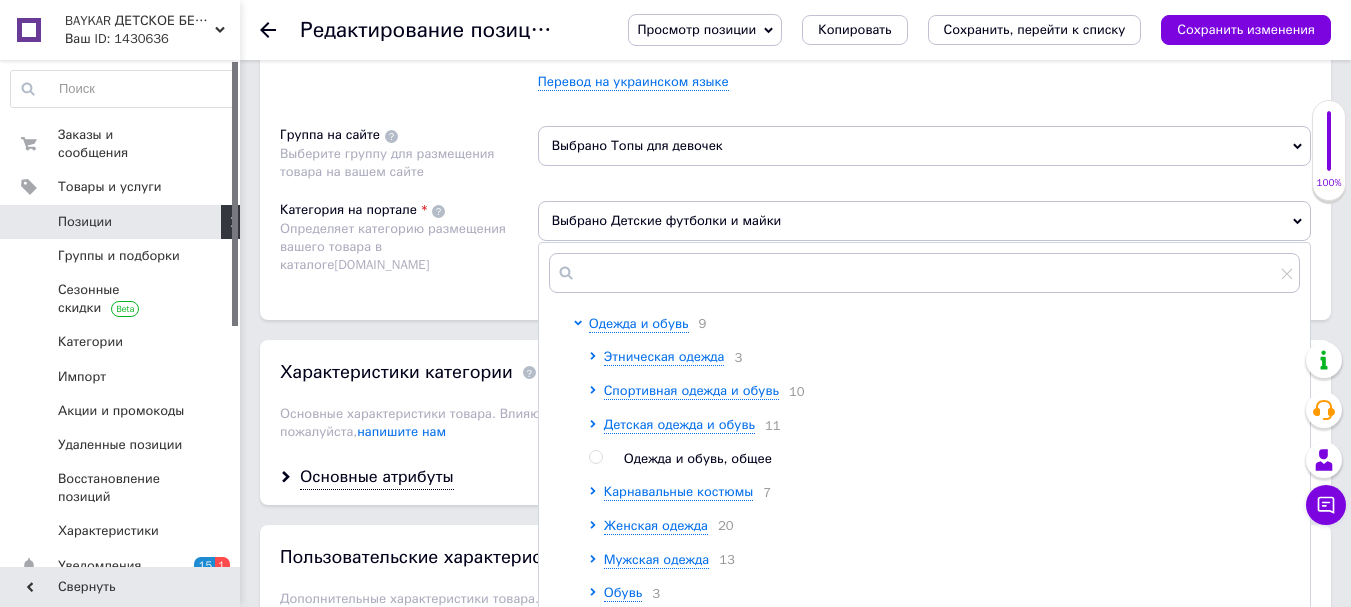 scroll, scrollTop: 200, scrollLeft: 0, axis: vertical 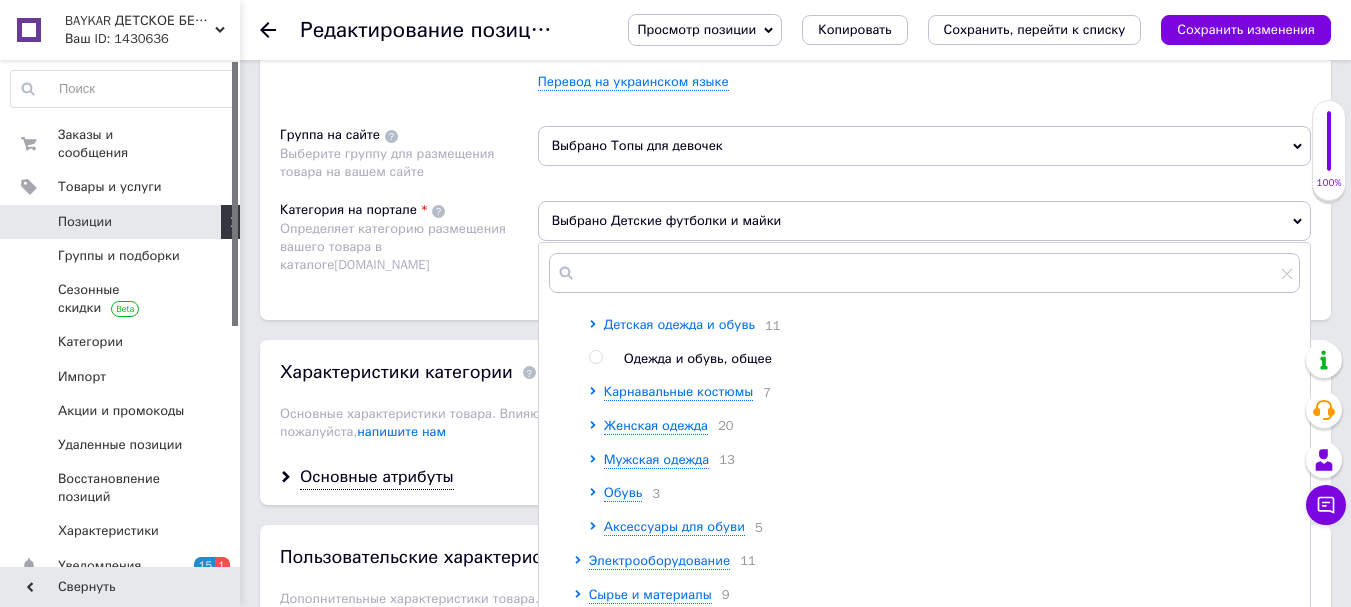 click on "Детская одежда и обувь" at bounding box center (679, 324) 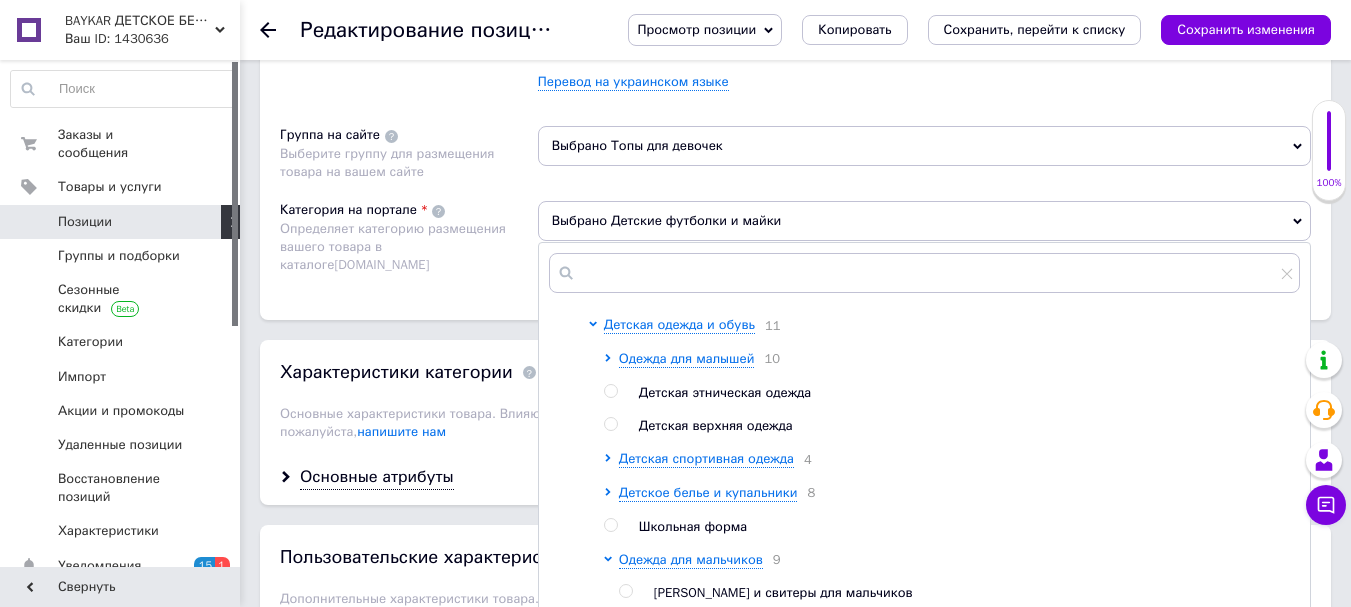 scroll, scrollTop: 300, scrollLeft: 0, axis: vertical 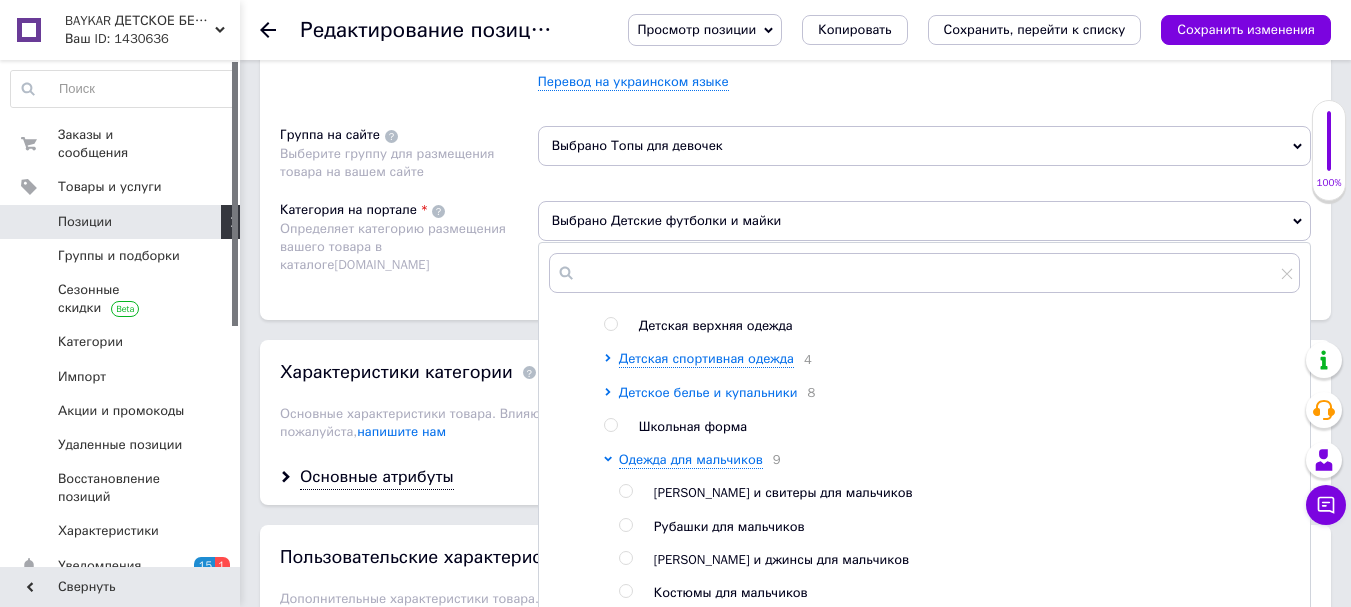 click on "Детское белье и купальники" at bounding box center [708, 392] 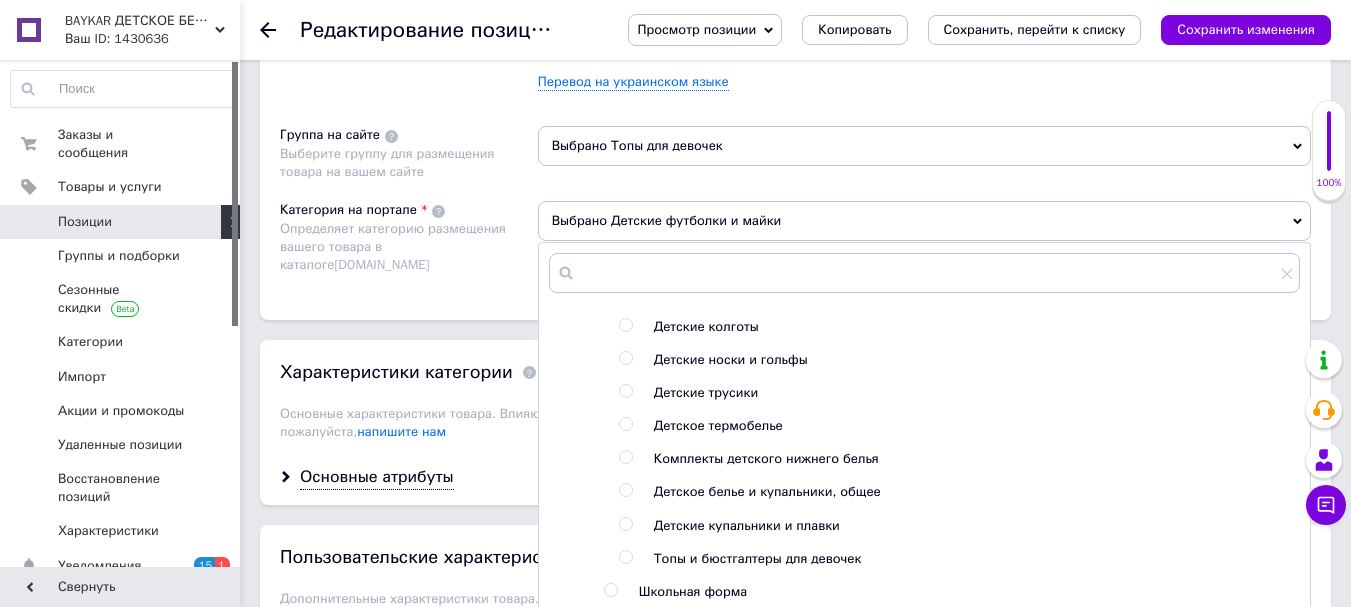 scroll, scrollTop: 500, scrollLeft: 0, axis: vertical 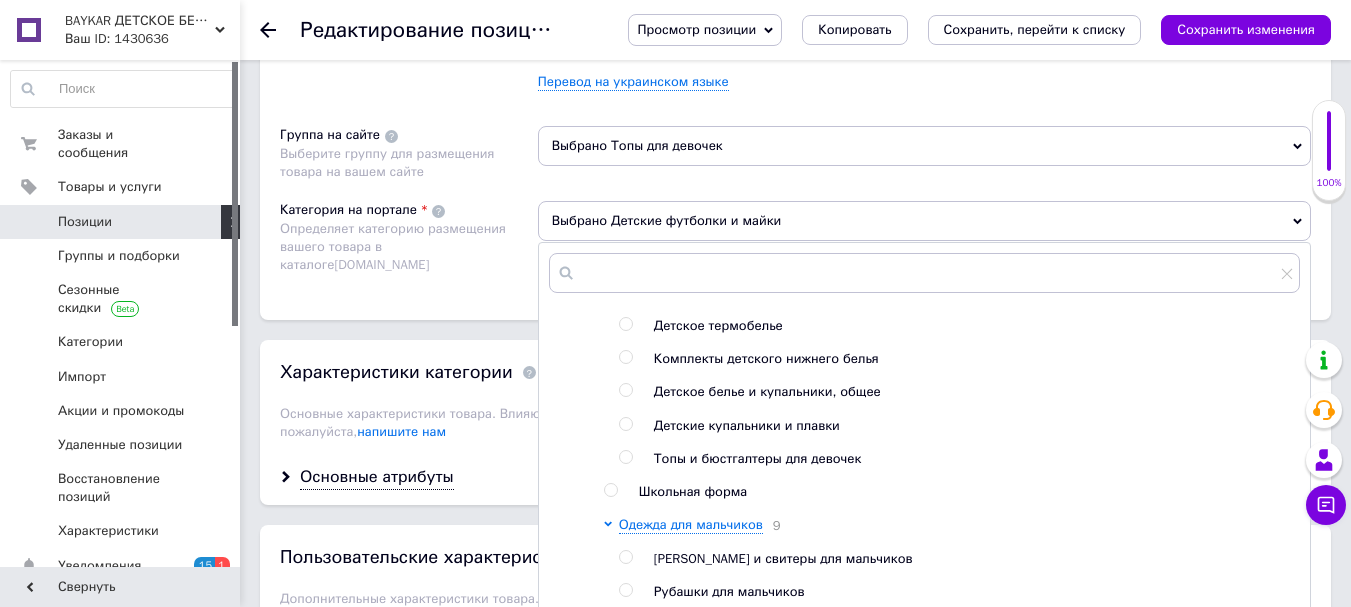 click on "Топы и бюстгалтеры для девочек" at bounding box center (758, 458) 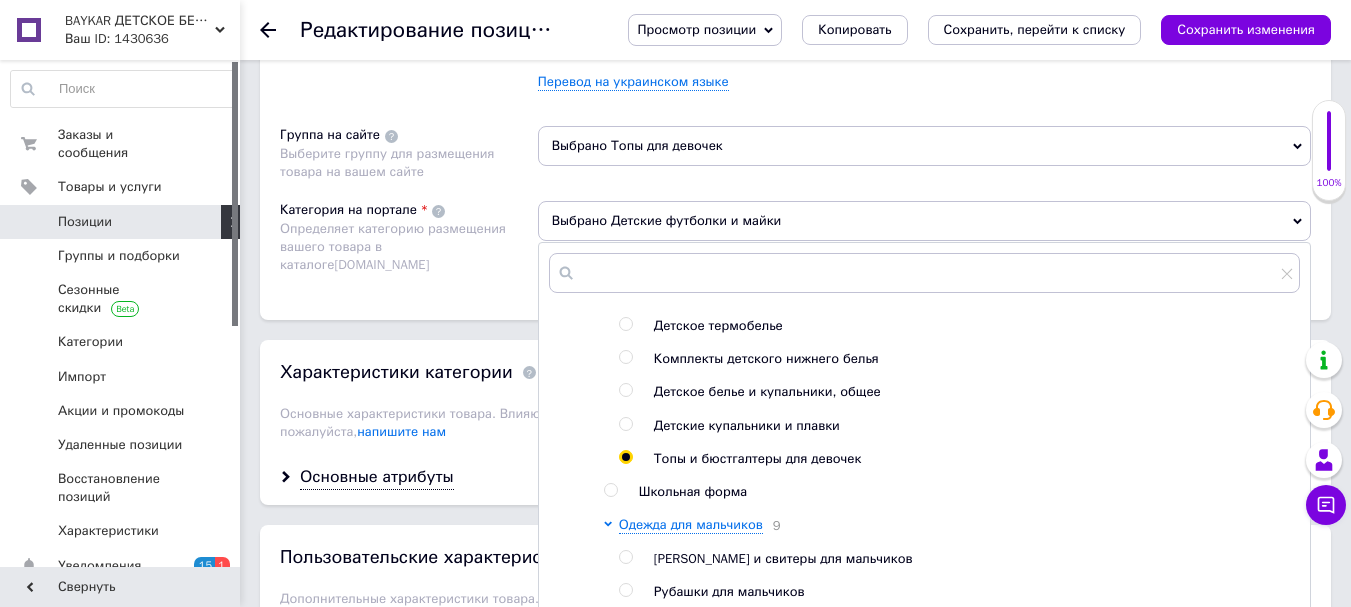 radio on "false" 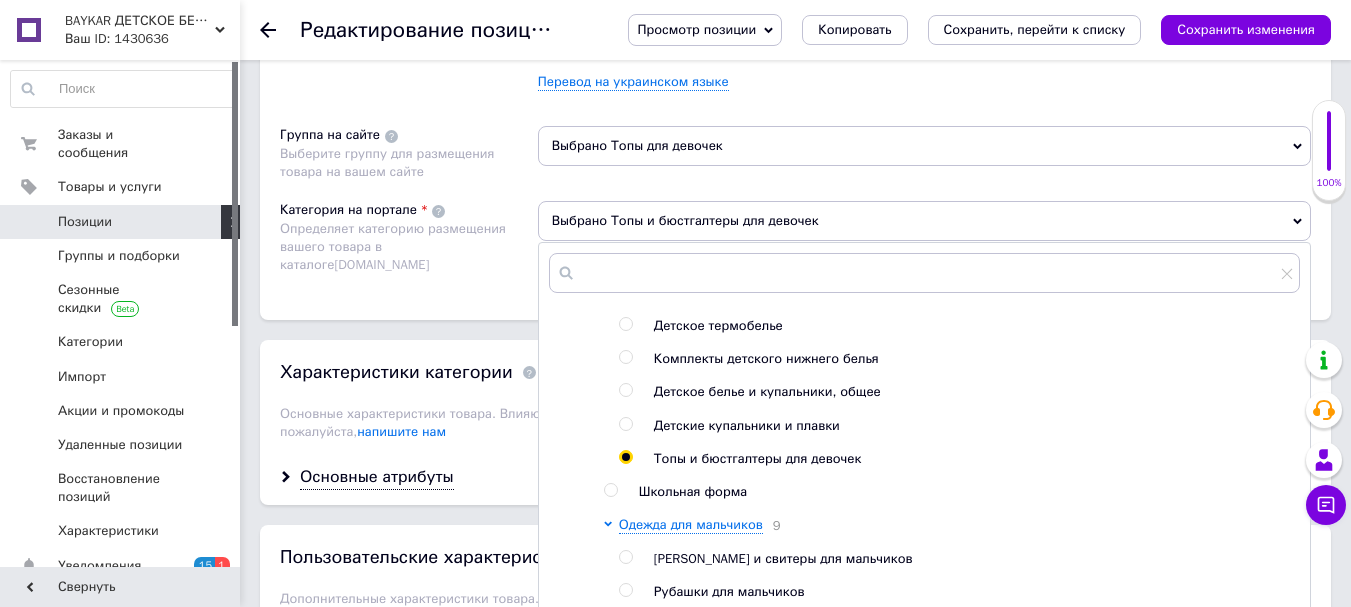 scroll, scrollTop: 600, scrollLeft: 0, axis: vertical 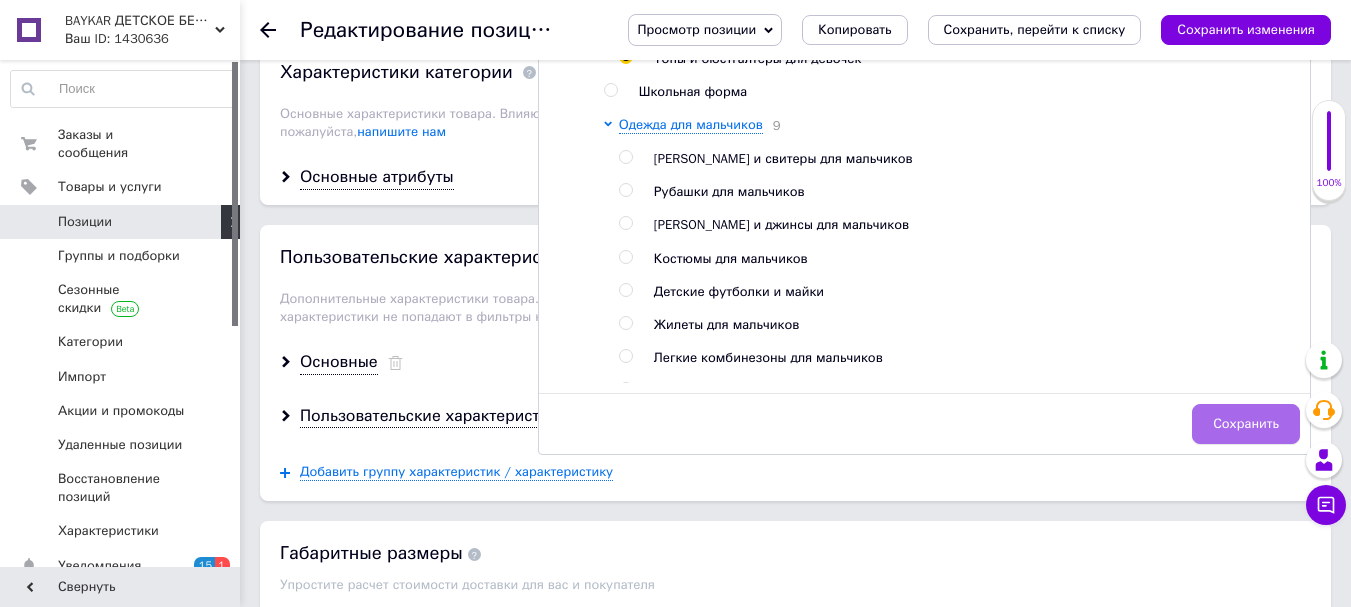 click on "Сохранить" at bounding box center (1246, 424) 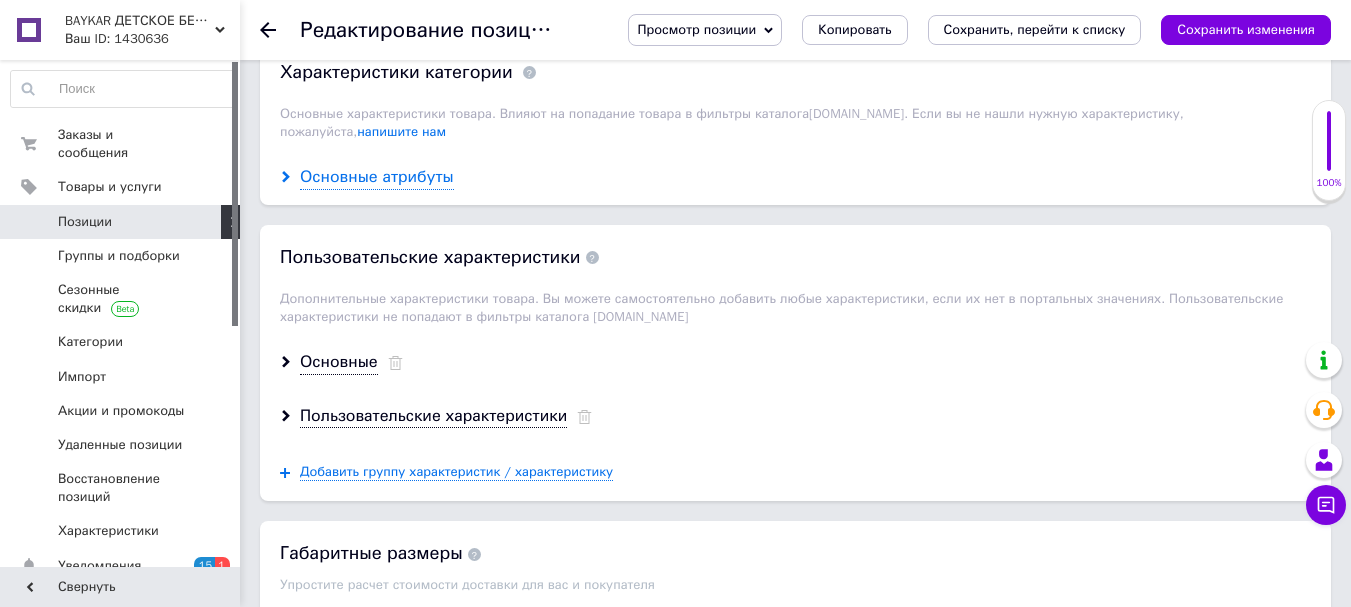 click on "Основные атрибуты" at bounding box center [377, 177] 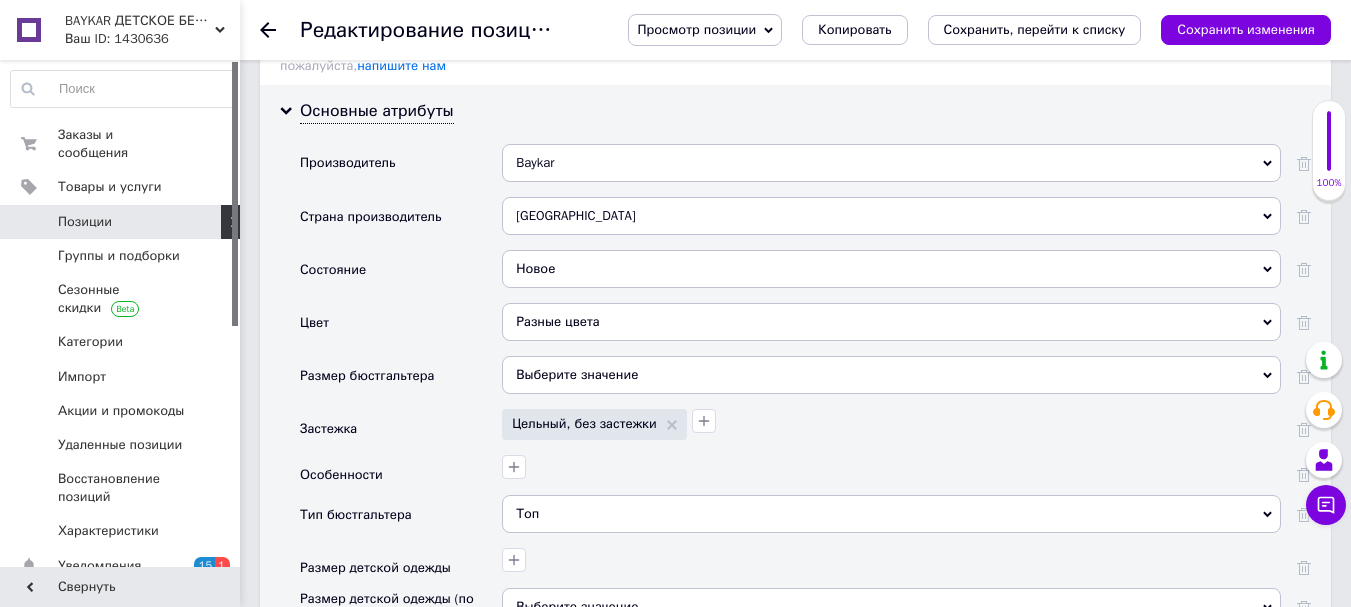 scroll, scrollTop: 1900, scrollLeft: 0, axis: vertical 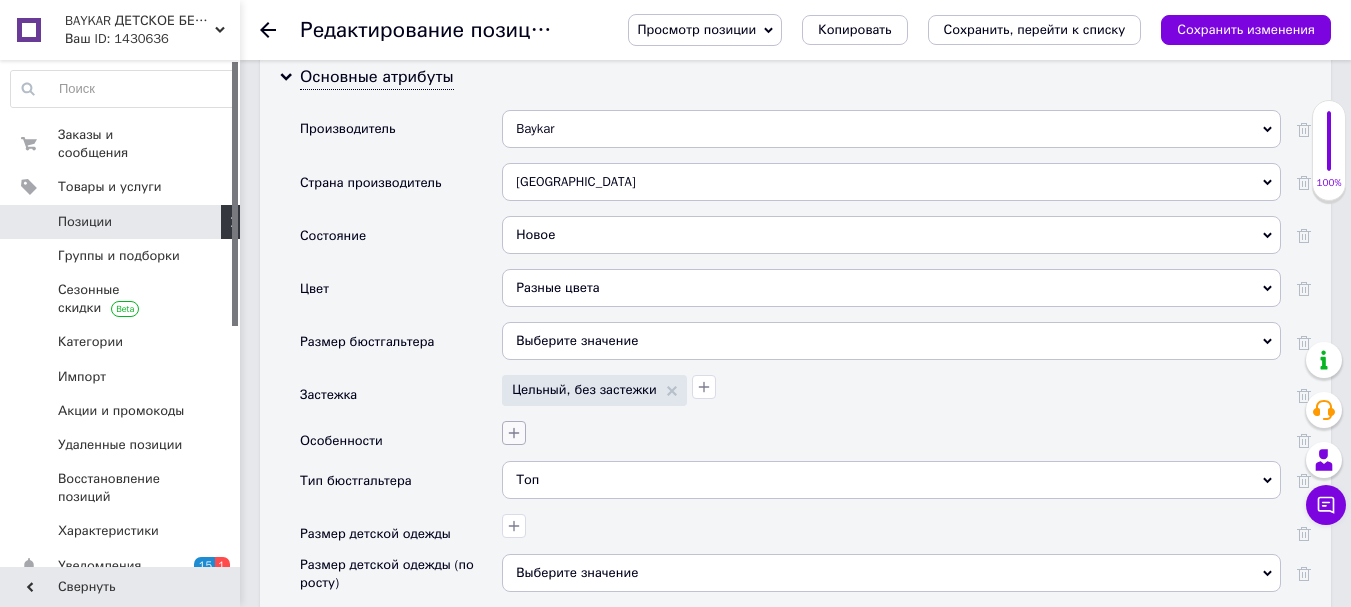 click 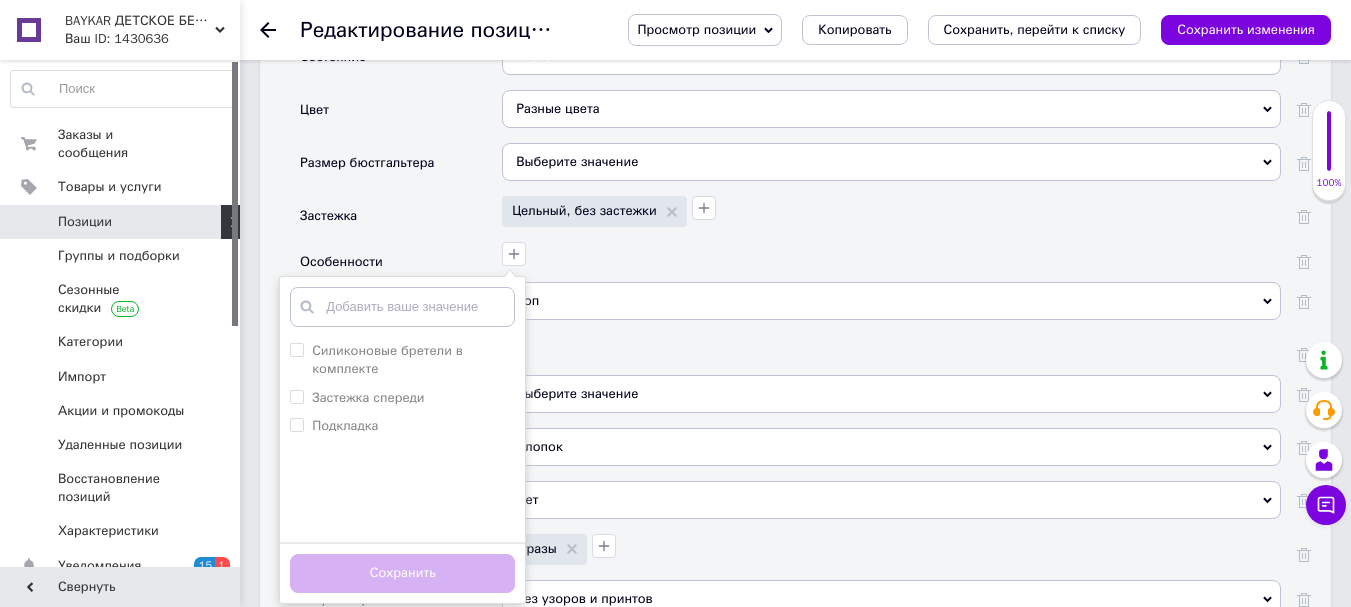 scroll, scrollTop: 2100, scrollLeft: 0, axis: vertical 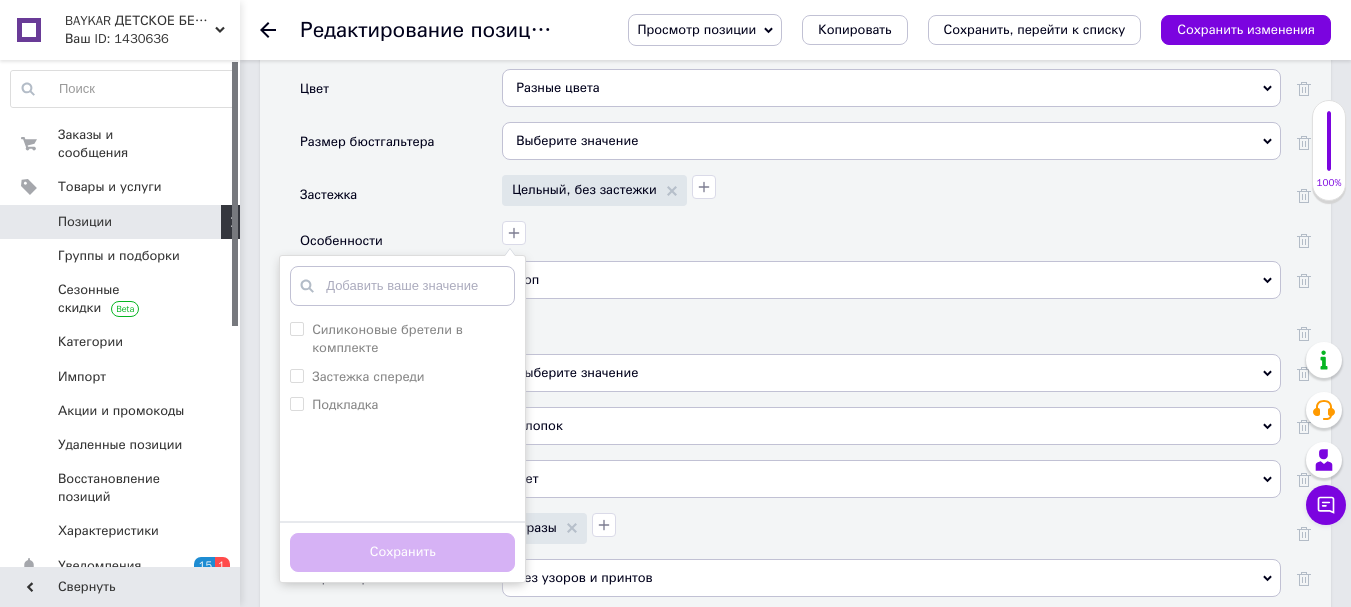click on "Силиконовые бретели в комплекте Застежка спереди Подкладка Добавить ваше значение   Сохранить" at bounding box center (889, 230) 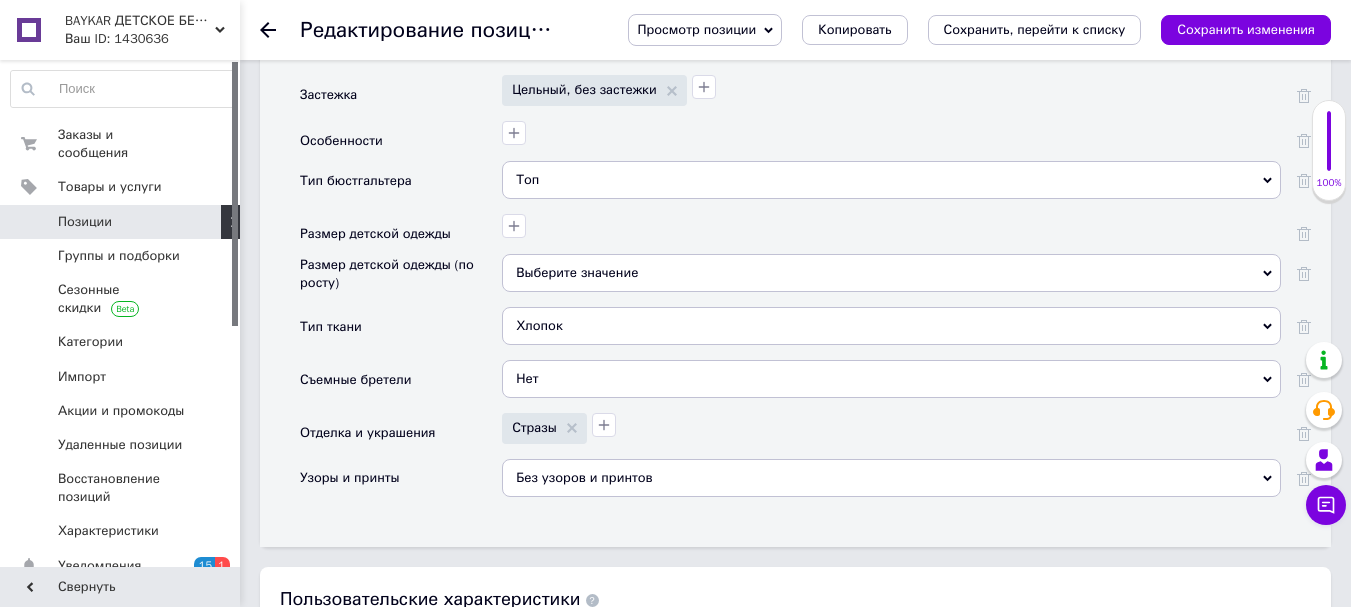 scroll, scrollTop: 2300, scrollLeft: 0, axis: vertical 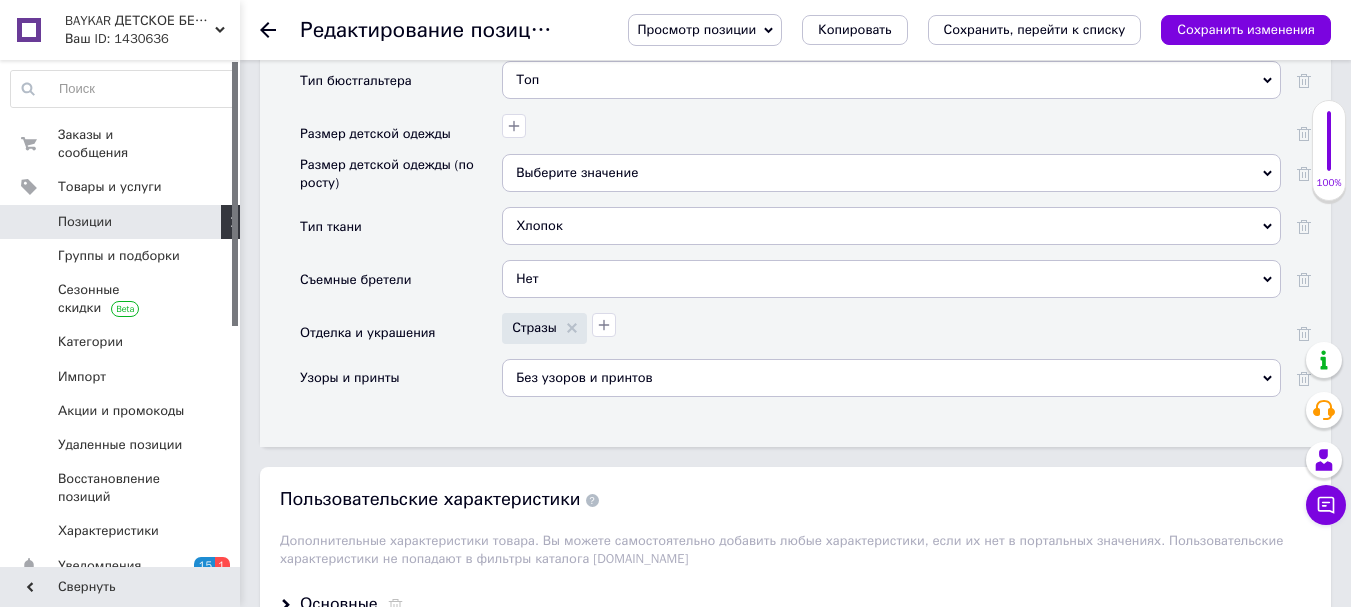 click on "Без узоров и принтов" at bounding box center (891, 378) 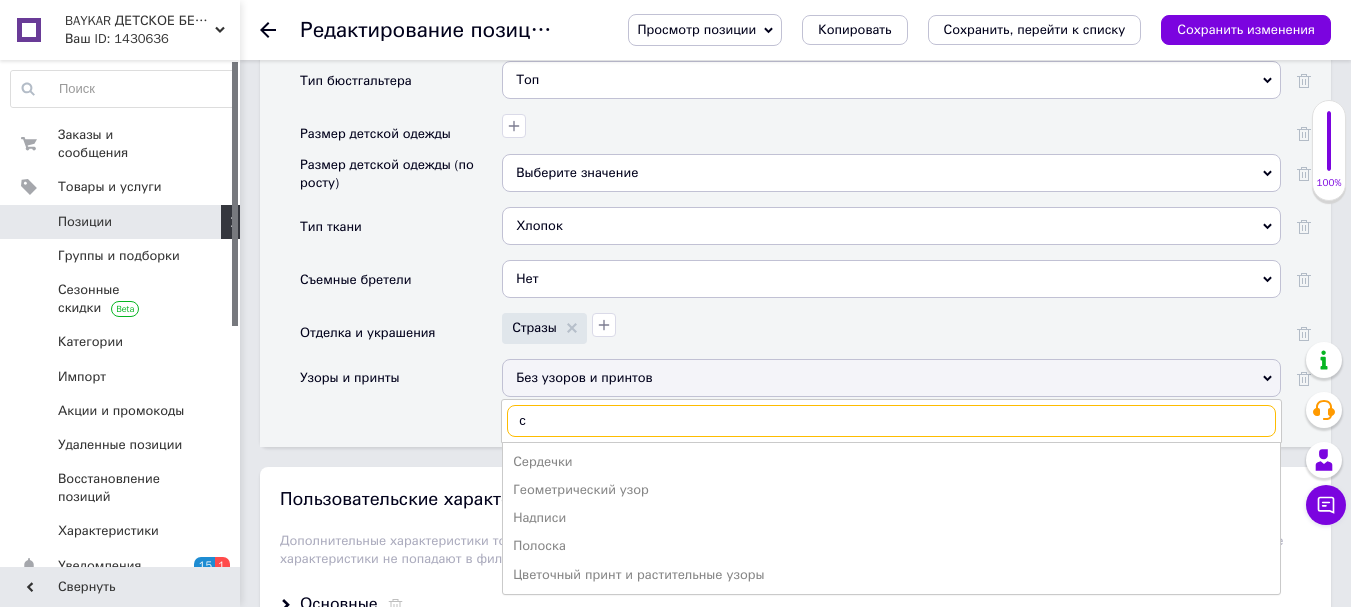 type on "ст" 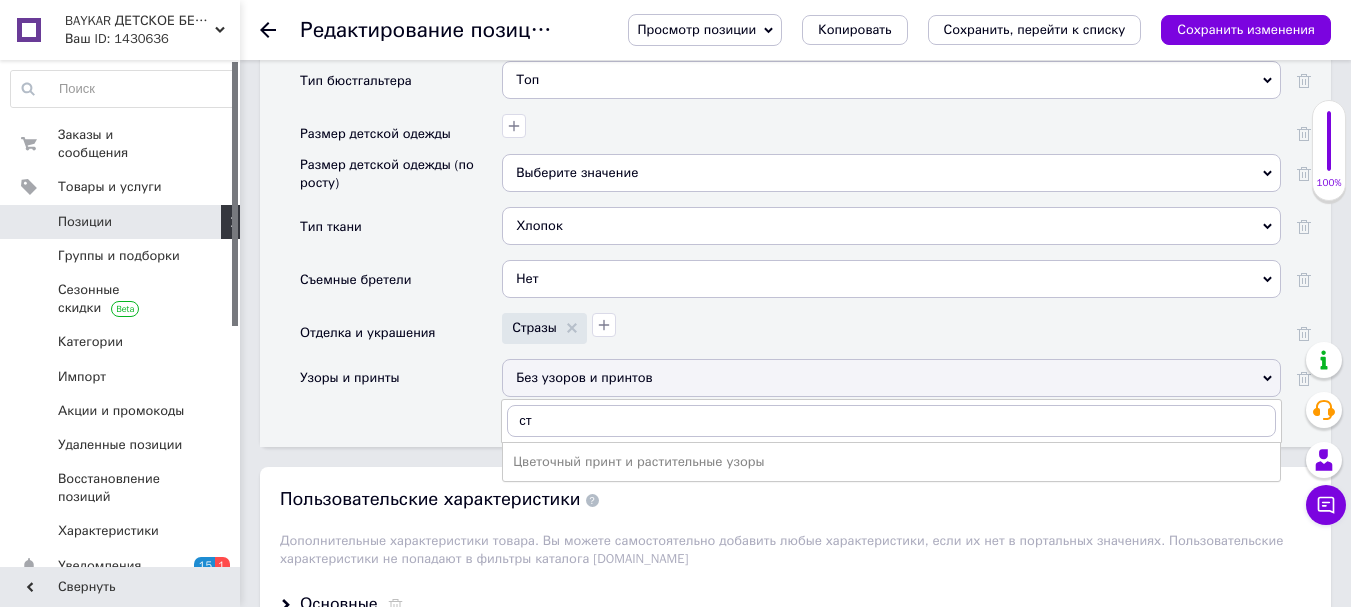 click on "Основные атрибуты Производитель Baykar Baykar Страна производитель [GEOGRAPHIC_DATA] [GEOGRAPHIC_DATA] Состояние Новое Новое Цвет Разные цвета Разные цвета Размер бюстгальтера Выберите значение Застежка Цельный, без застежки Особенности Тип бюстгальтера Топ Топ Размер детской одежды Размер детской одежды (по росту) Выберите значение Тип ткани Хлопок Хлопок Съемные бретели Нет Выберите значение Да Нет Отделка и украшения Стразы Узоры и принты Без узоров и принтов ст Цветочный принт и растительные узоры" at bounding box center (795, 49) 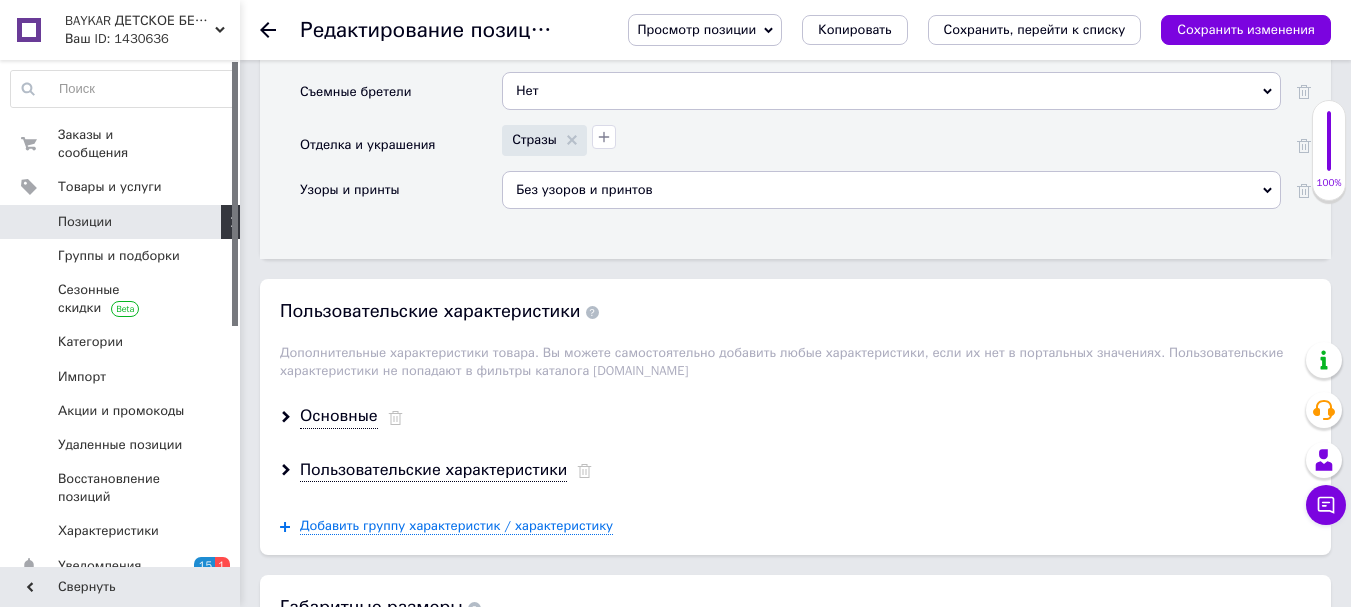 scroll, scrollTop: 2500, scrollLeft: 0, axis: vertical 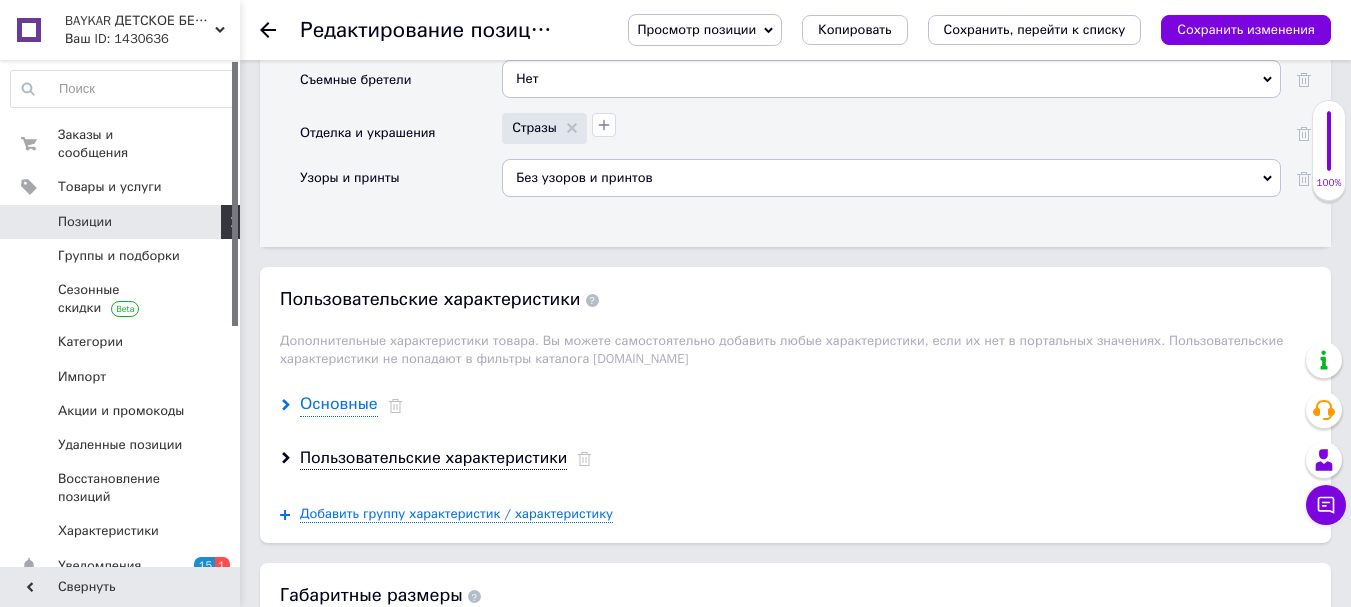 click on "Основные" at bounding box center (339, 404) 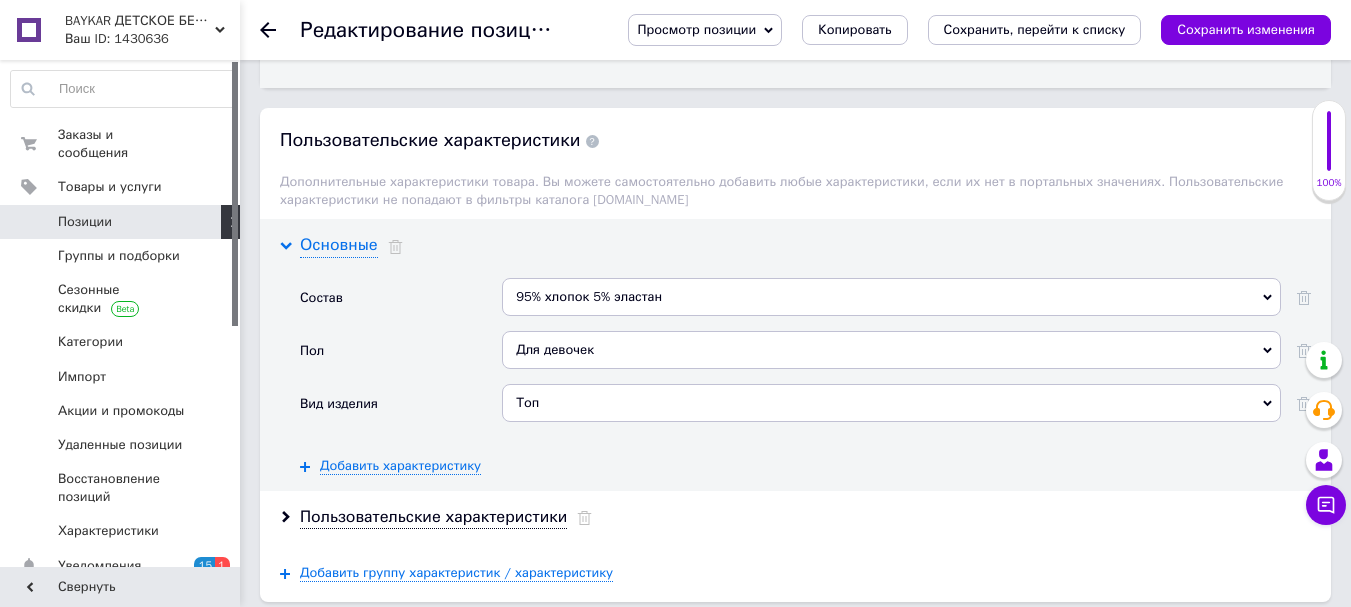 scroll, scrollTop: 2700, scrollLeft: 0, axis: vertical 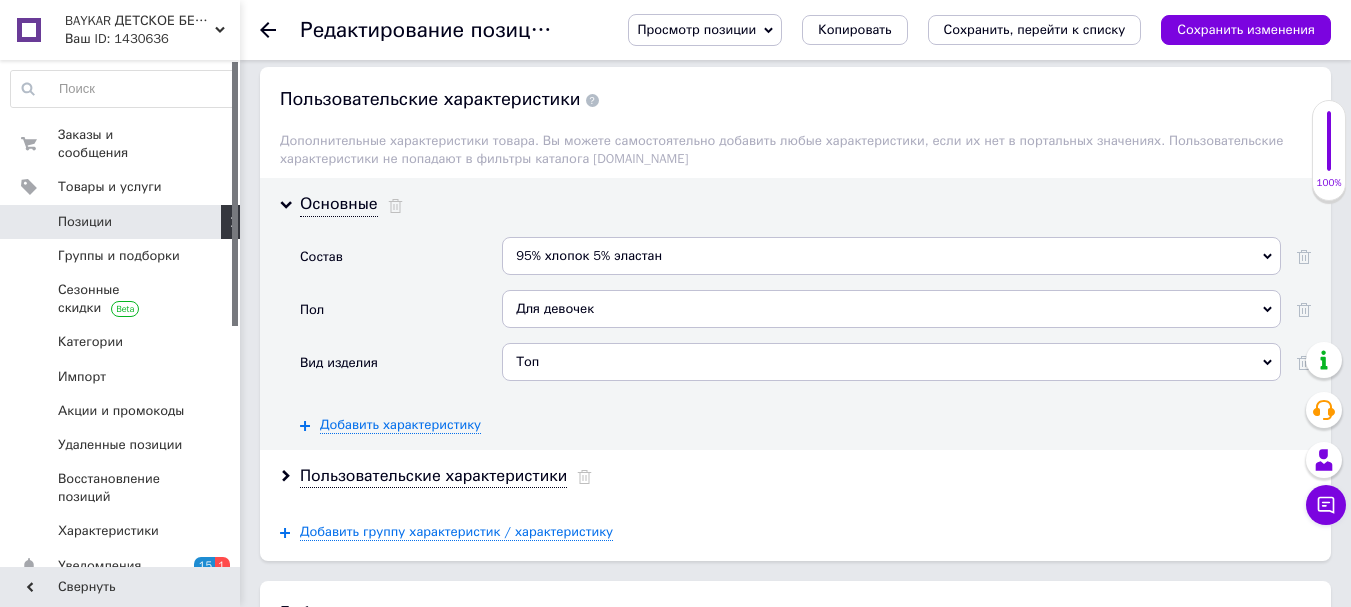 drag, startPoint x: 344, startPoint y: 378, endPoint x: 705, endPoint y: 392, distance: 361.27136 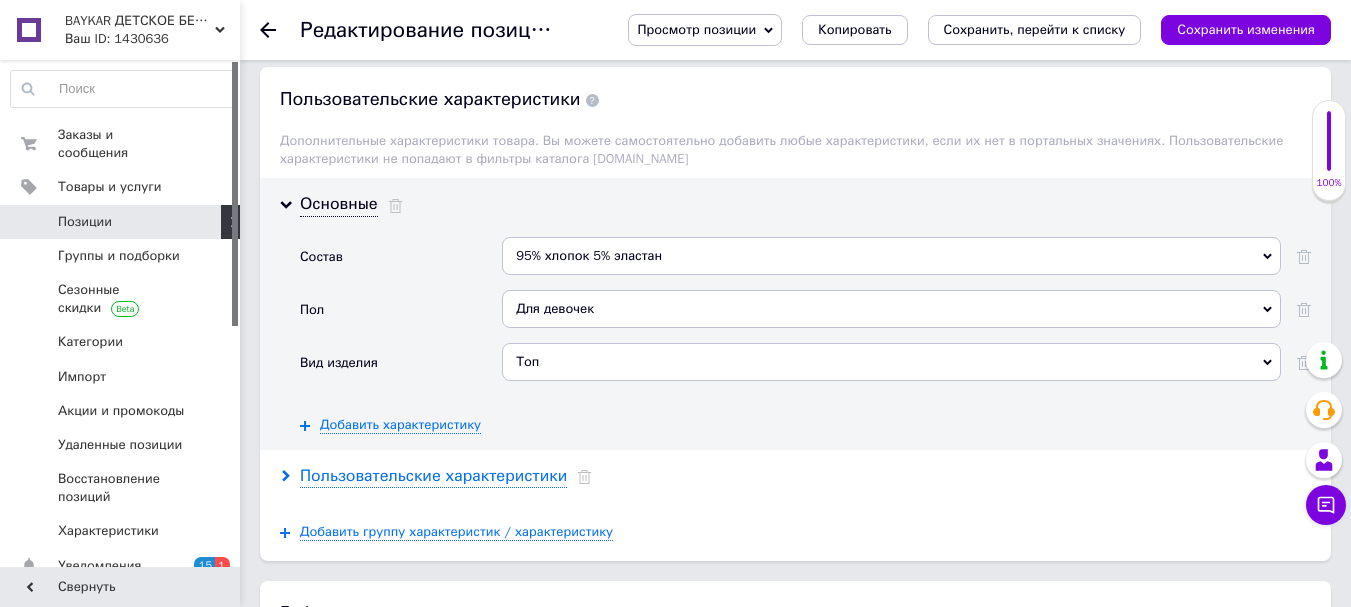 click on "Пользовательские характеристики" at bounding box center (433, 476) 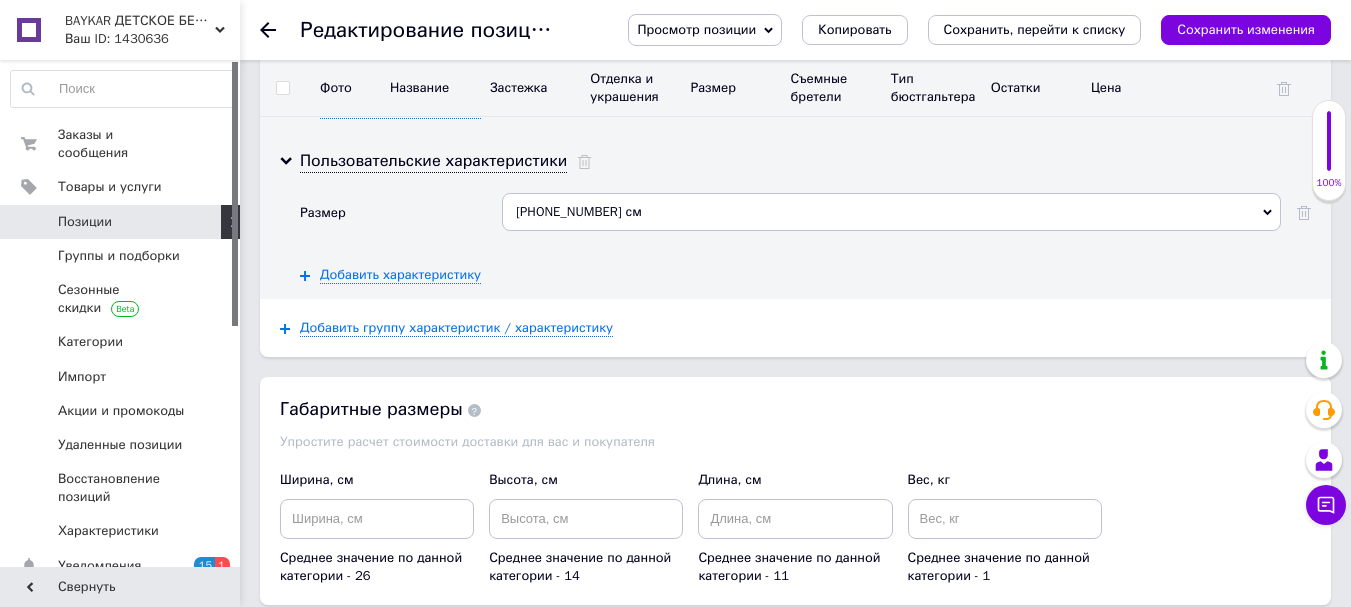 scroll, scrollTop: 3000, scrollLeft: 0, axis: vertical 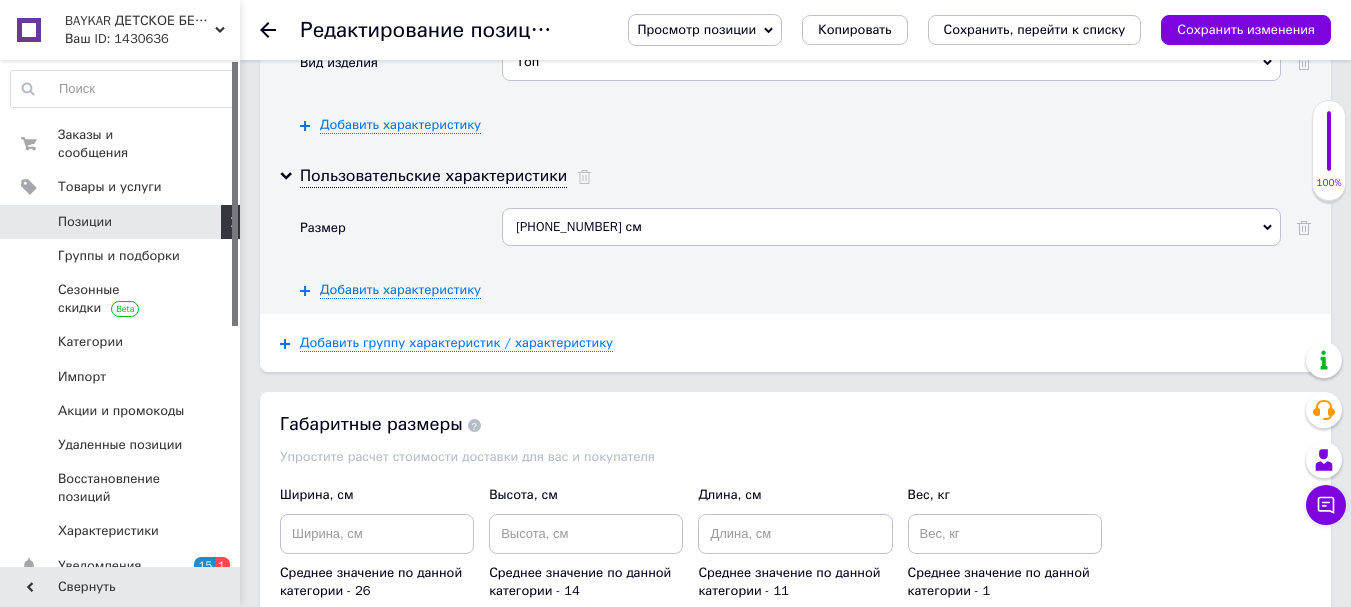 click on "[PHONE_NUMBER] см" at bounding box center (891, 227) 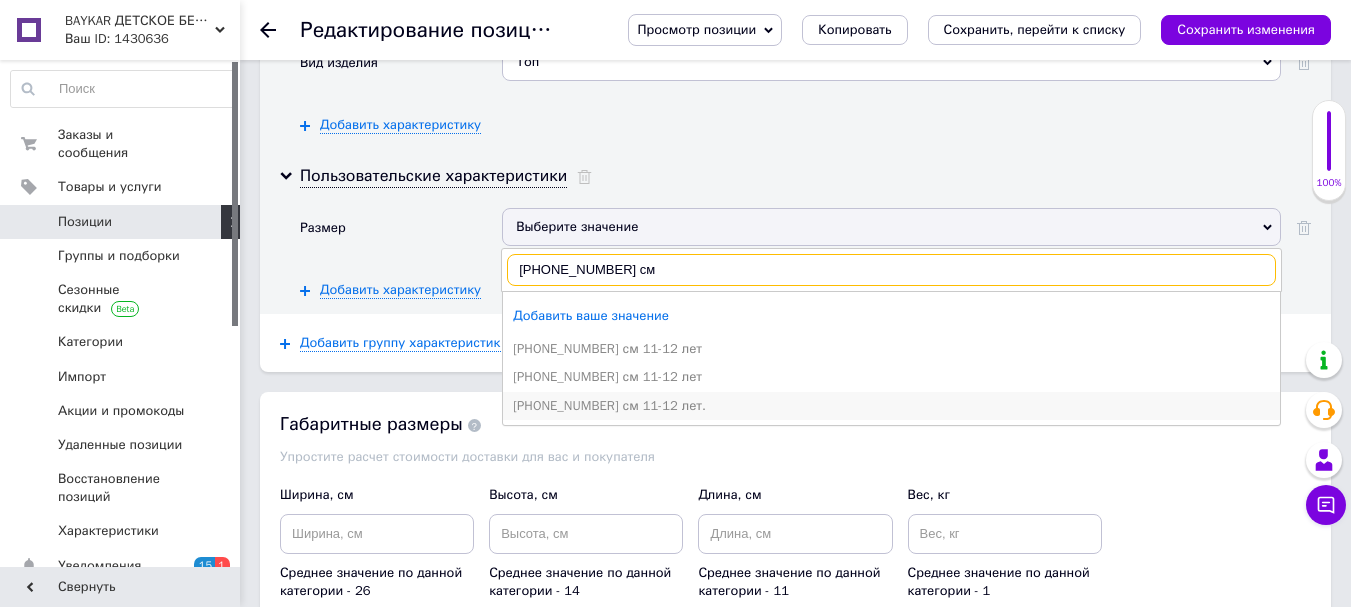 type on "[PHONE_NUMBER] см" 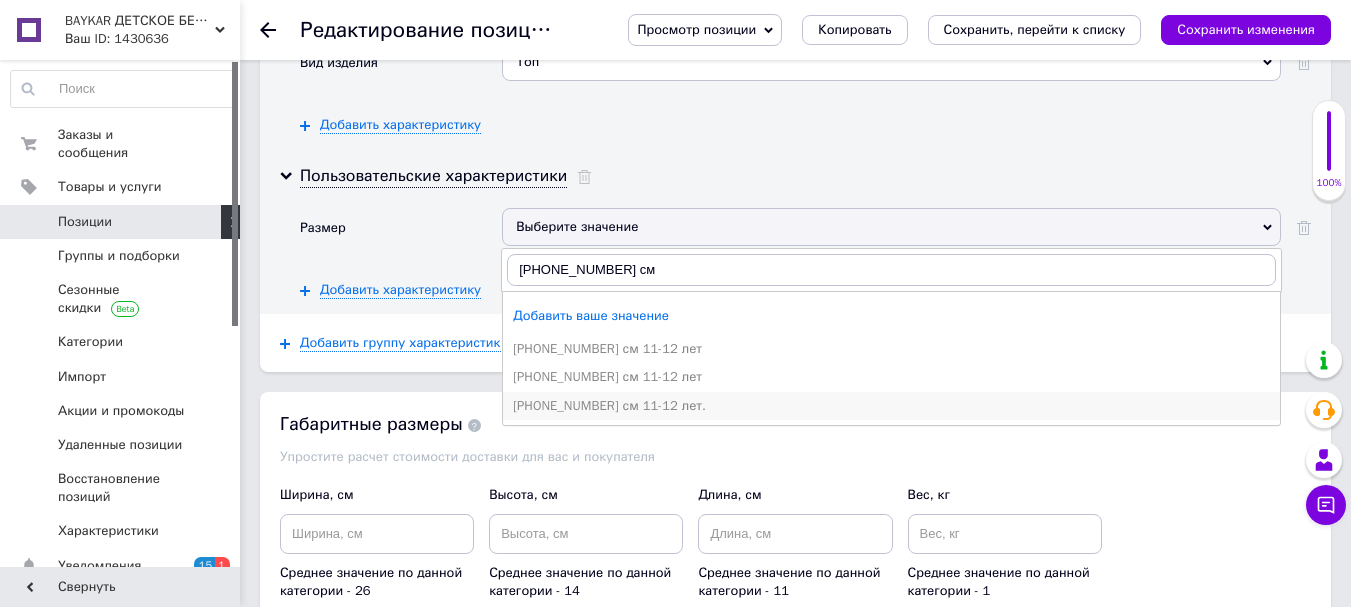 click on "[PHONE_NUMBER] см 11-12 лет." at bounding box center [891, 406] 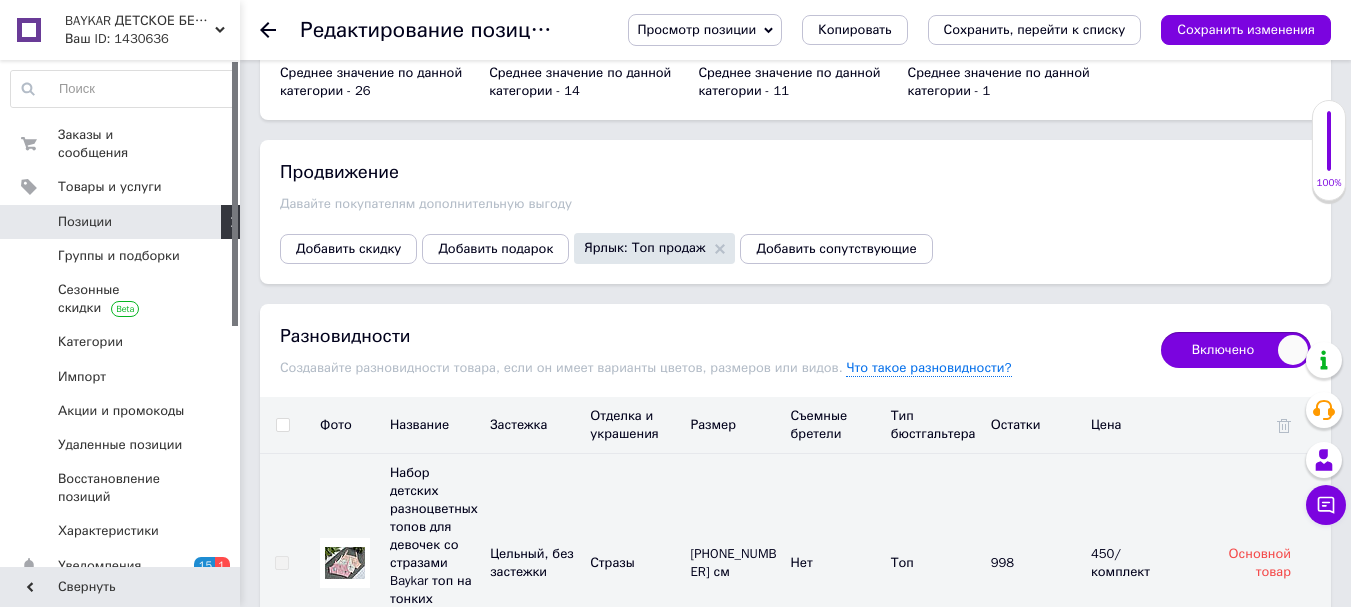 scroll, scrollTop: 3700, scrollLeft: 0, axis: vertical 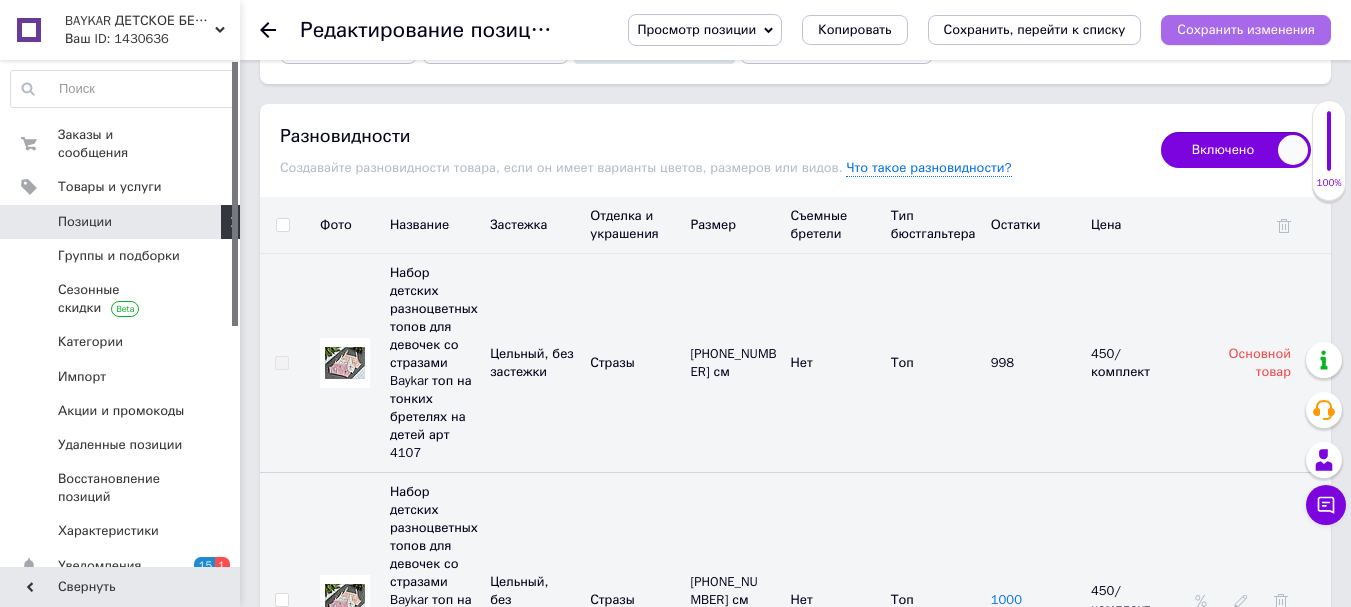click on "Сохранить изменения" at bounding box center (1246, 29) 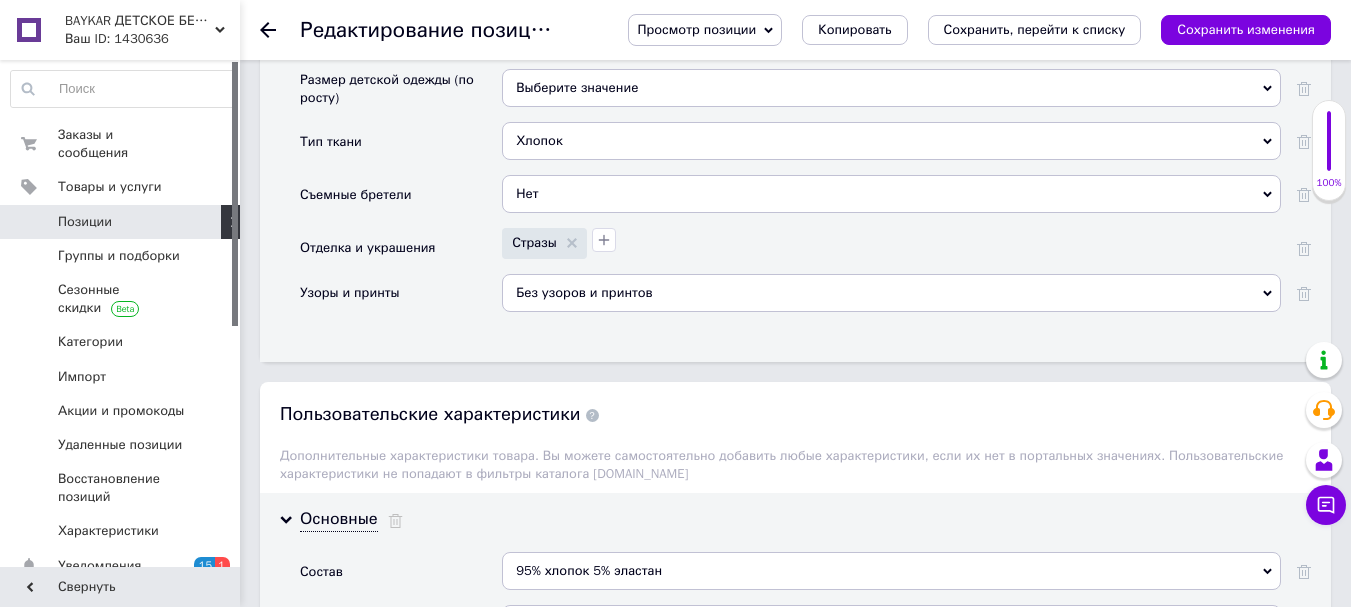 scroll, scrollTop: 2600, scrollLeft: 0, axis: vertical 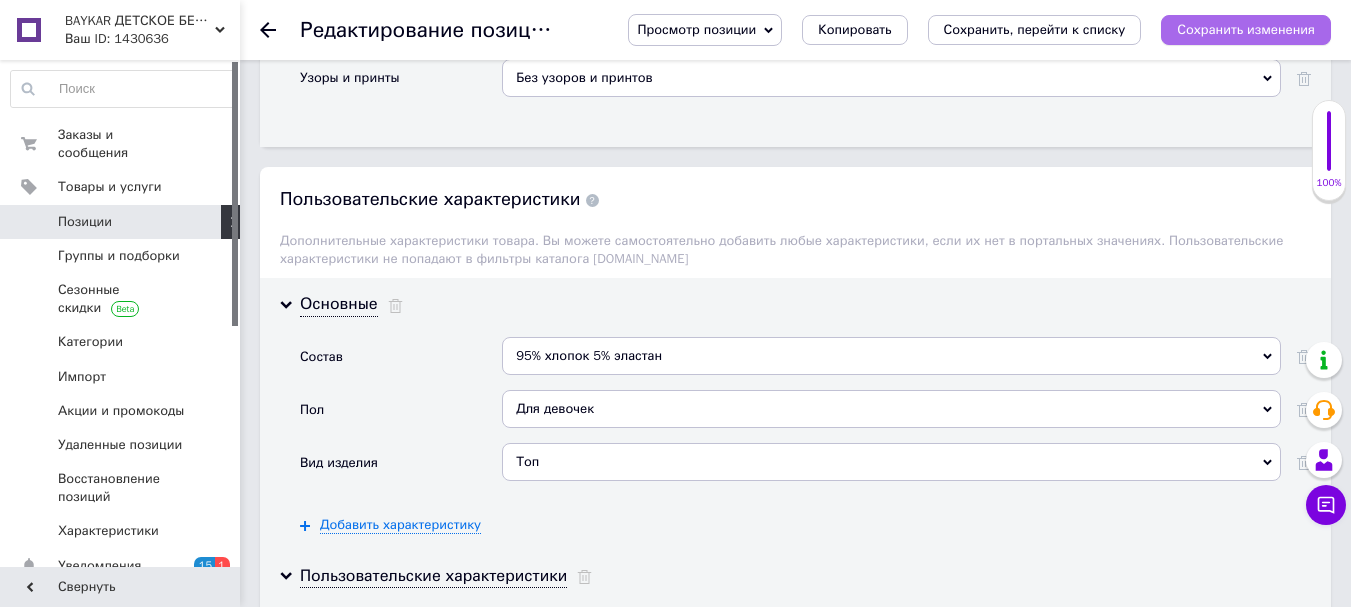 click on "Сохранить изменения" at bounding box center [1246, 29] 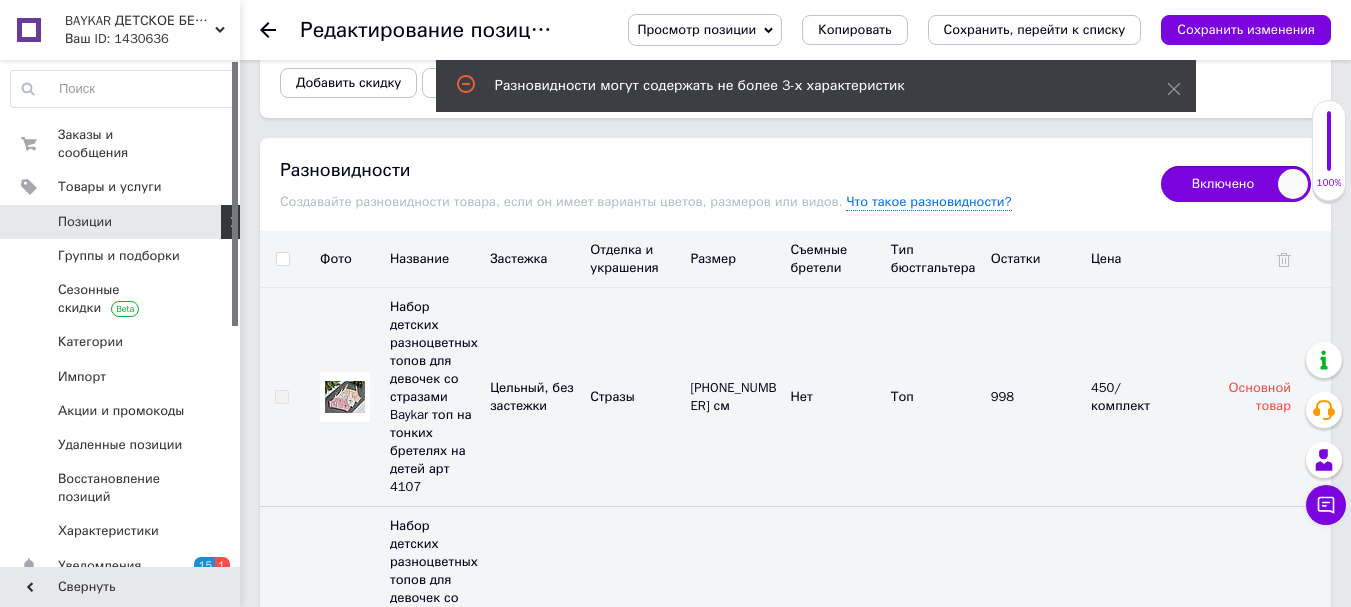 scroll, scrollTop: 3700, scrollLeft: 0, axis: vertical 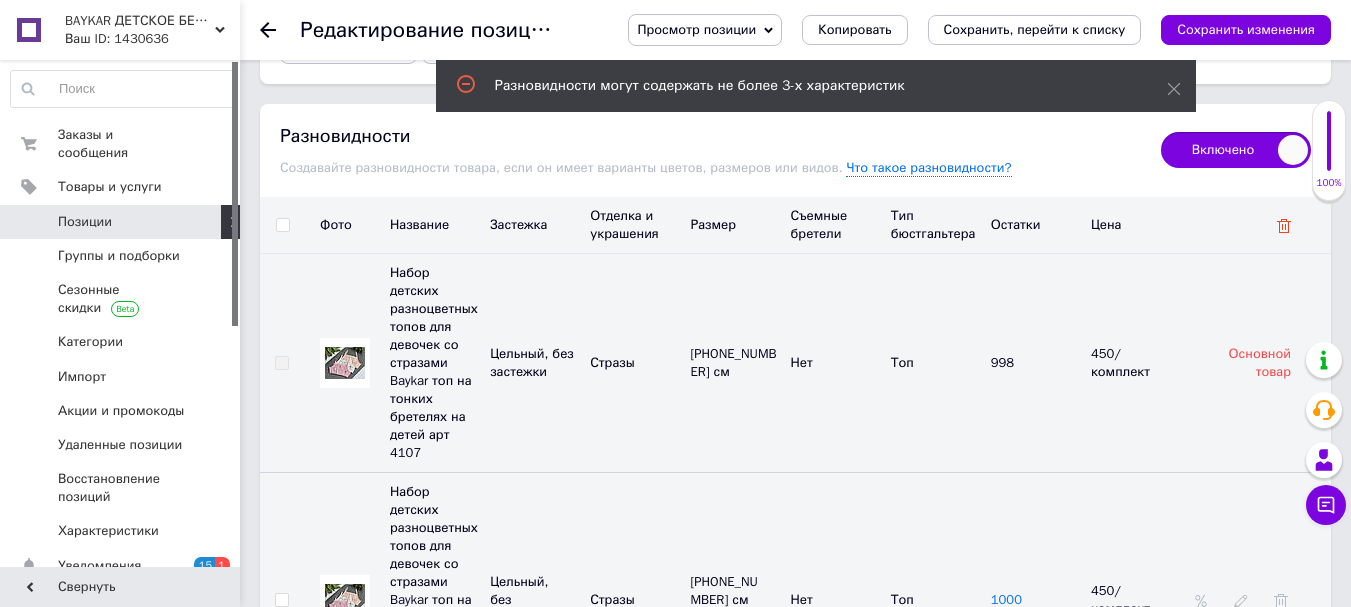click 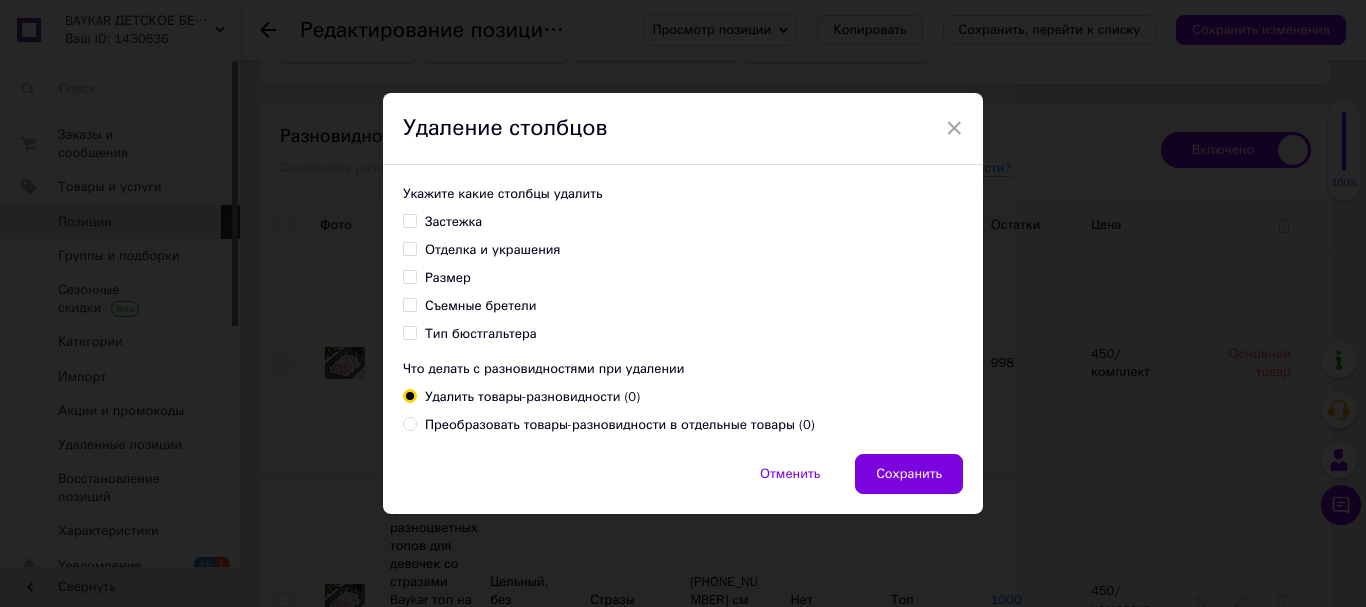 click on "Застежка" at bounding box center (453, 222) 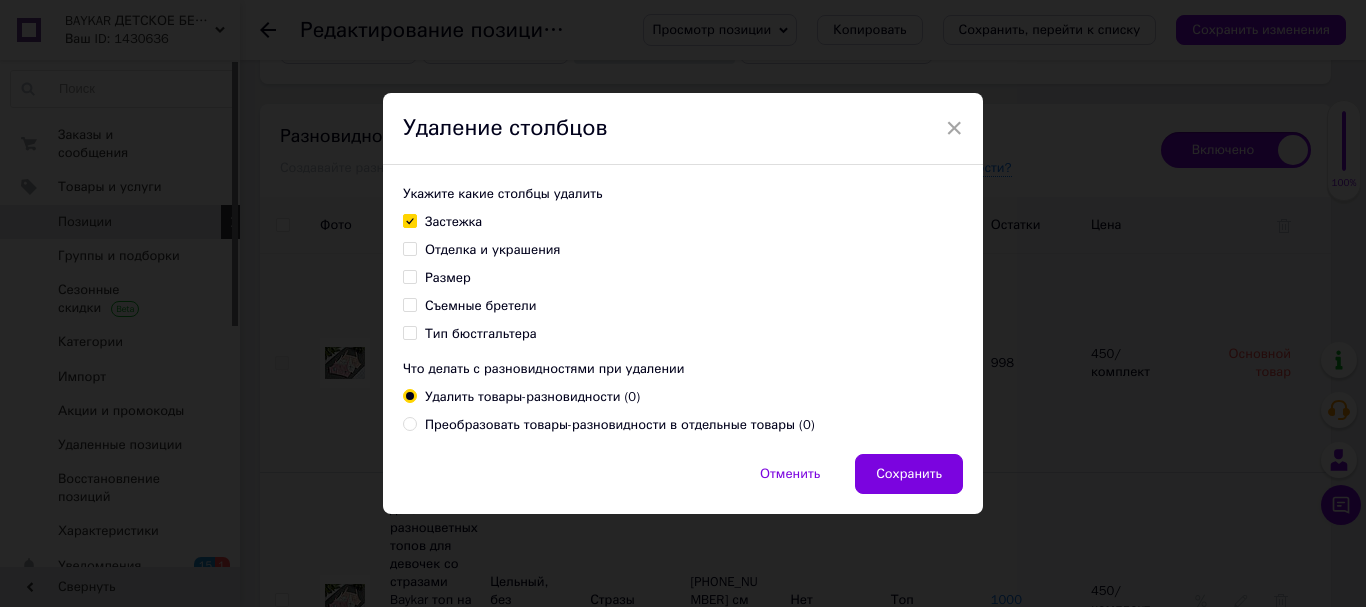 checkbox on "true" 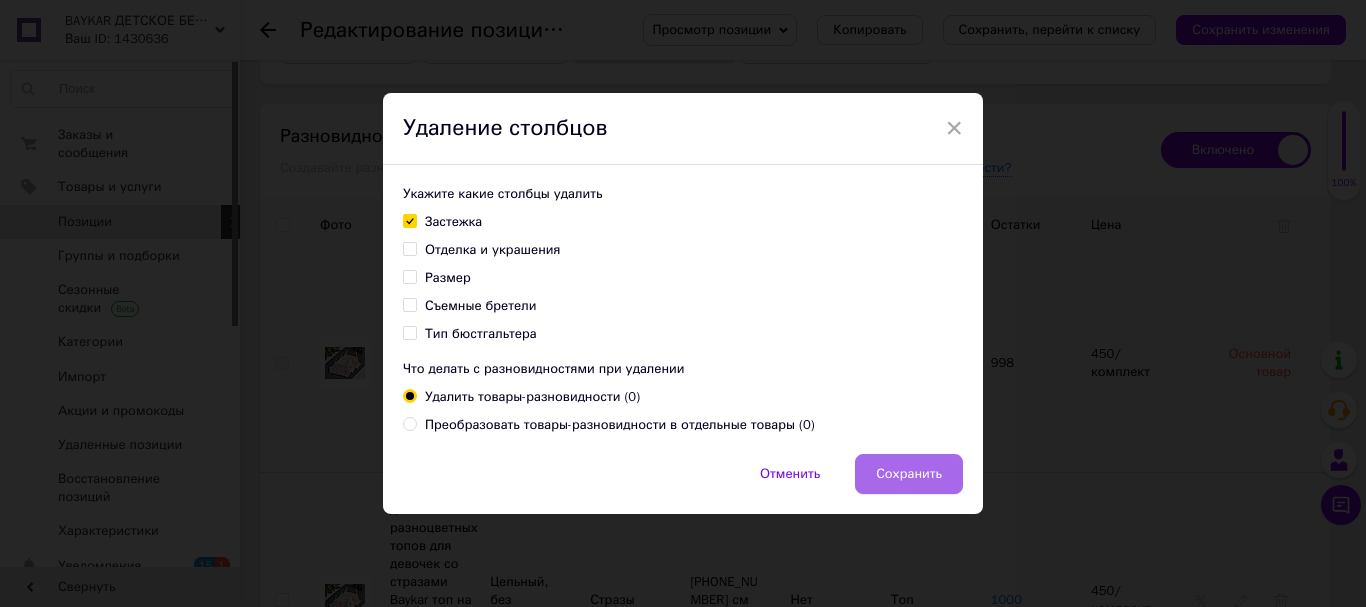 click on "Сохранить" at bounding box center (909, 474) 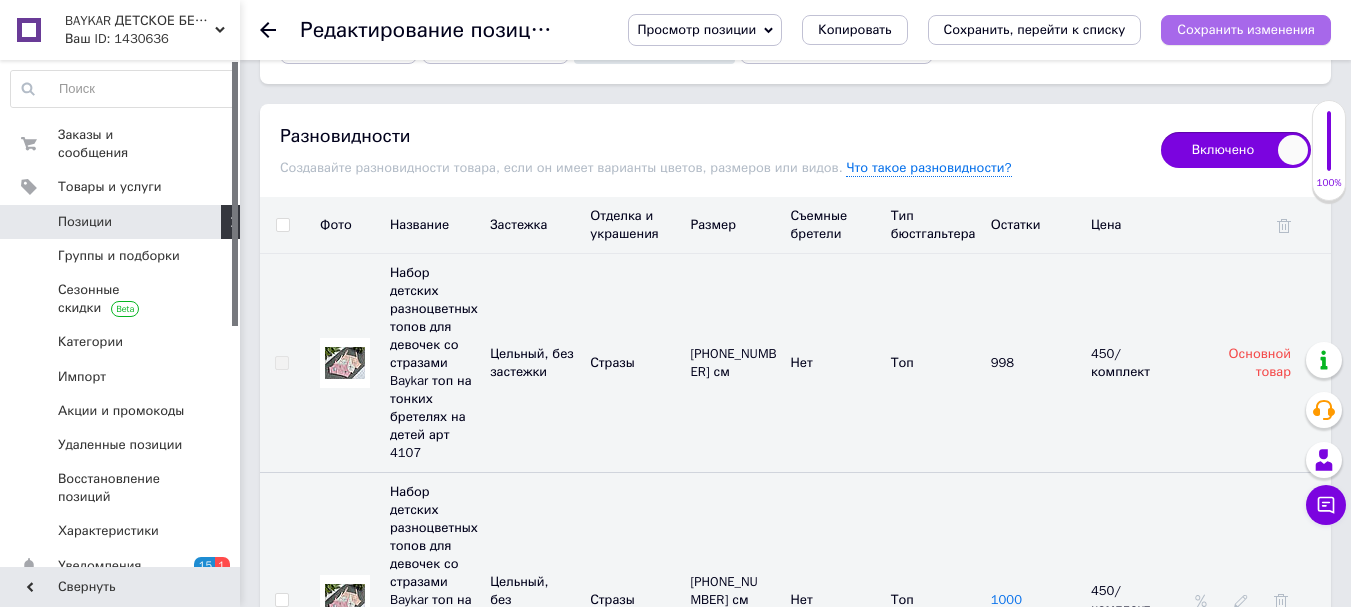 click on "Сохранить изменения" at bounding box center (1246, 29) 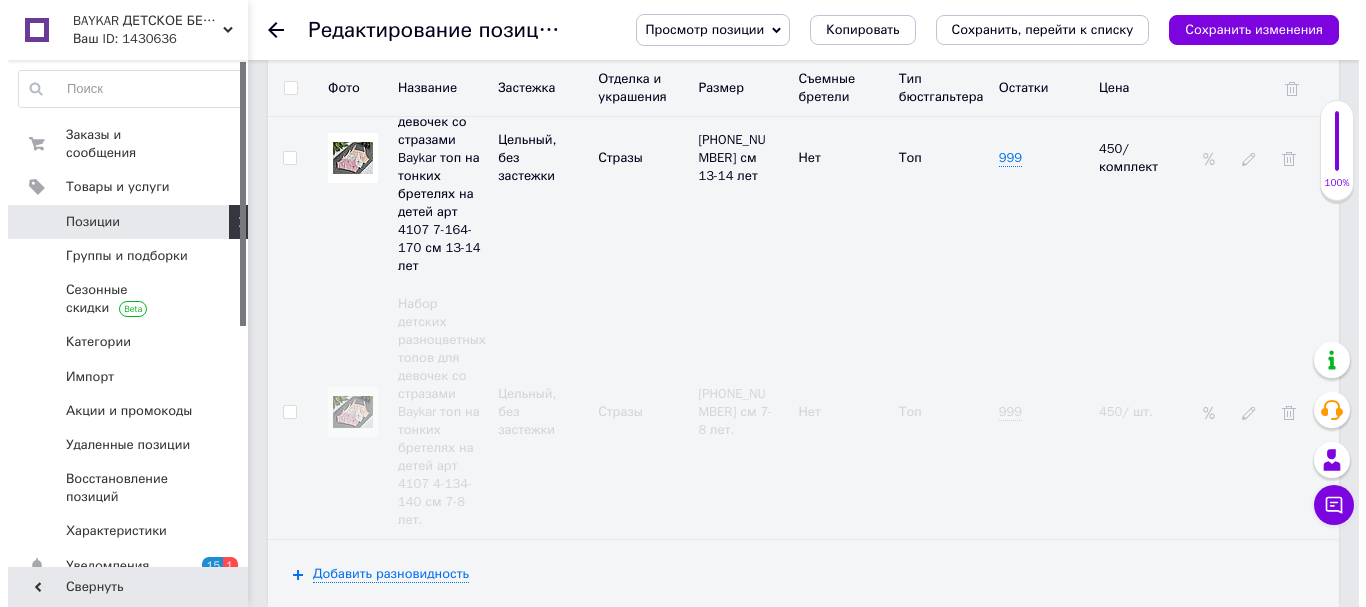 scroll, scrollTop: 4300, scrollLeft: 0, axis: vertical 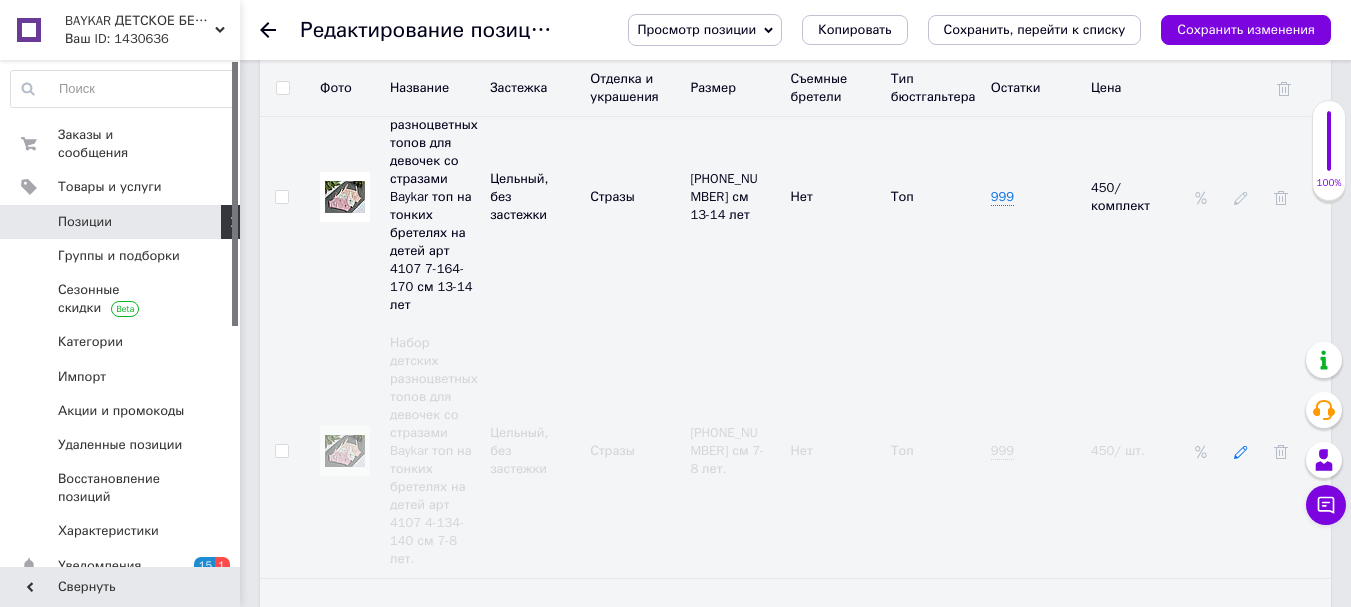 click 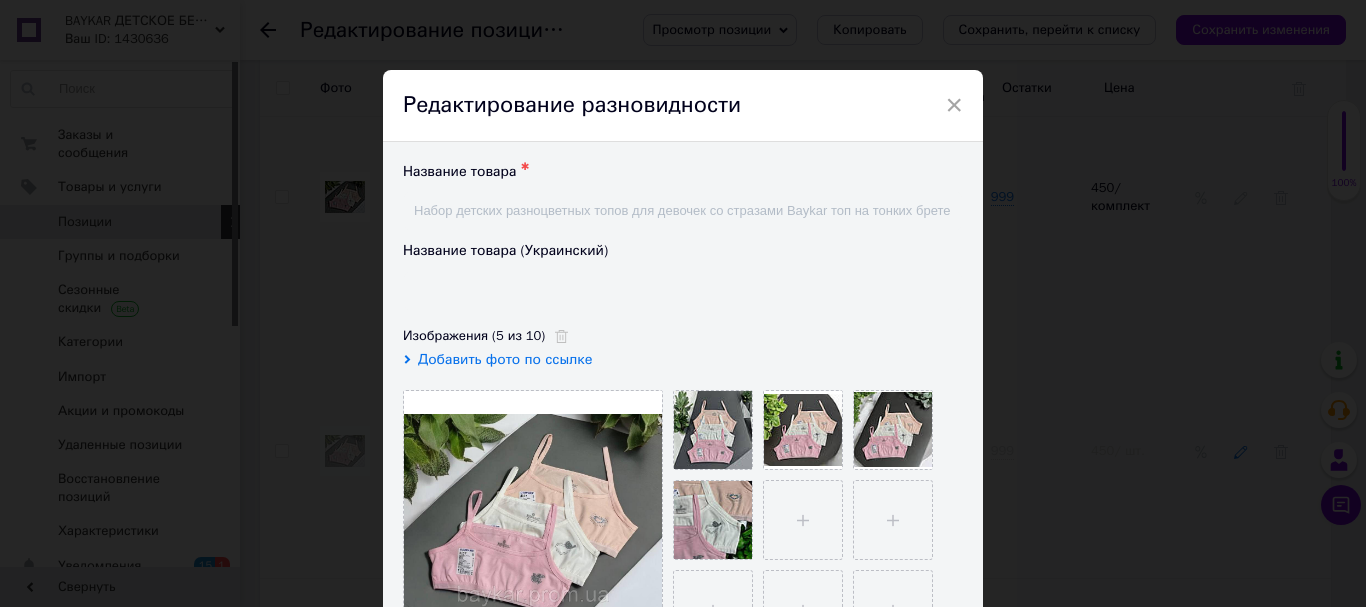 type on "Набір дитячих різнобарвних топів для дівчаток зі стразами Baykar топ на тонких бретелях на дітей арт 4107 4-134-140 см 7-8 років." 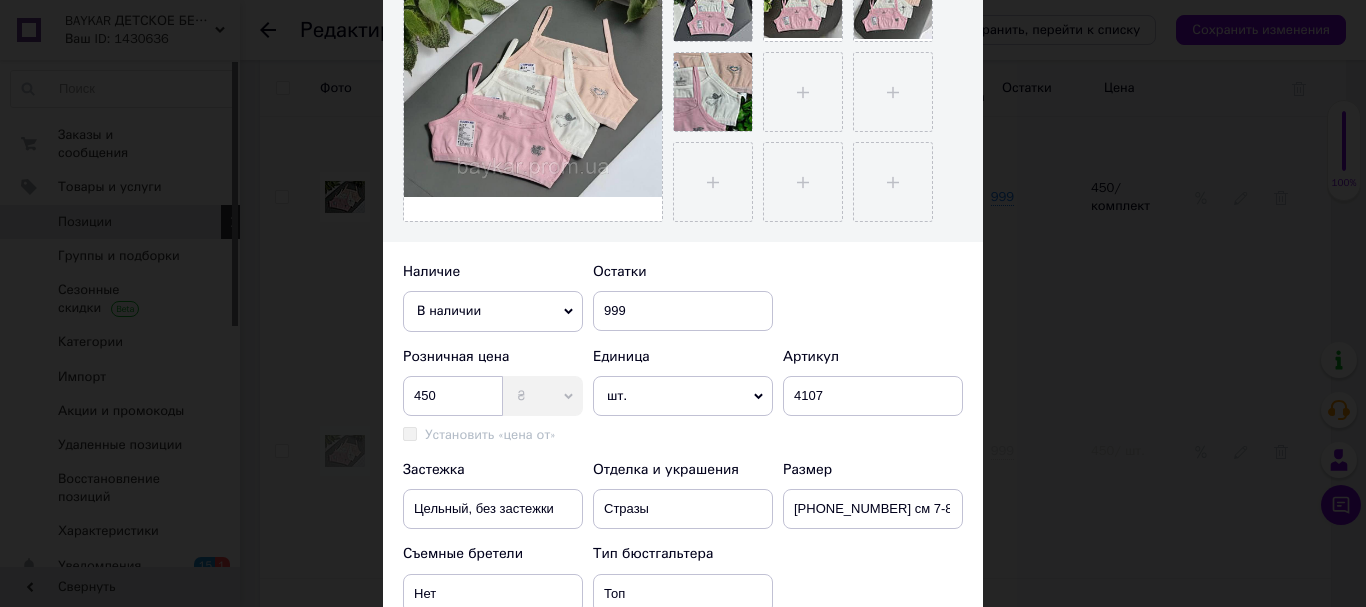 scroll, scrollTop: 400, scrollLeft: 0, axis: vertical 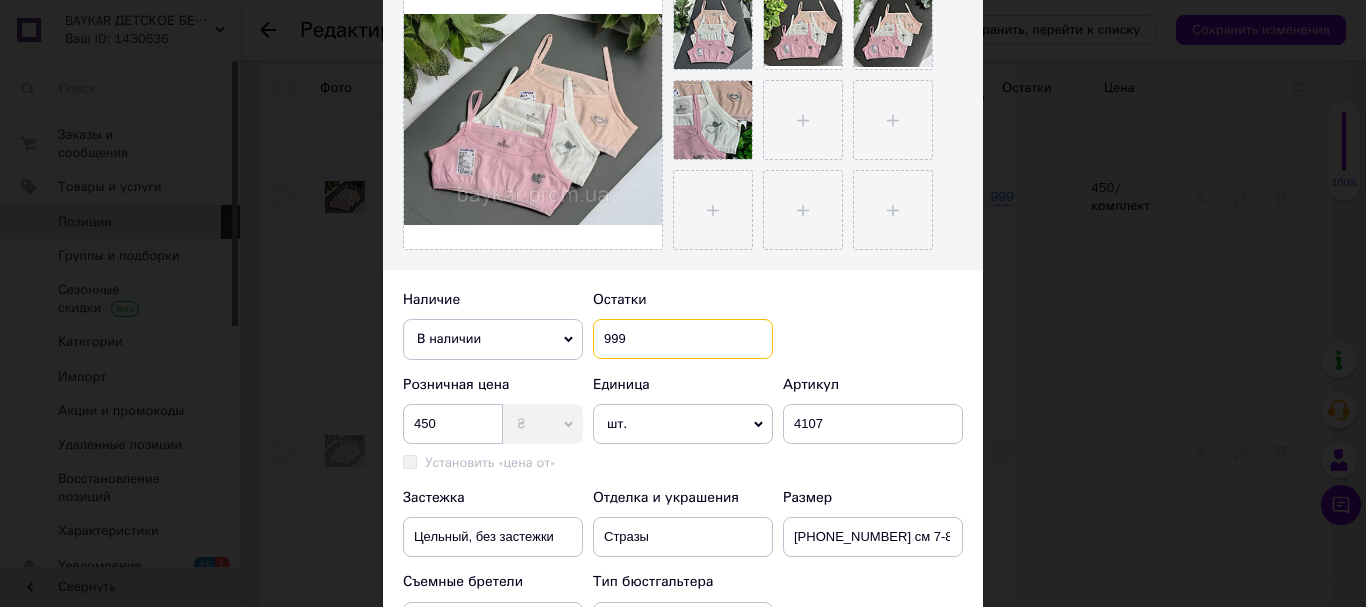 click on "999" at bounding box center [683, 339] 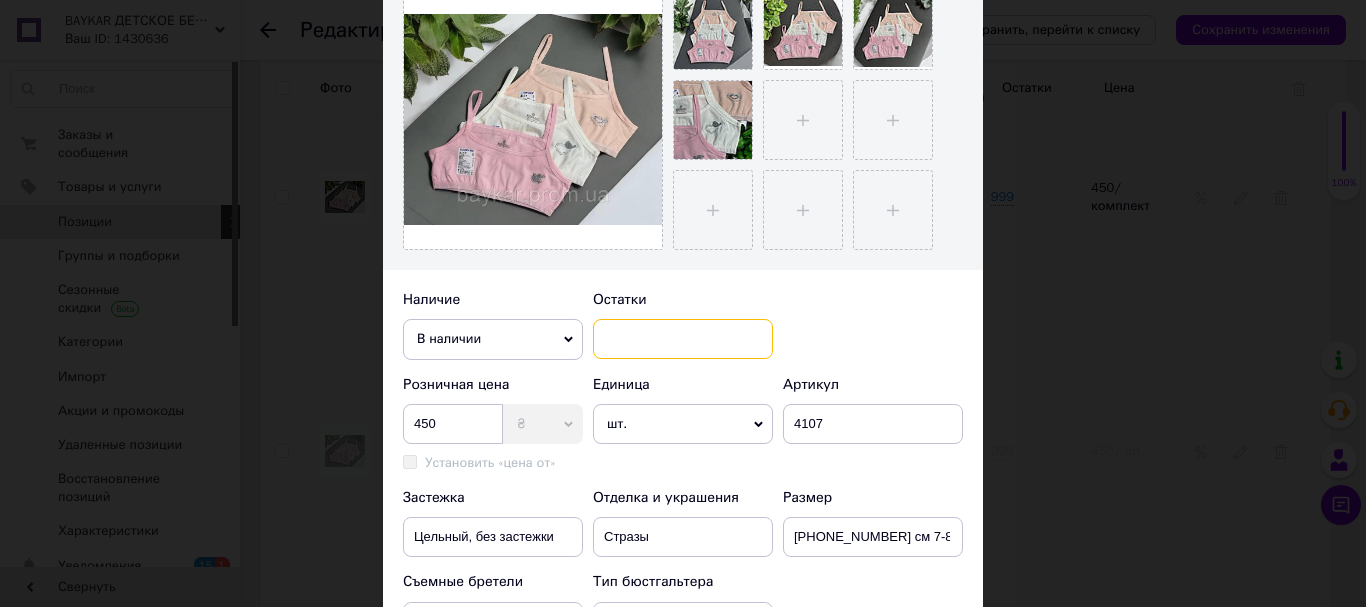 type 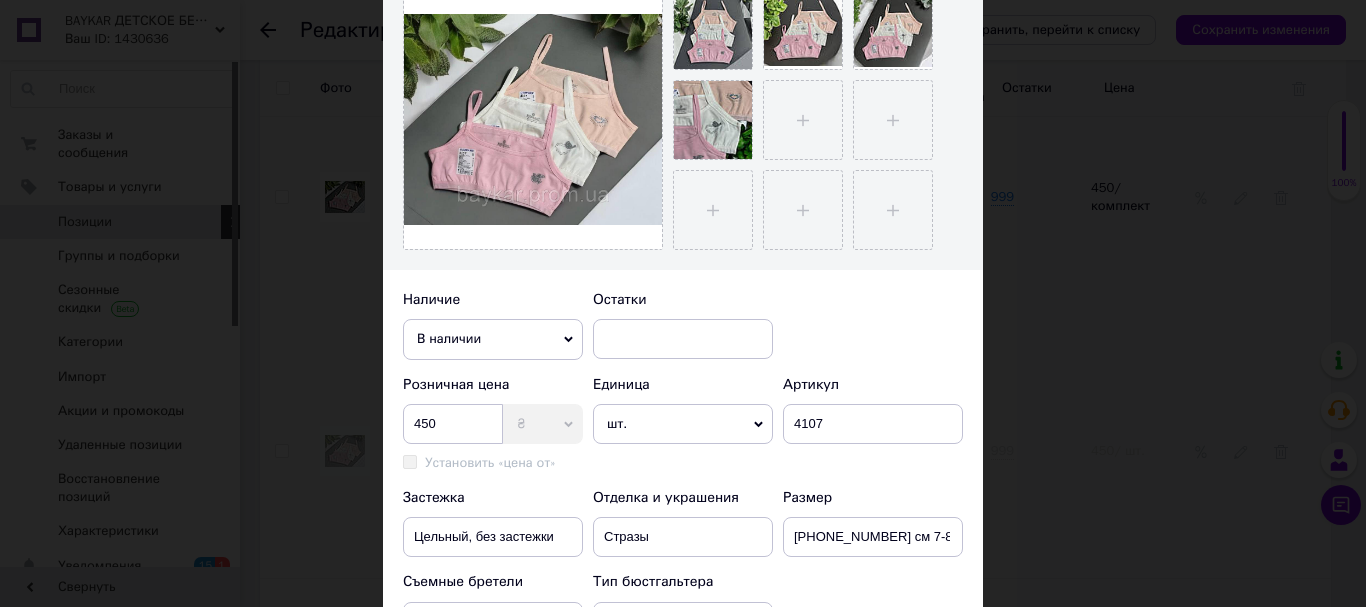 click on "В наличии" at bounding box center [493, 339] 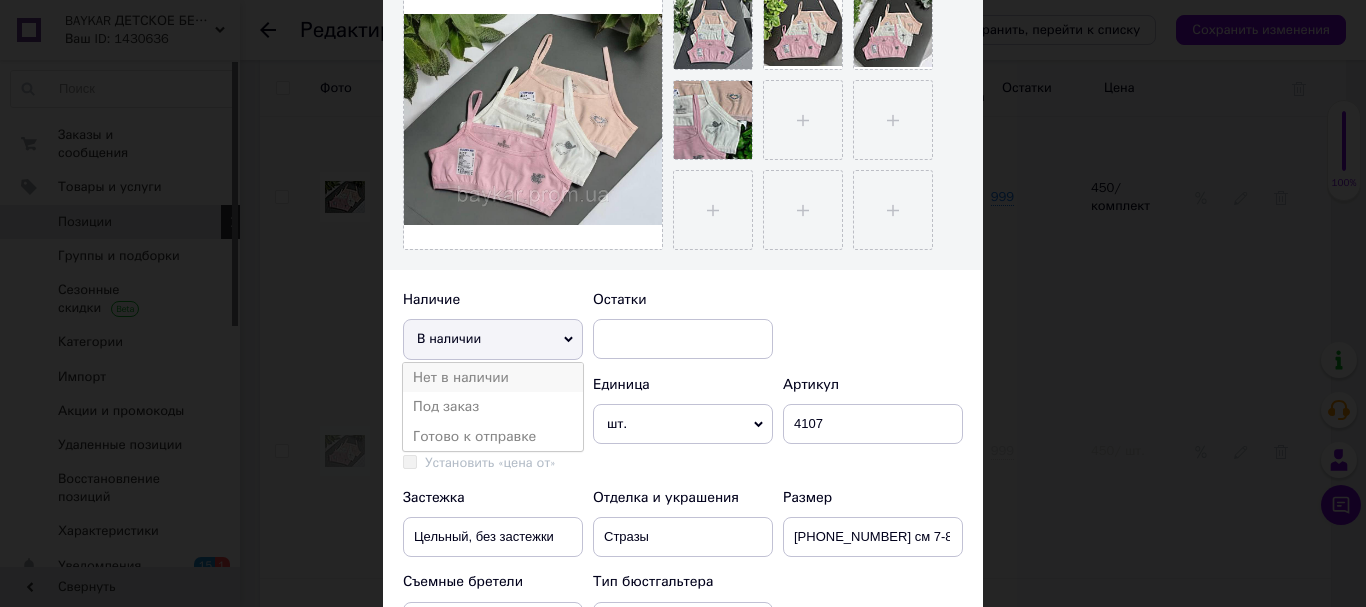 click on "Нет в наличии" at bounding box center (493, 378) 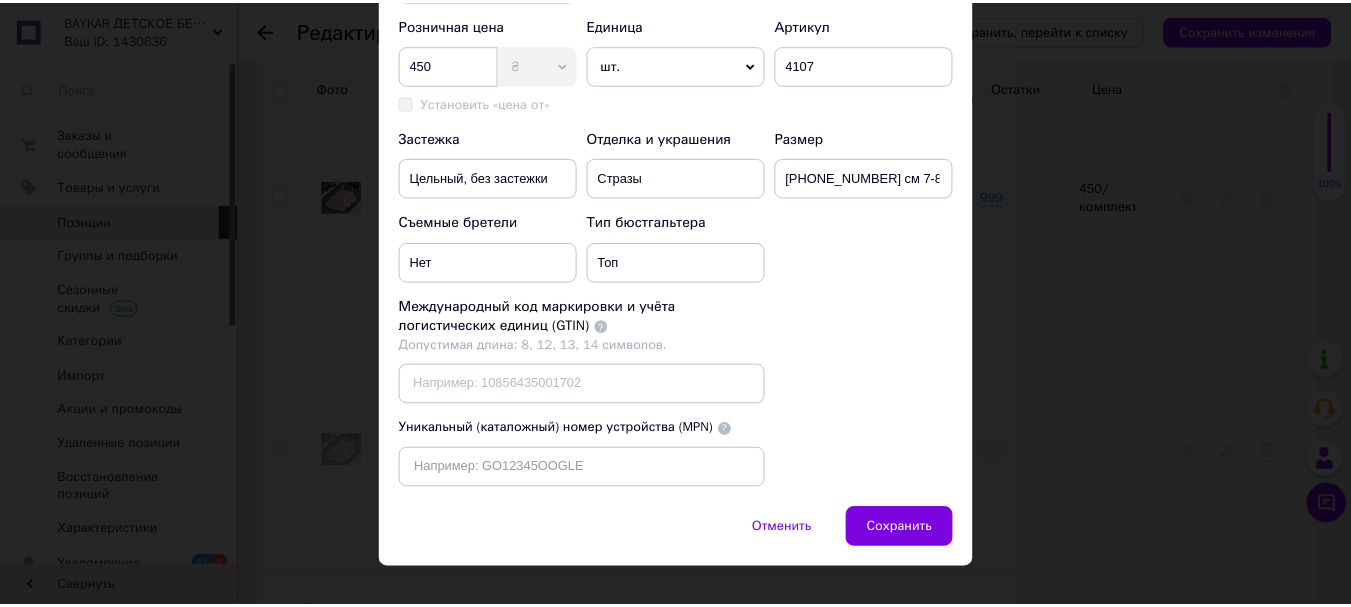 scroll, scrollTop: 791, scrollLeft: 0, axis: vertical 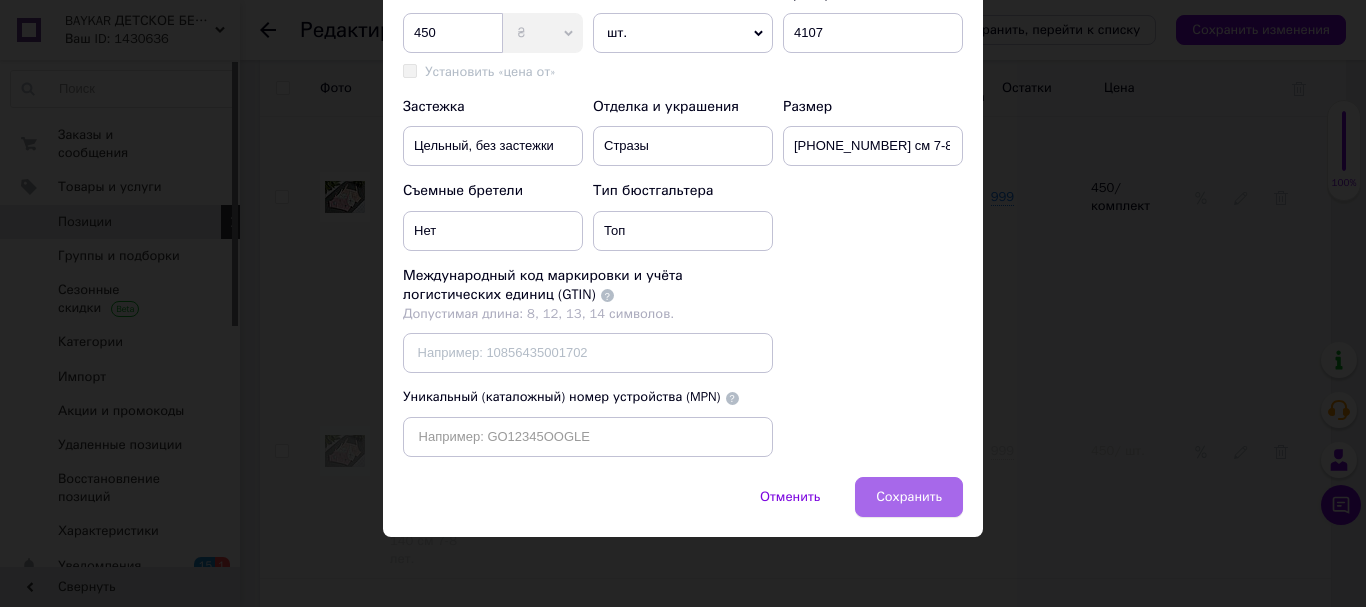 click on "Сохранить" at bounding box center [909, 497] 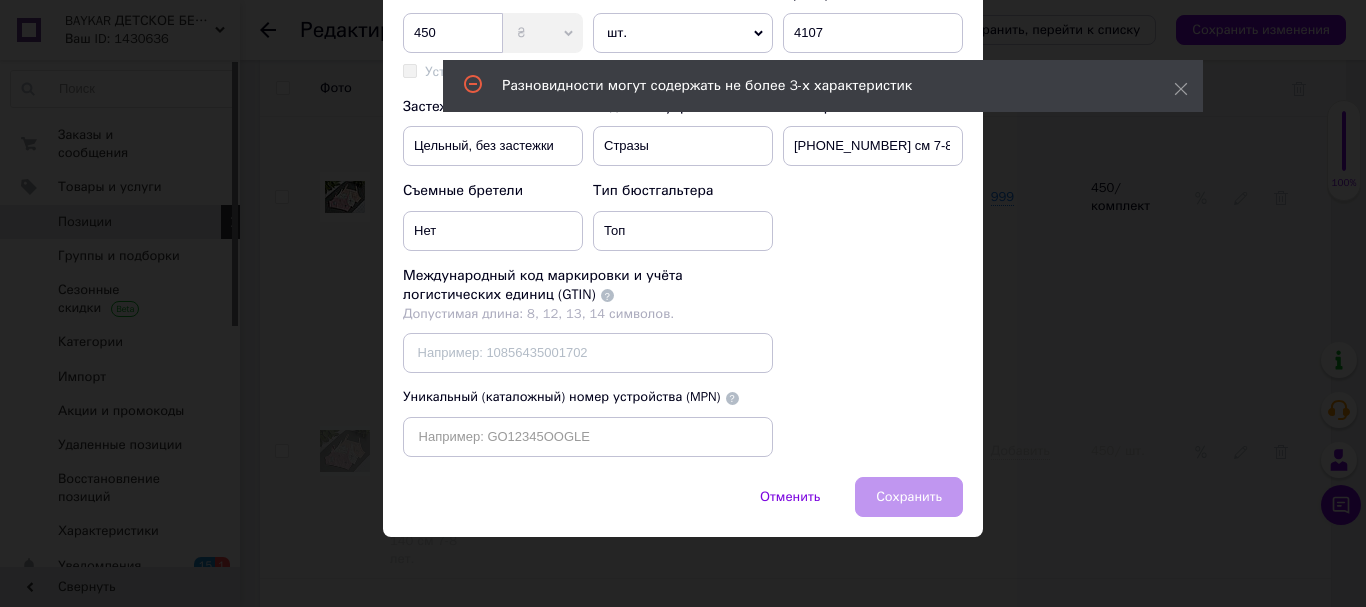 click on "× Редактирование разновидности Название товара ✱ Набор детских разноцветных топов для девочек со стразами Baykar топ на тонких бретелях на детей арт 4107 4-134-140 см 7-8 лет. Название товара (Украинский) Набір дитячих різнобарвних топів для дівчаток зі стразами Baykar топ на тонких бретелях на дітей арт 4107 4-134-140 см 7-8 років. Изображения (5 из 10) Добавить фото по ссылке Наличие Нет в наличии В наличии Под заказ Готово к отправке Остатки Розничная цена 450 ₴ $ € CHF £ ¥ PLN ₸ MDL HUF KGS CN¥ TRY ₩ Lei Установить «цена от» «Цена от» унаследована с основного товара Единица шт. 100 шт. 10 шт. т" at bounding box center (683, 303) 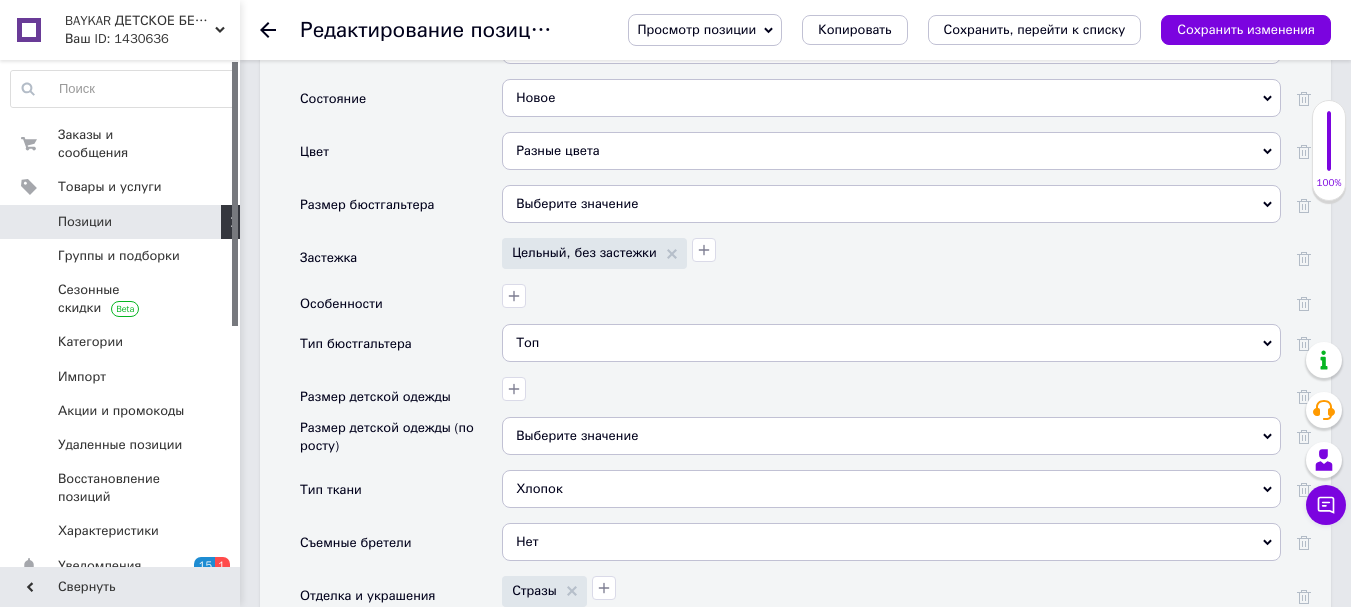 scroll, scrollTop: 2000, scrollLeft: 0, axis: vertical 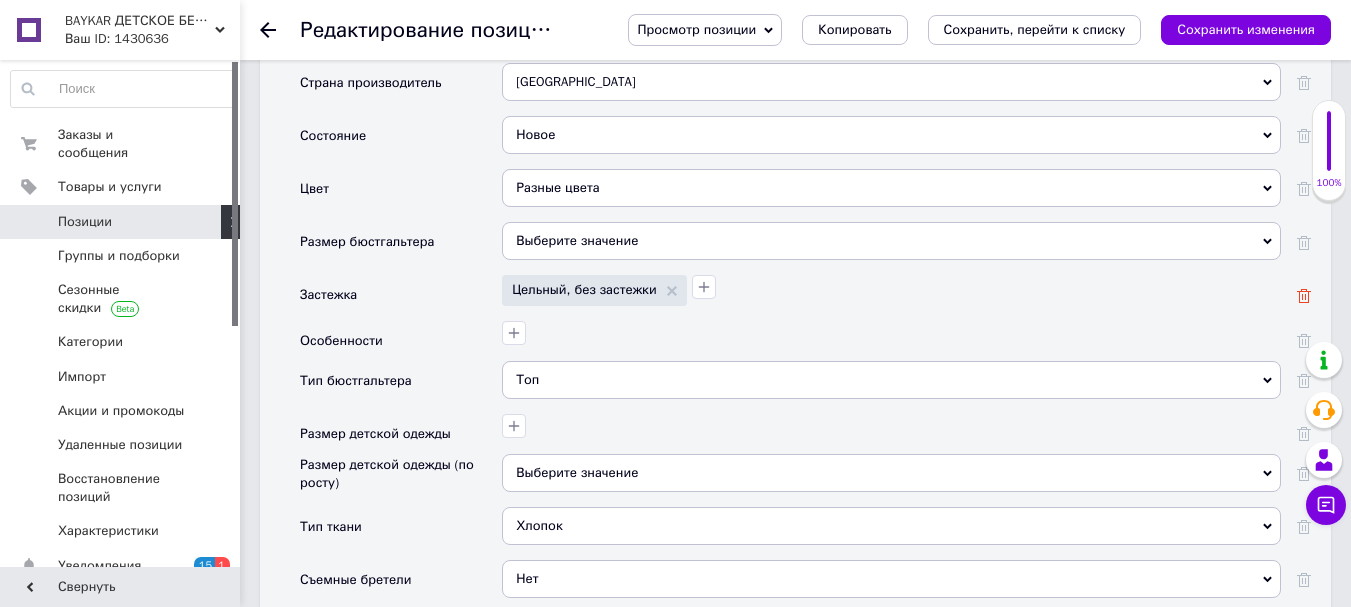 click 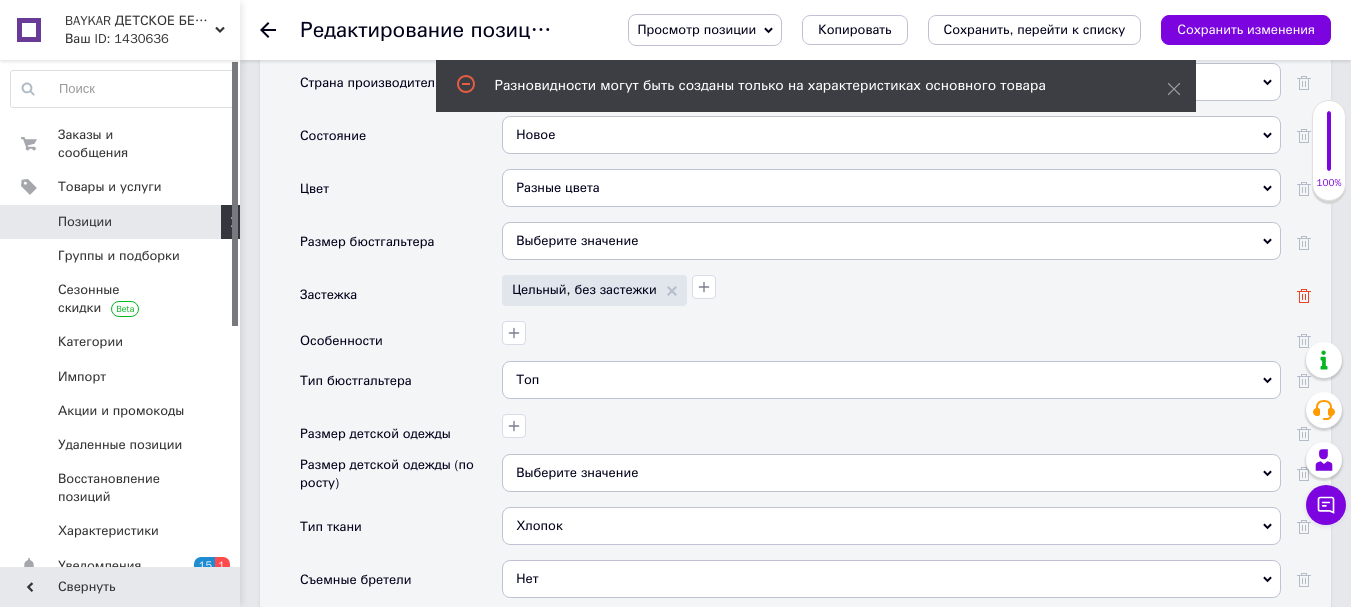 click 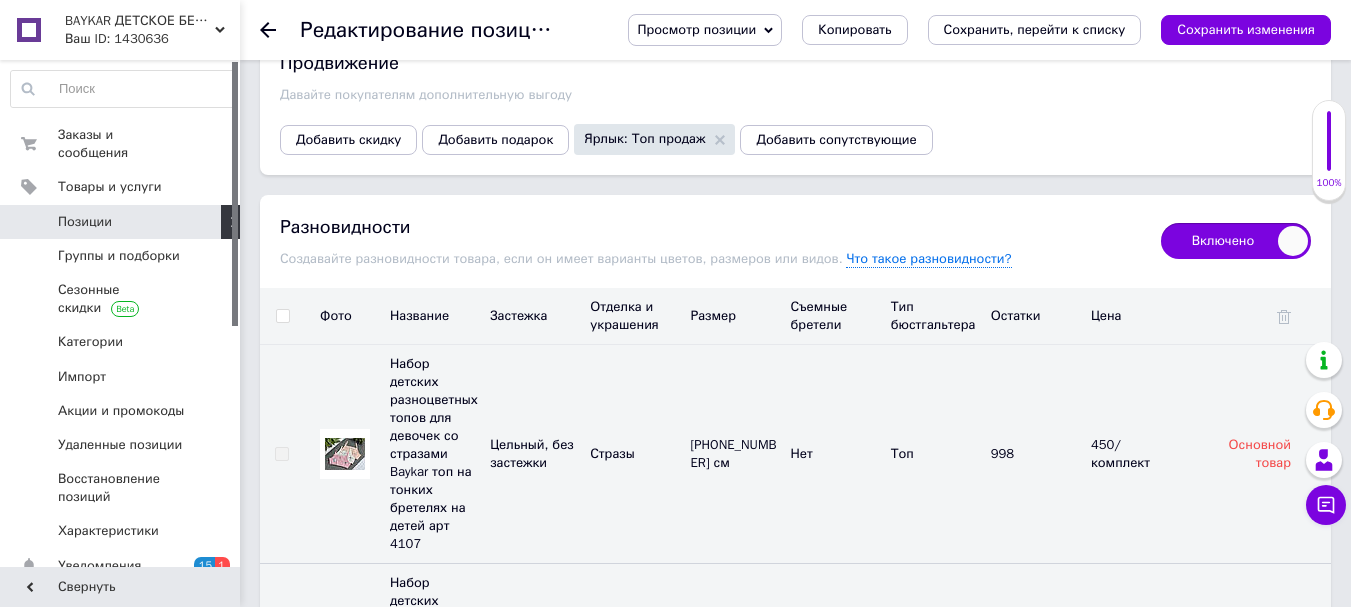 scroll, scrollTop: 3668, scrollLeft: 0, axis: vertical 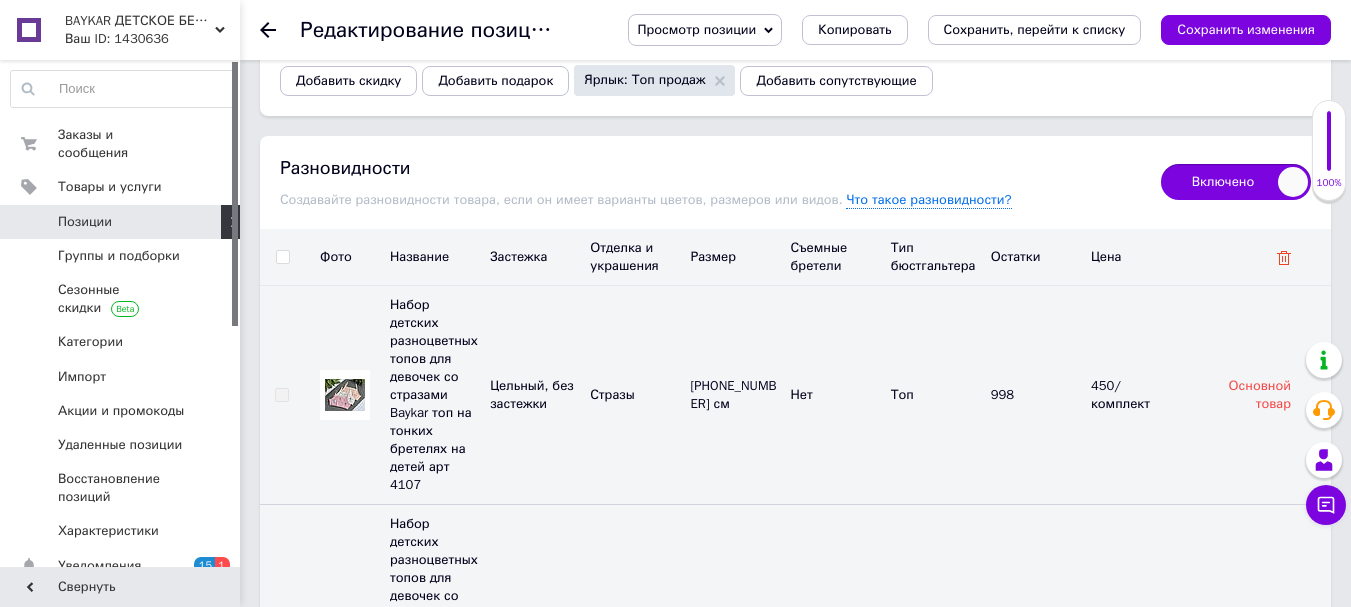 click 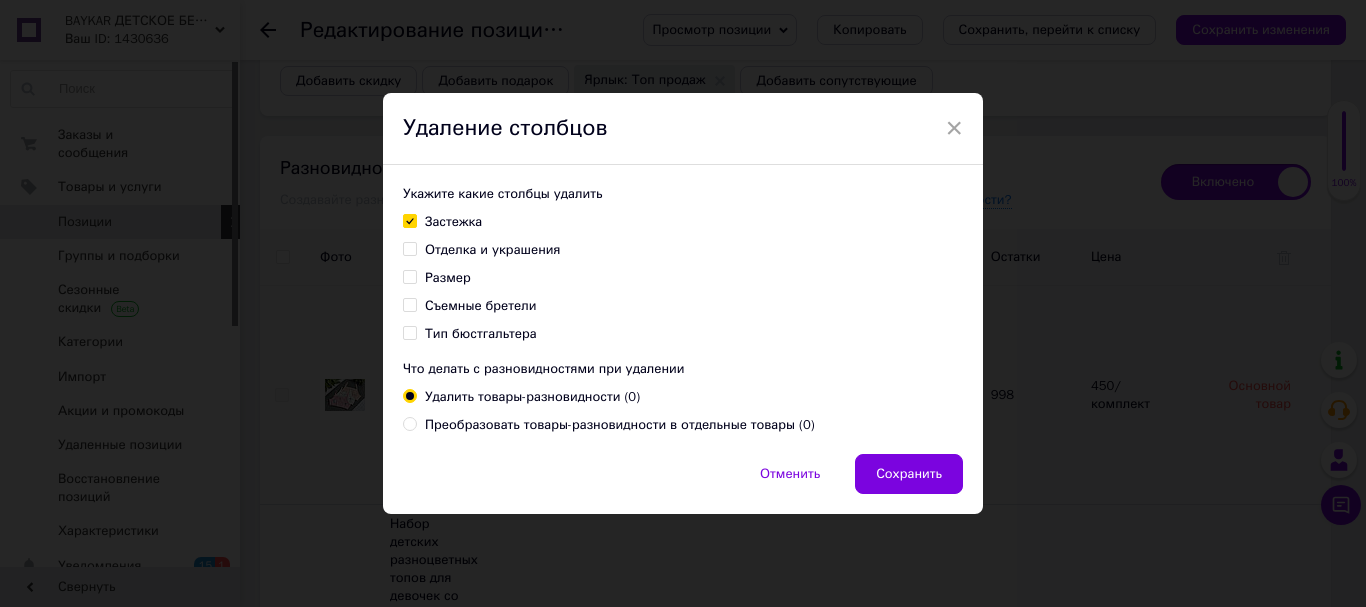 click on "Удалить товары-разновидности ( 0 )" at bounding box center [532, 397] 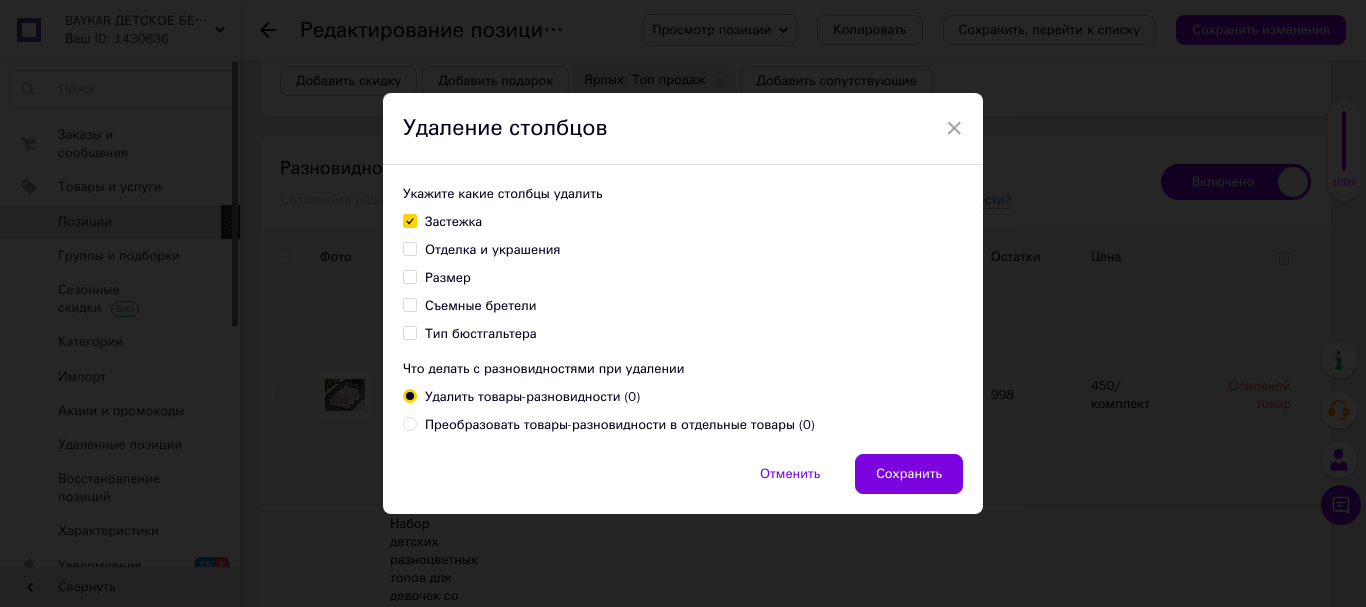 click on "Удалить товары-разновидности ( 0 )" at bounding box center [409, 395] 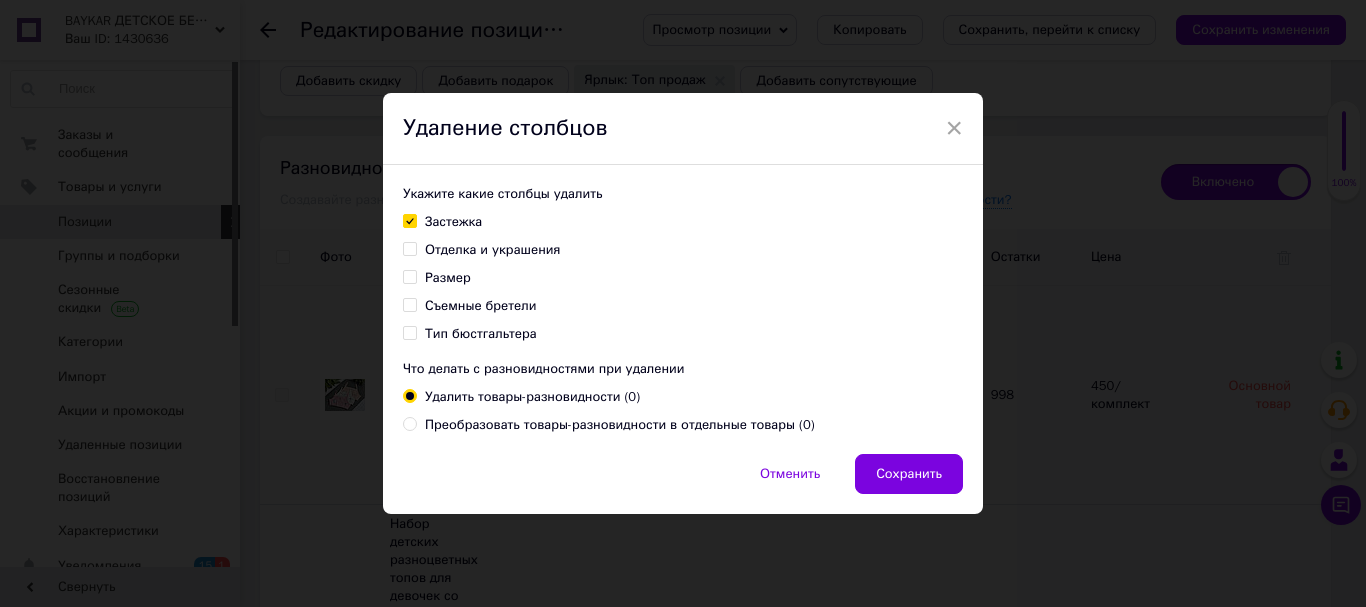 click on "Тип бюстгальтера" at bounding box center [409, 332] 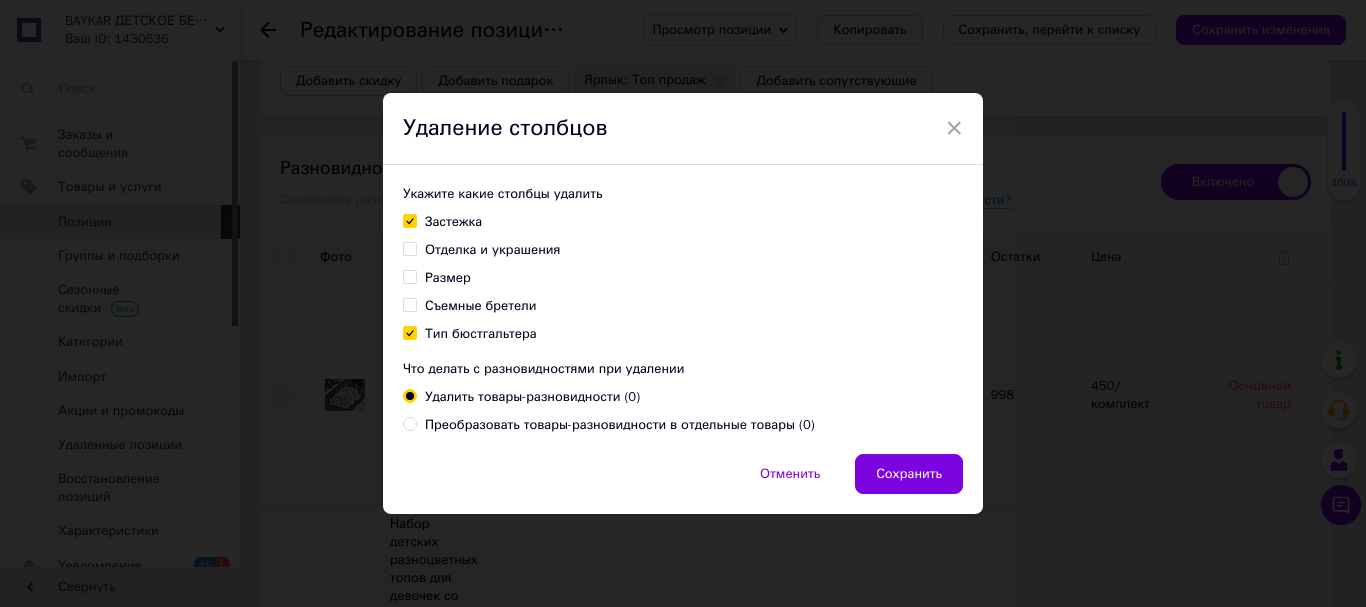 checkbox on "true" 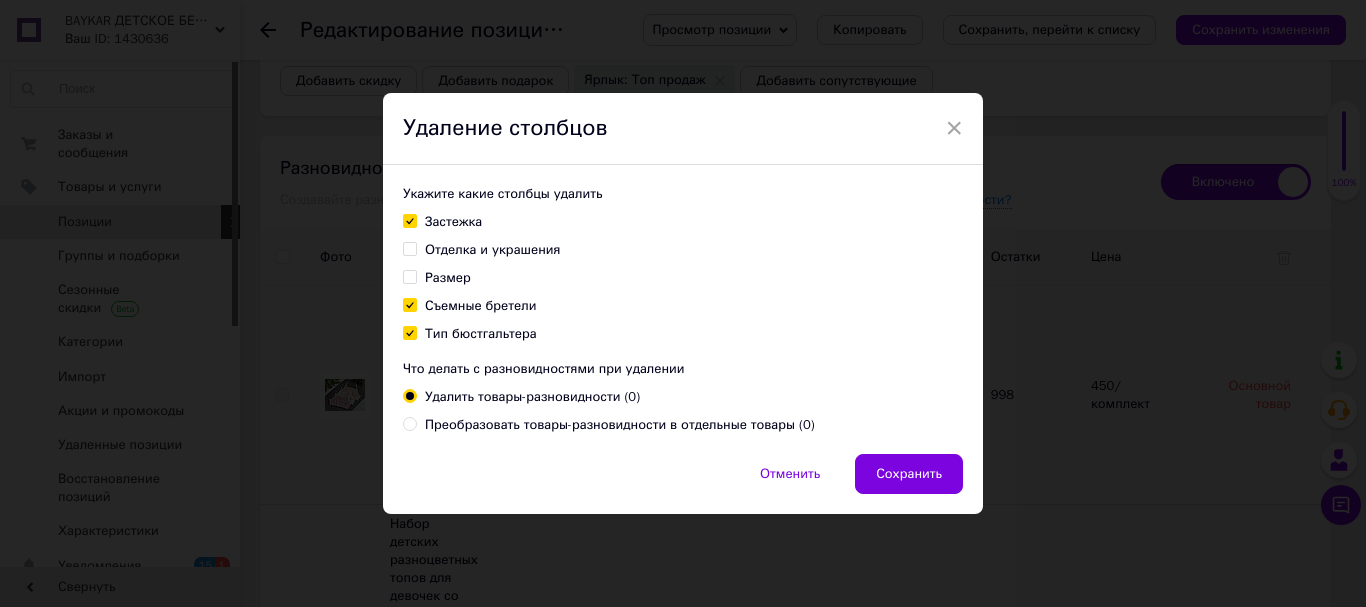 checkbox on "true" 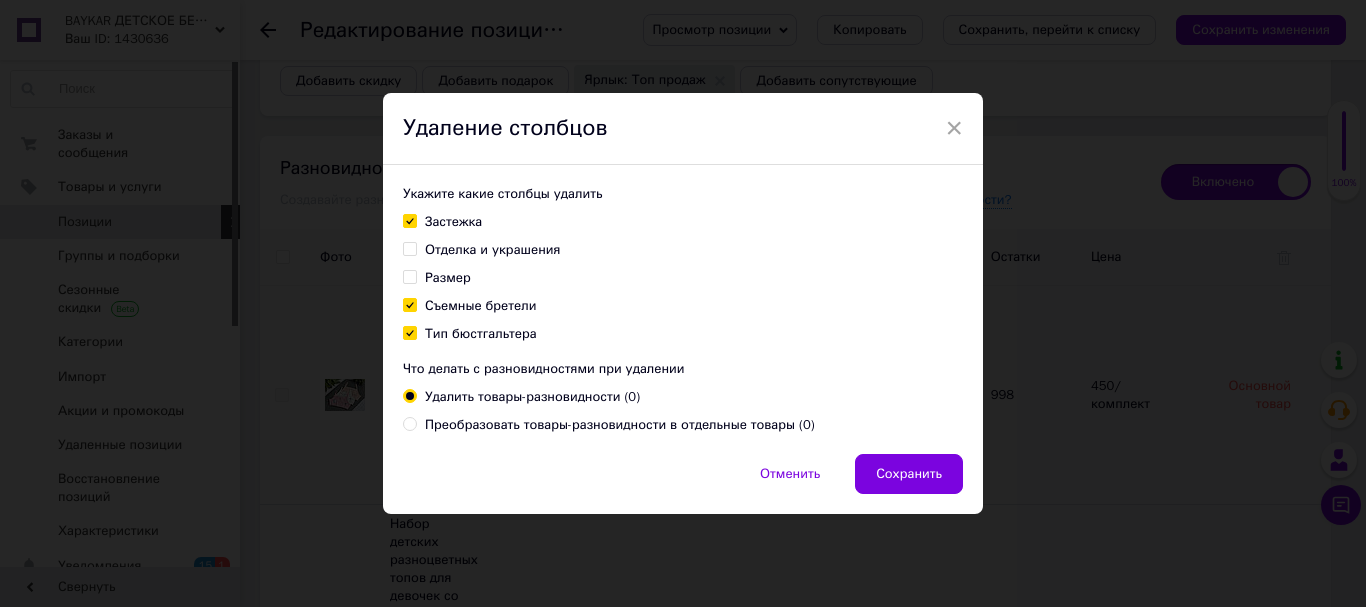 click on "Отделка и украшения" at bounding box center [409, 248] 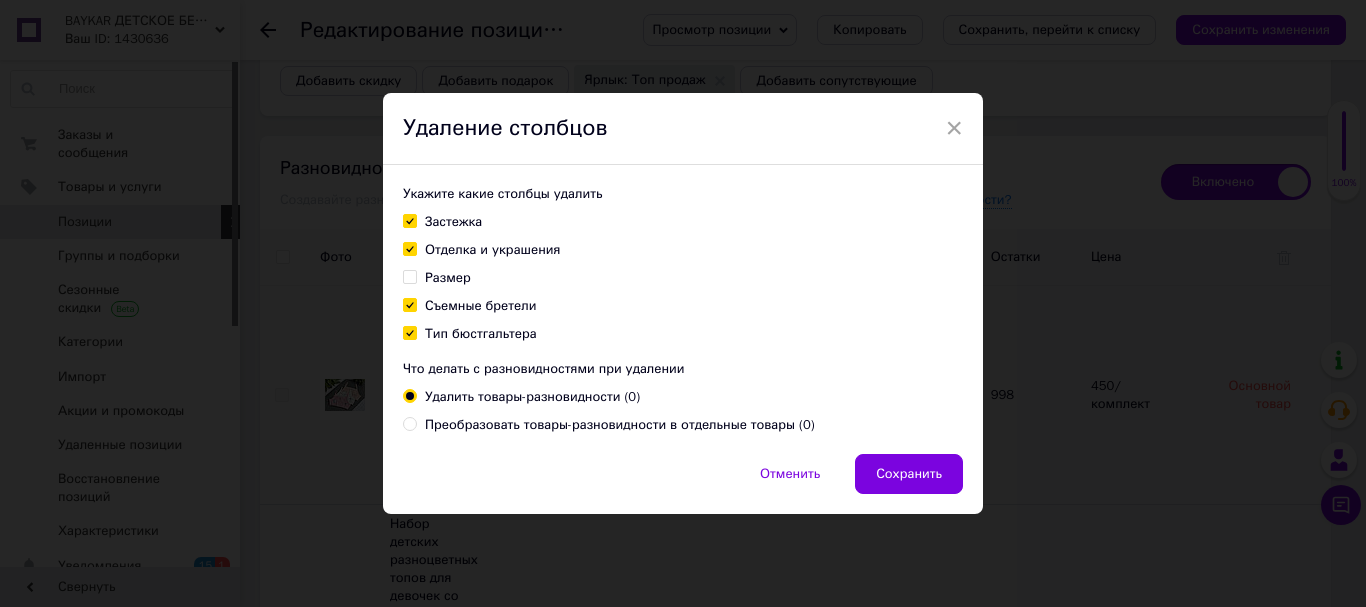 checkbox on "true" 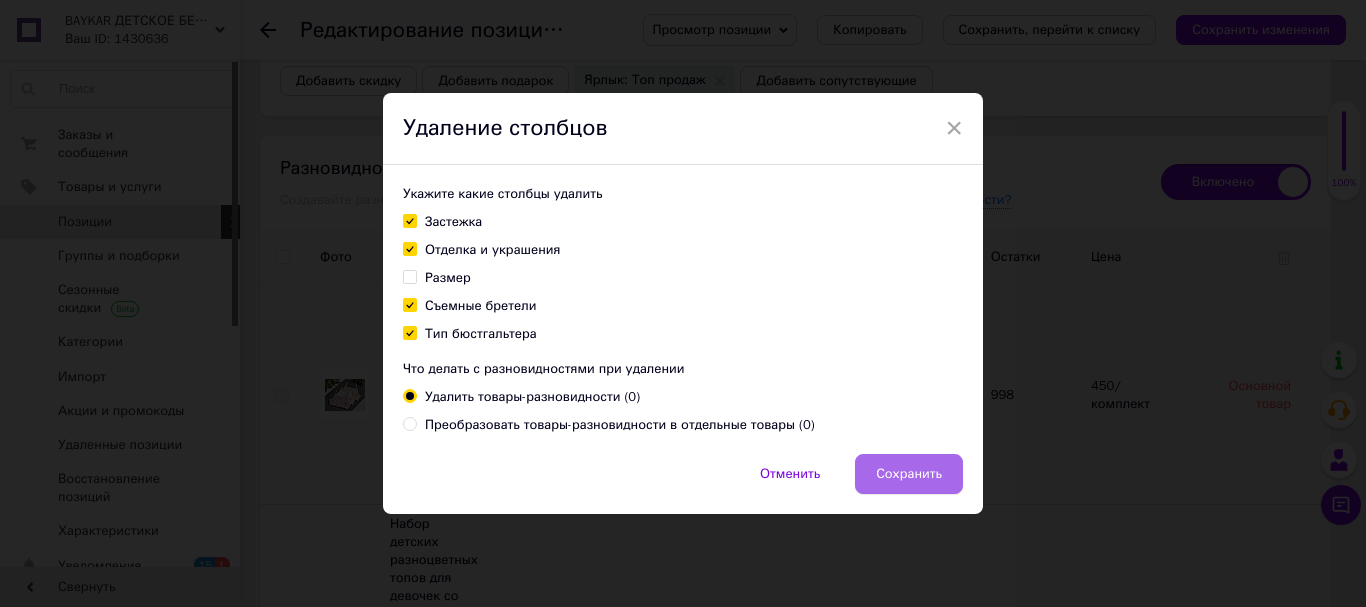 click on "Сохранить" at bounding box center (909, 474) 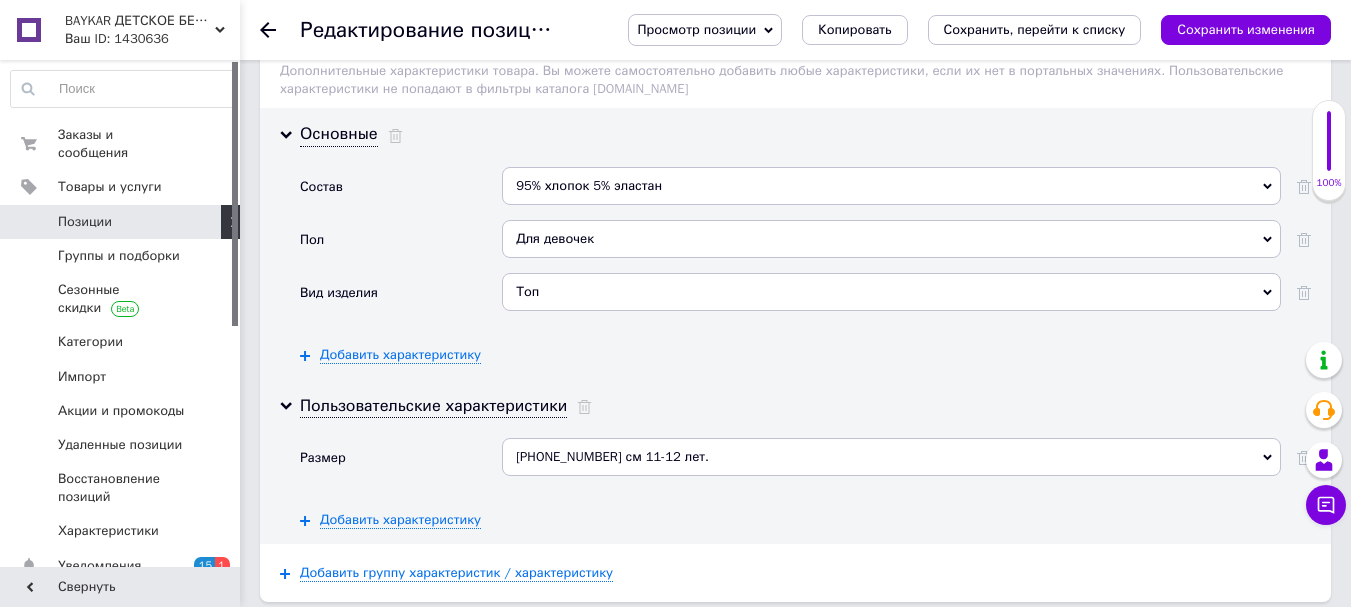 scroll, scrollTop: 2768, scrollLeft: 0, axis: vertical 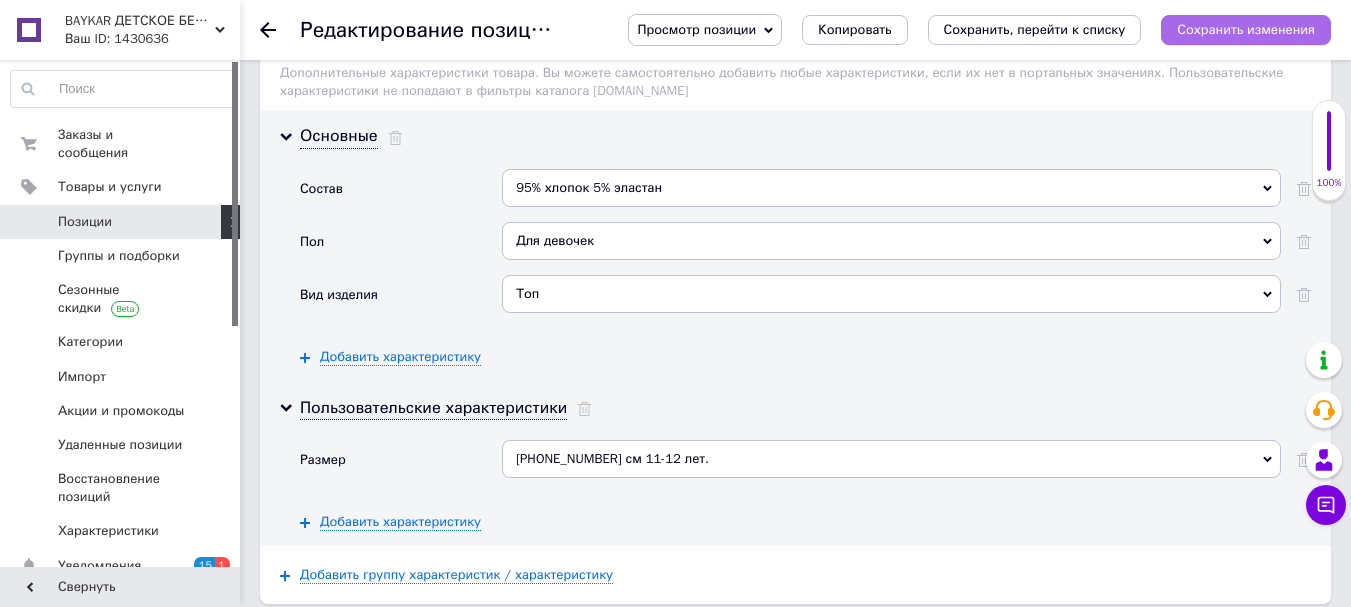 click on "Сохранить изменения" at bounding box center (1246, 30) 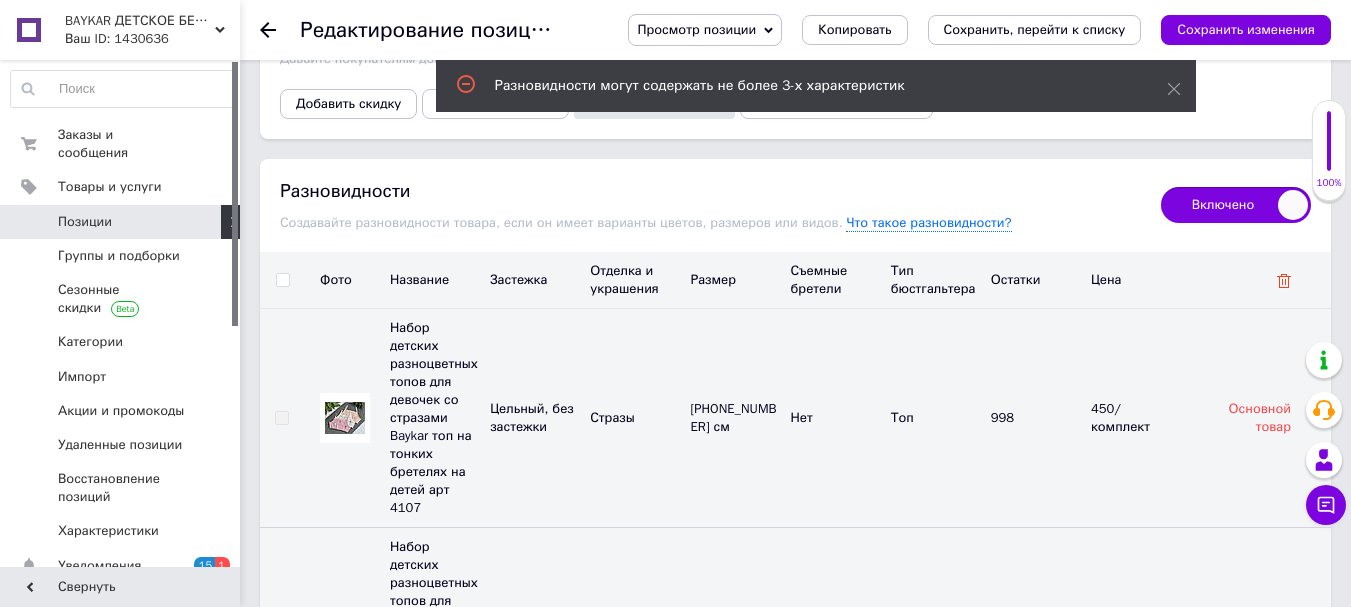 scroll, scrollTop: 3668, scrollLeft: 0, axis: vertical 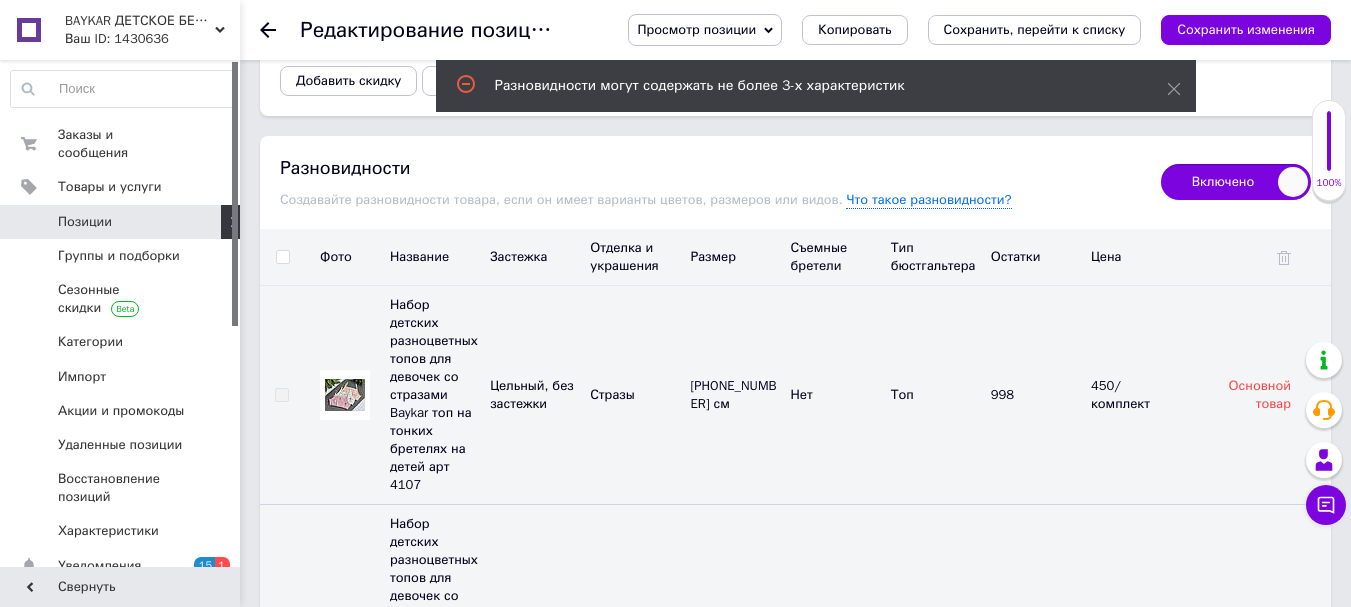 click on "Основной товар" at bounding box center (1260, 394) 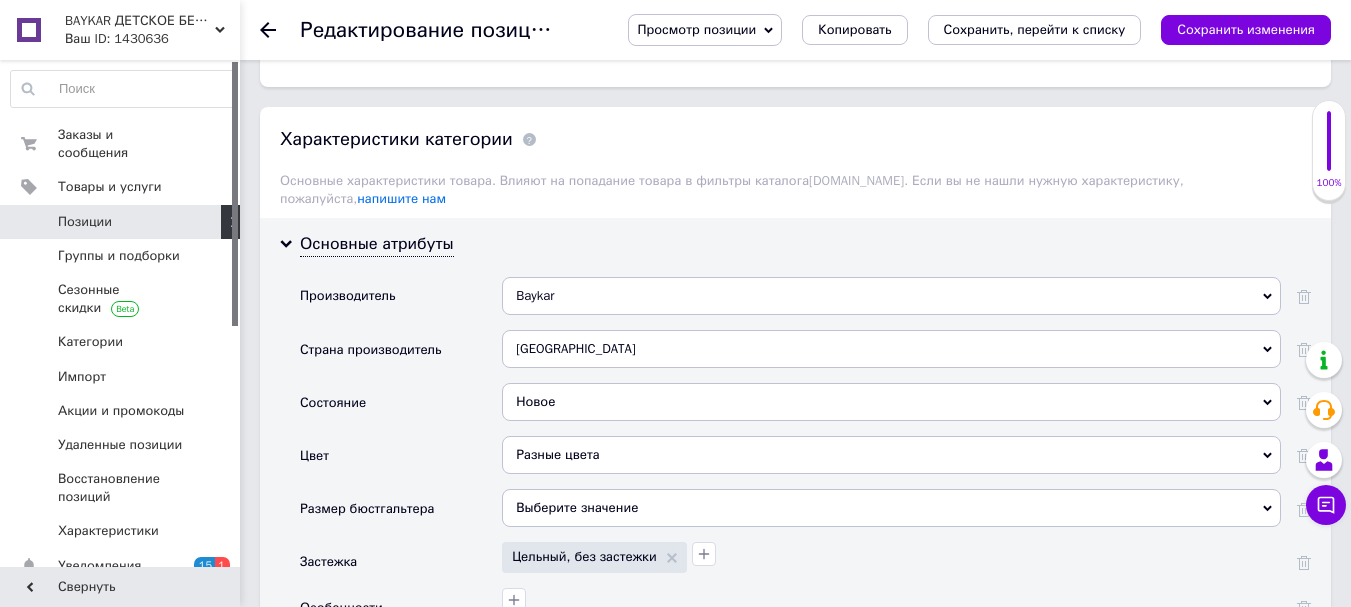 scroll, scrollTop: 1868, scrollLeft: 0, axis: vertical 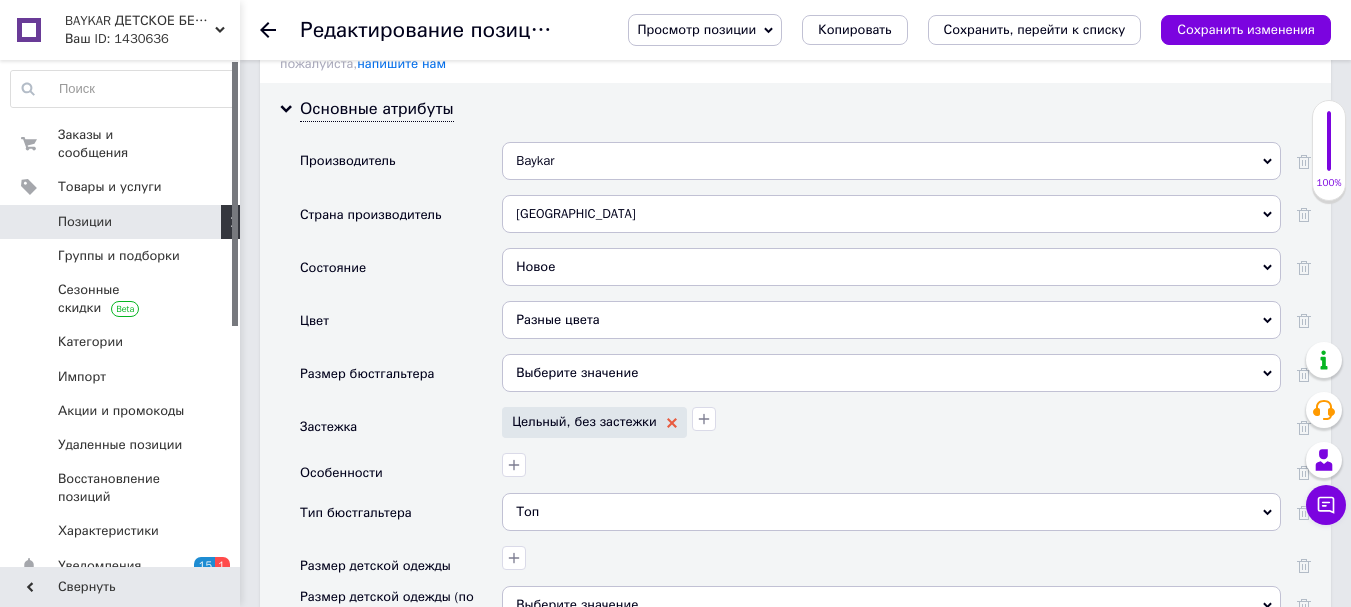 click 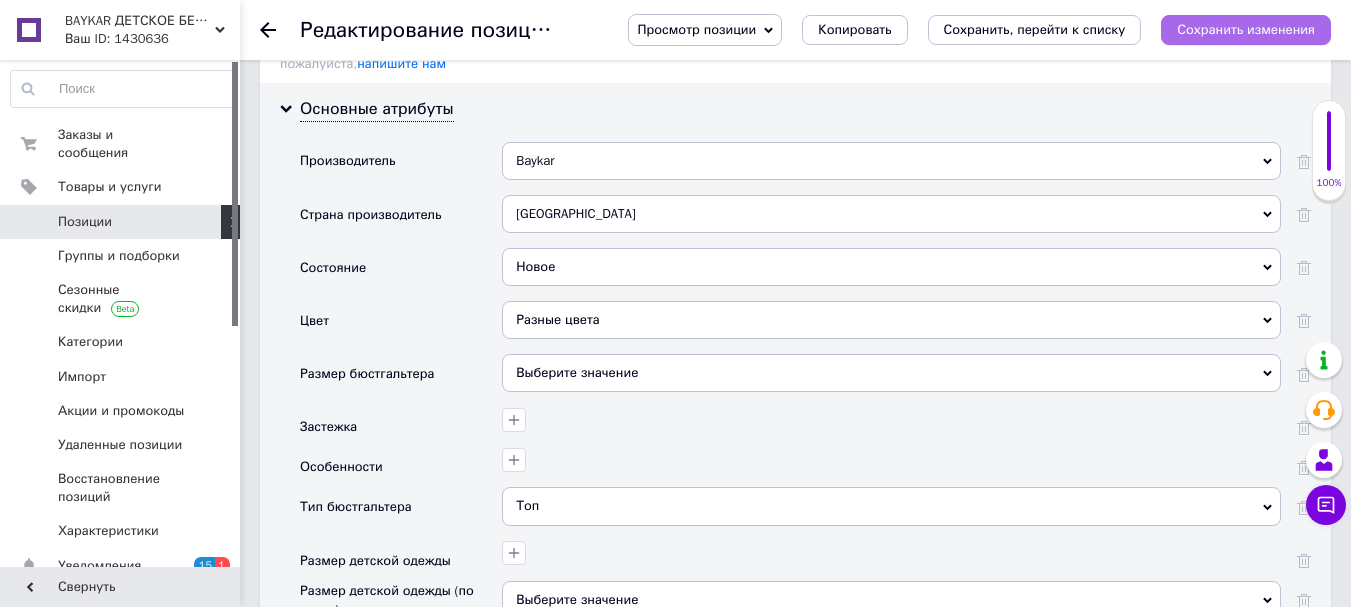 click on "Сохранить изменения" at bounding box center [1246, 29] 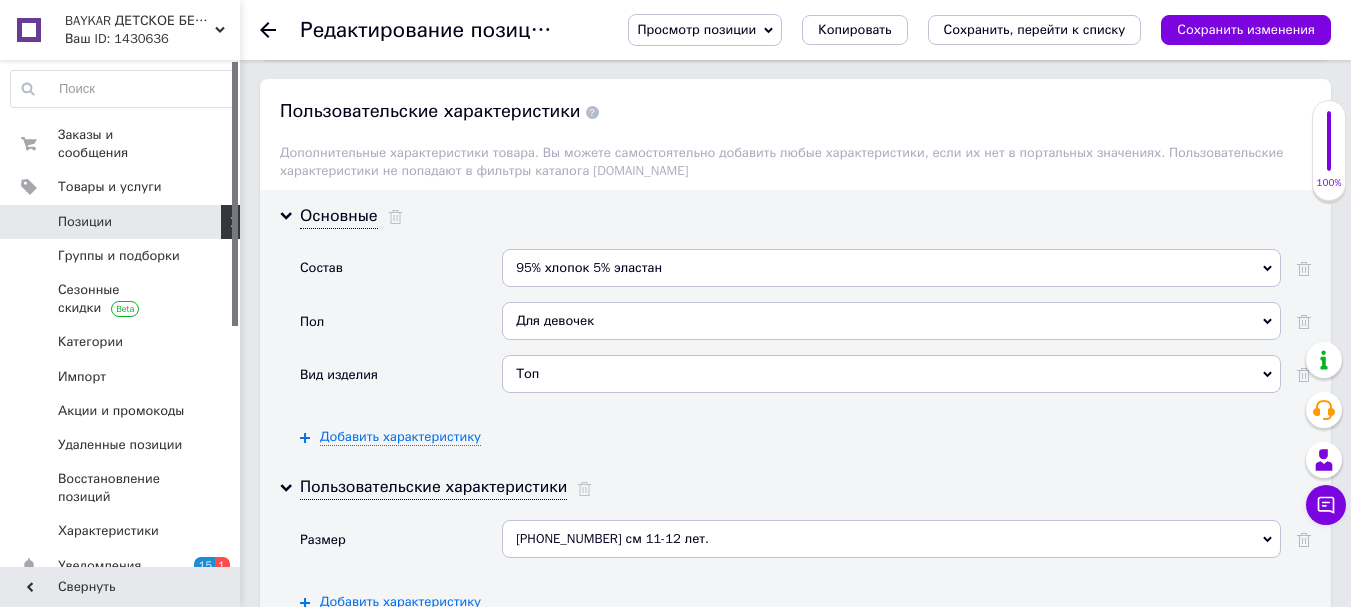scroll, scrollTop: 2668, scrollLeft: 0, axis: vertical 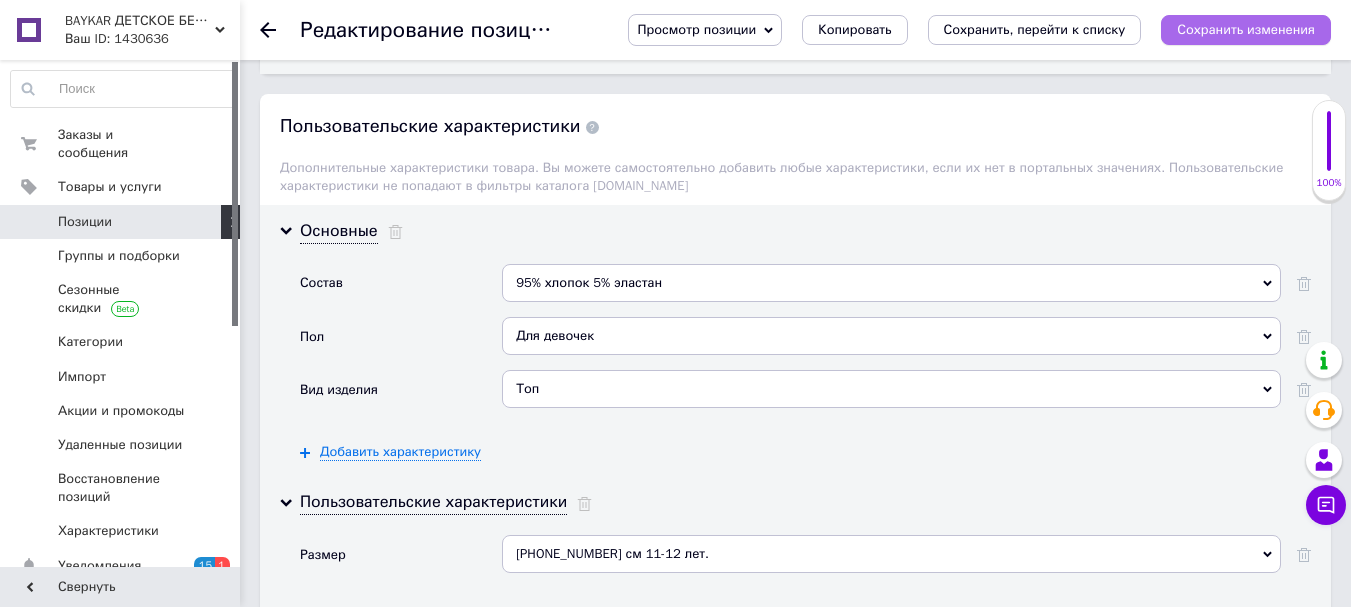 click on "Сохранить изменения" at bounding box center (1246, 29) 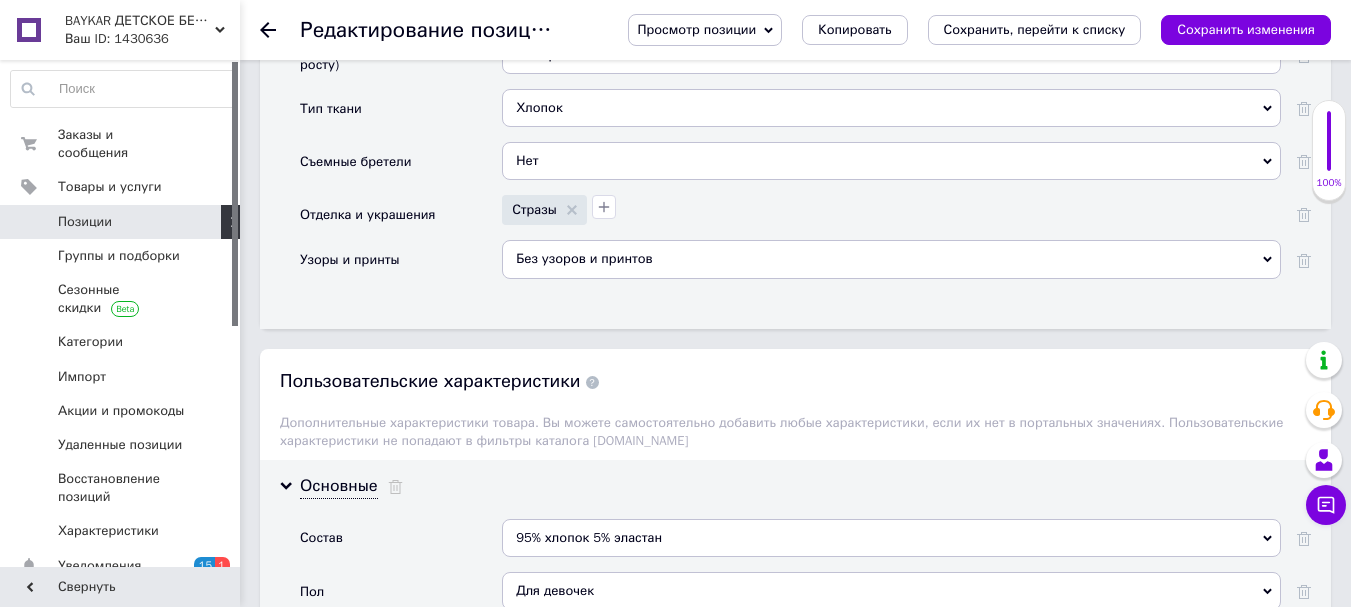 scroll, scrollTop: 2268, scrollLeft: 0, axis: vertical 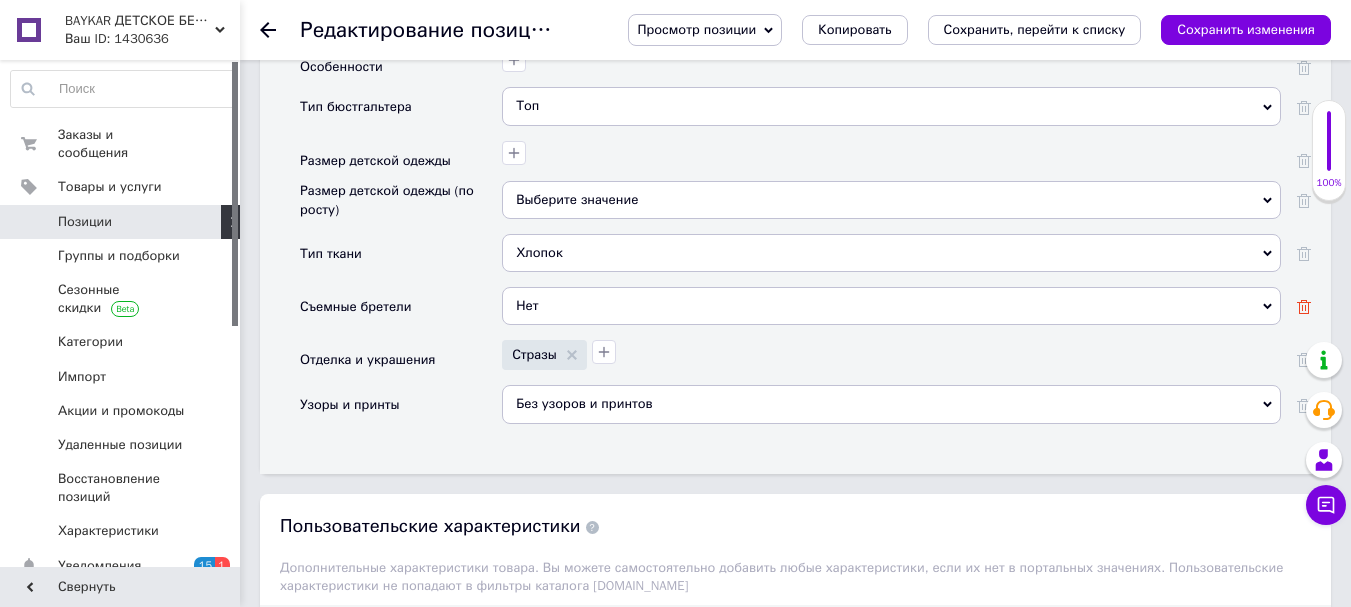 click 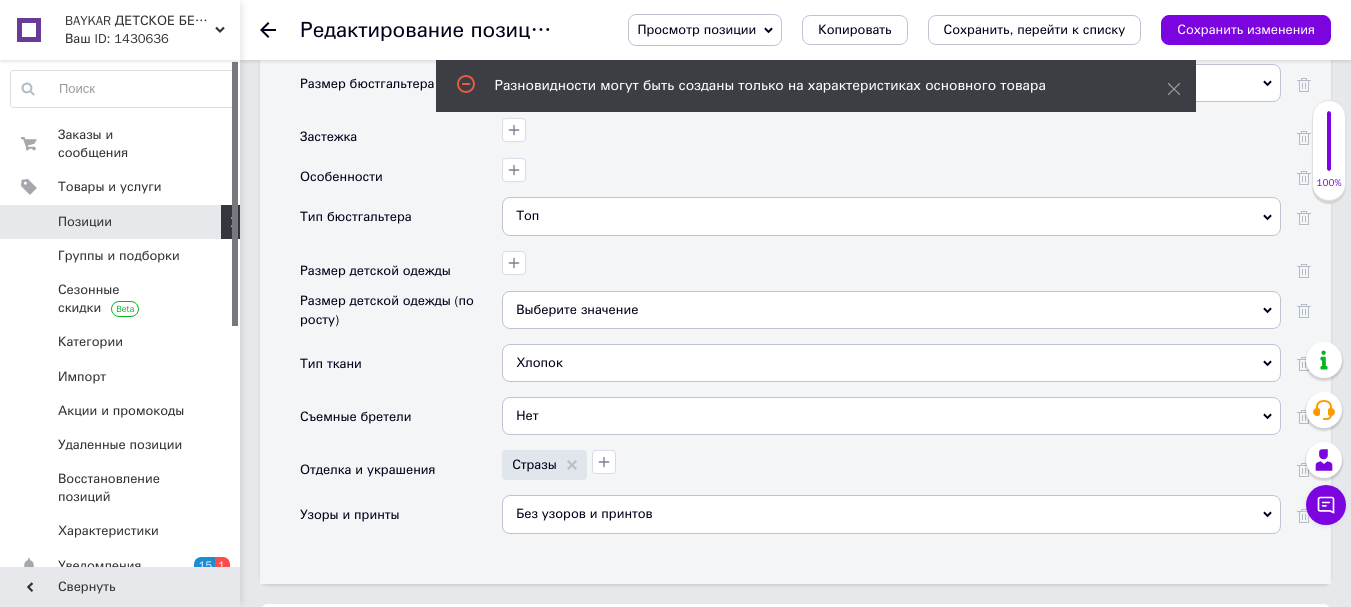 scroll, scrollTop: 2168, scrollLeft: 0, axis: vertical 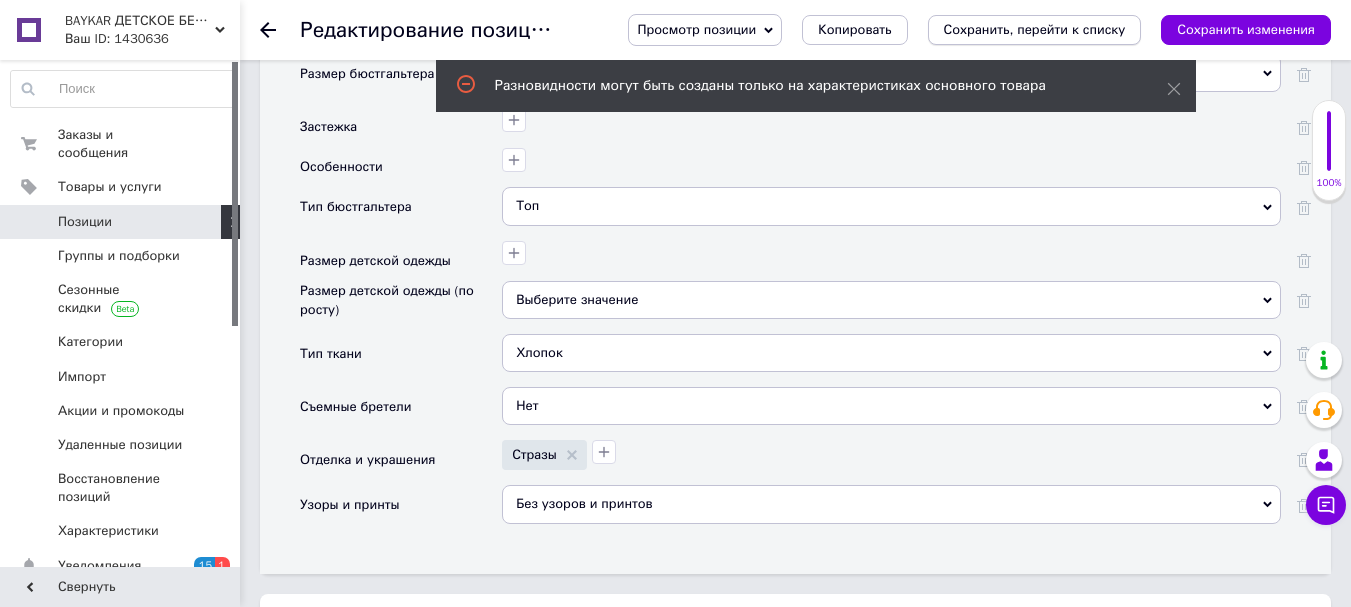 click on "Сохранить, перейти к списку" at bounding box center [1035, 29] 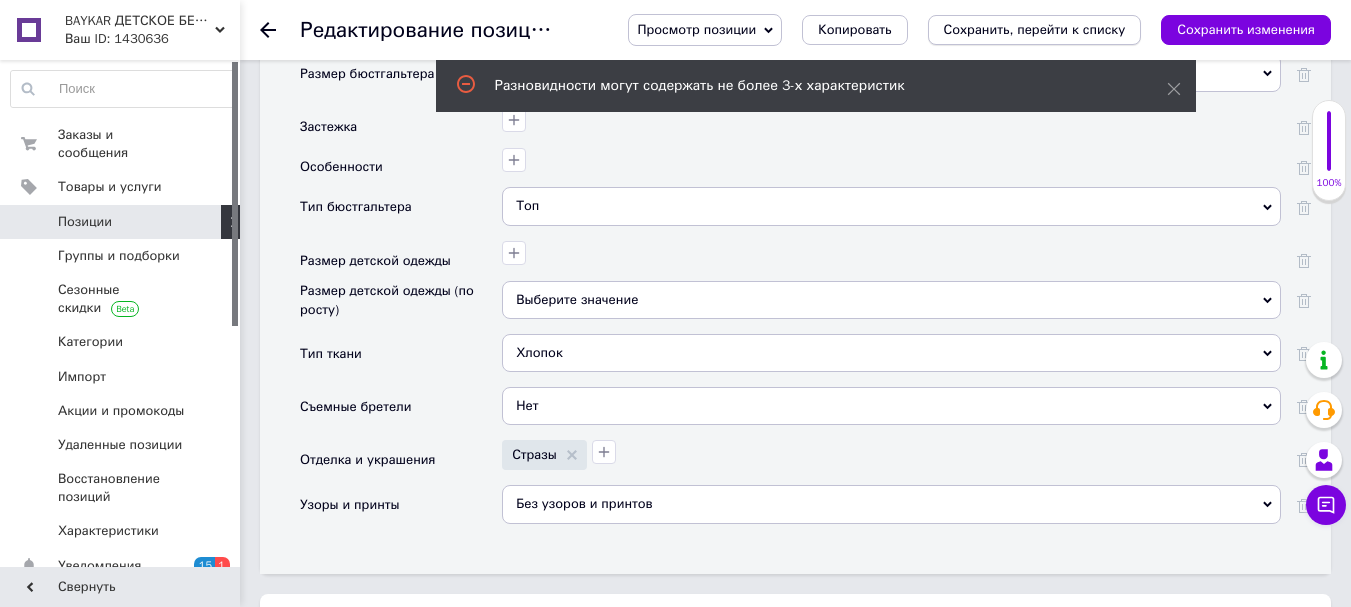click on "Сохранить, перейти к списку" at bounding box center [1035, 29] 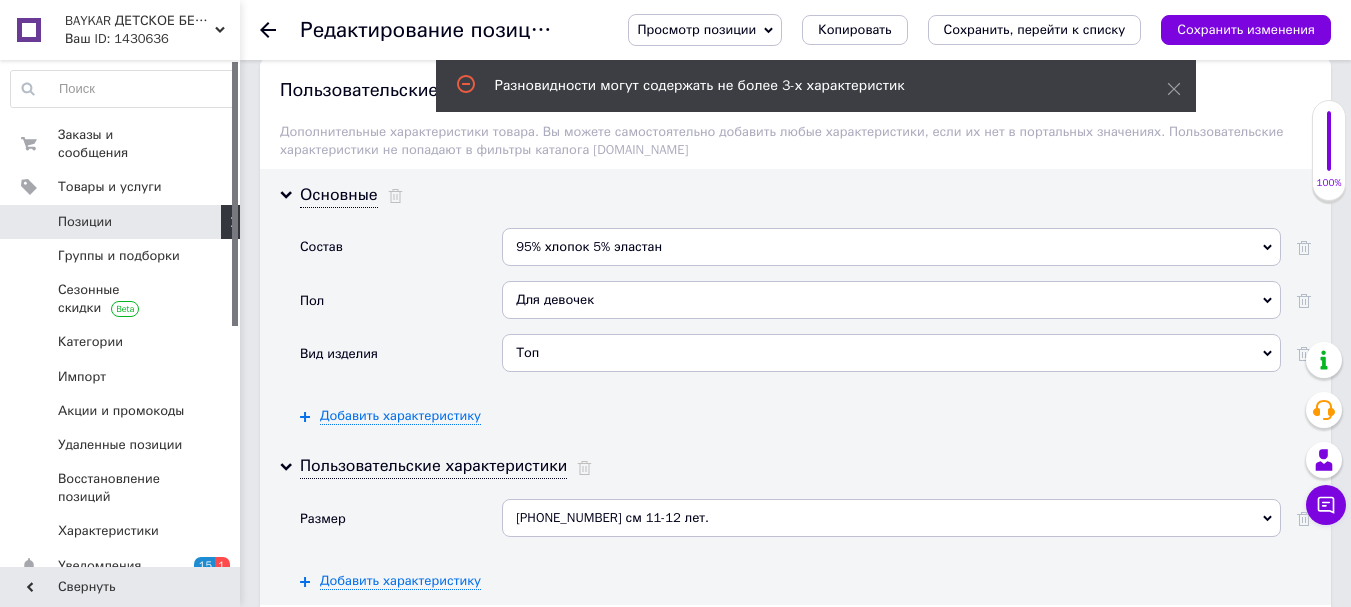 scroll, scrollTop: 2668, scrollLeft: 0, axis: vertical 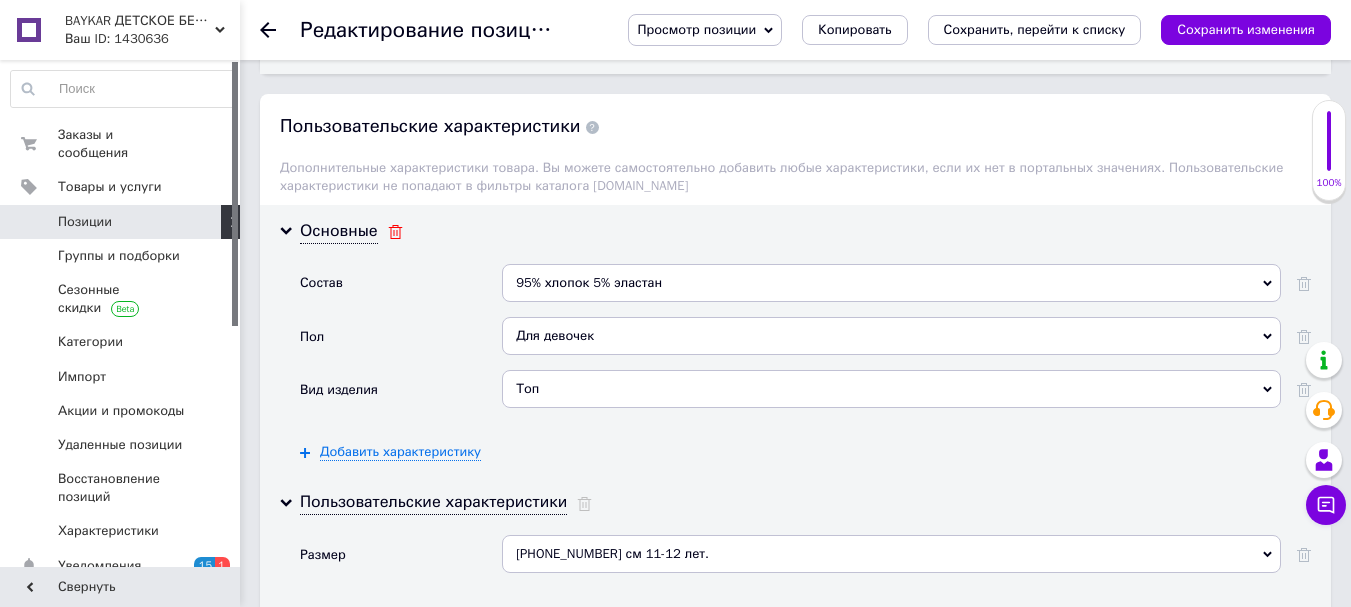 click 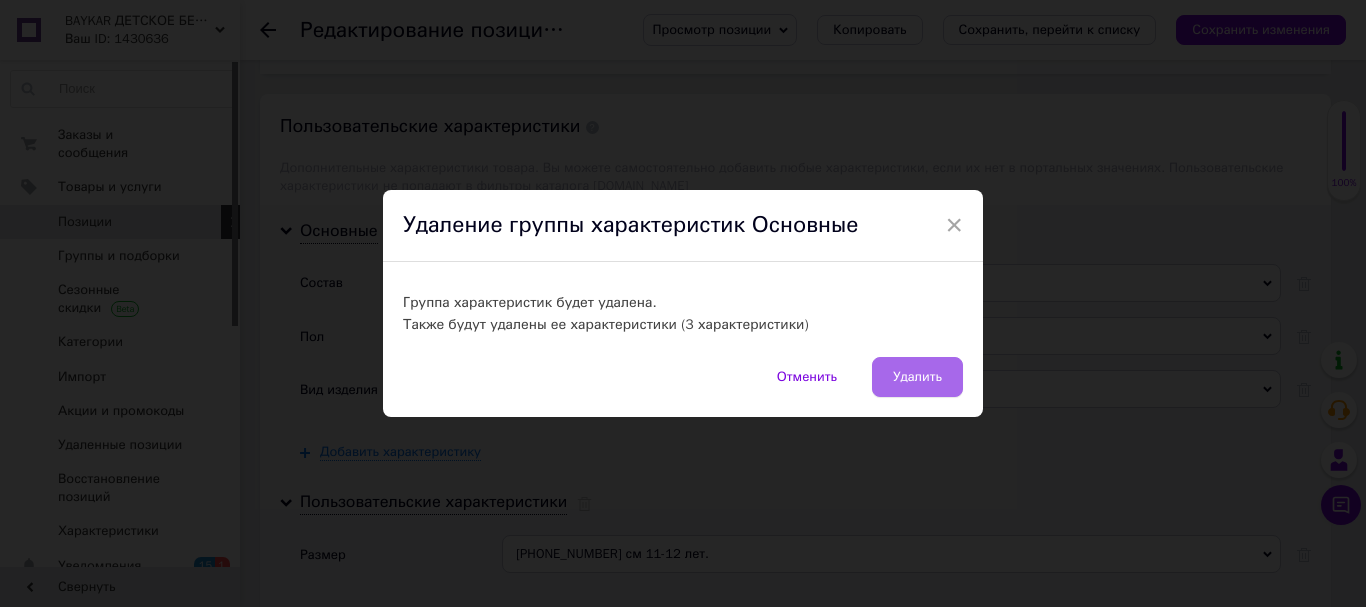 click on "Удалить" at bounding box center (917, 377) 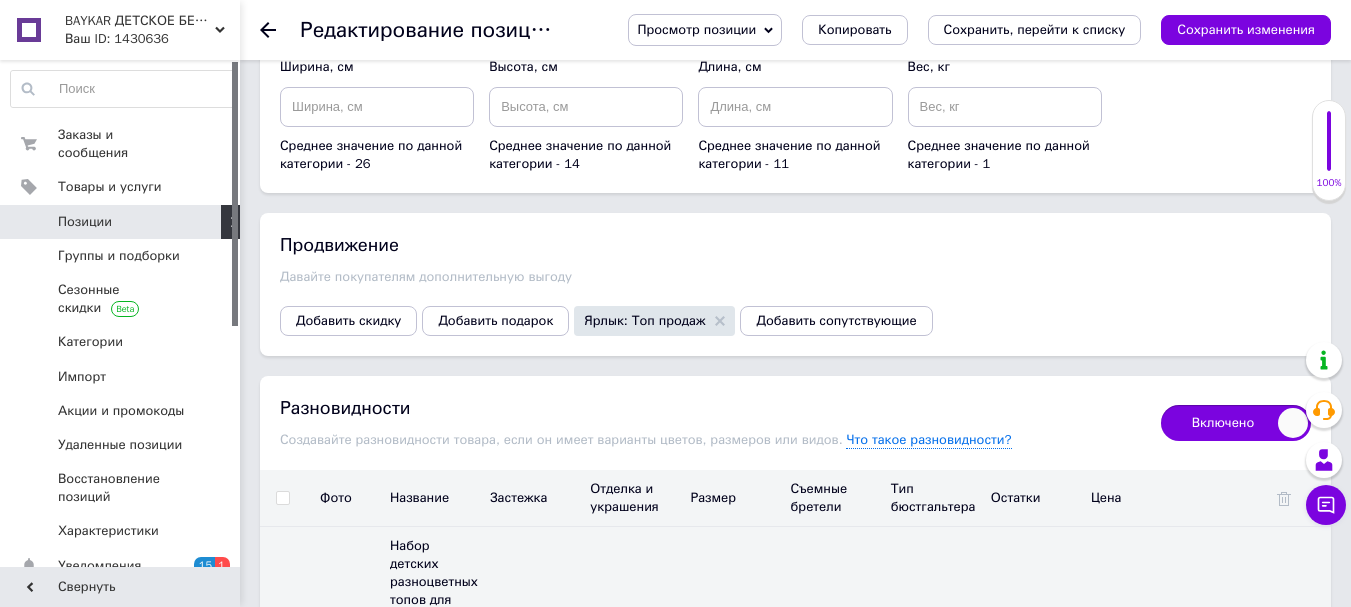 scroll, scrollTop: 3268, scrollLeft: 0, axis: vertical 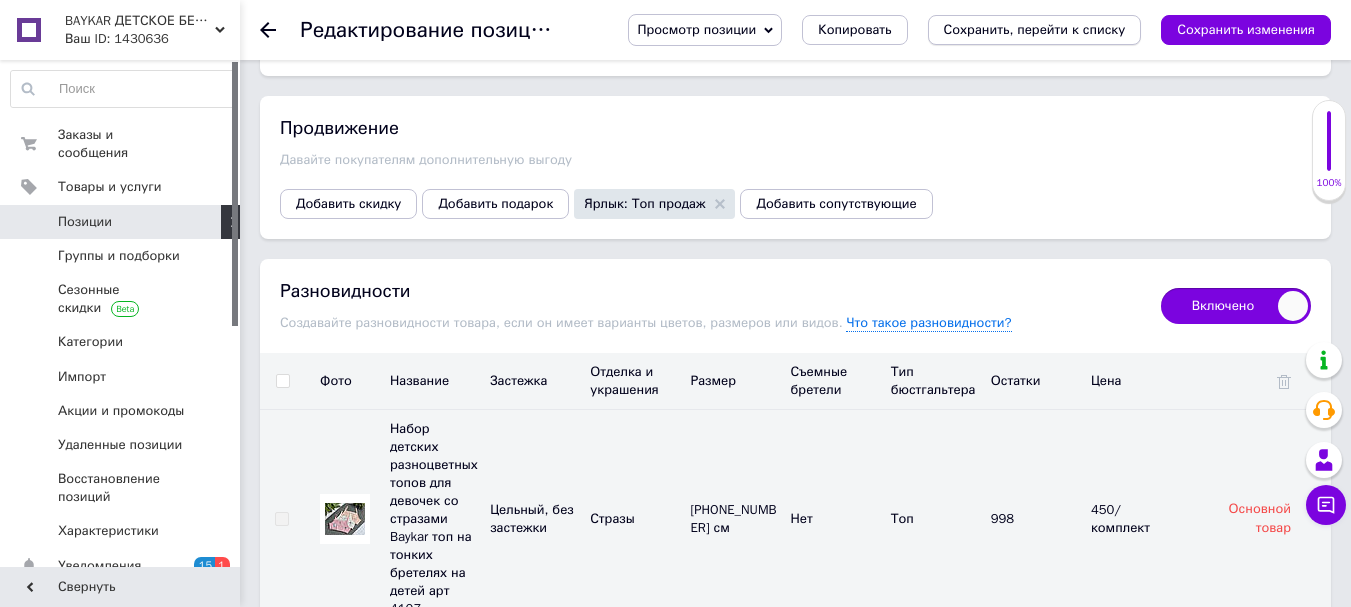 click on "Сохранить, перейти к списку" at bounding box center (1035, 29) 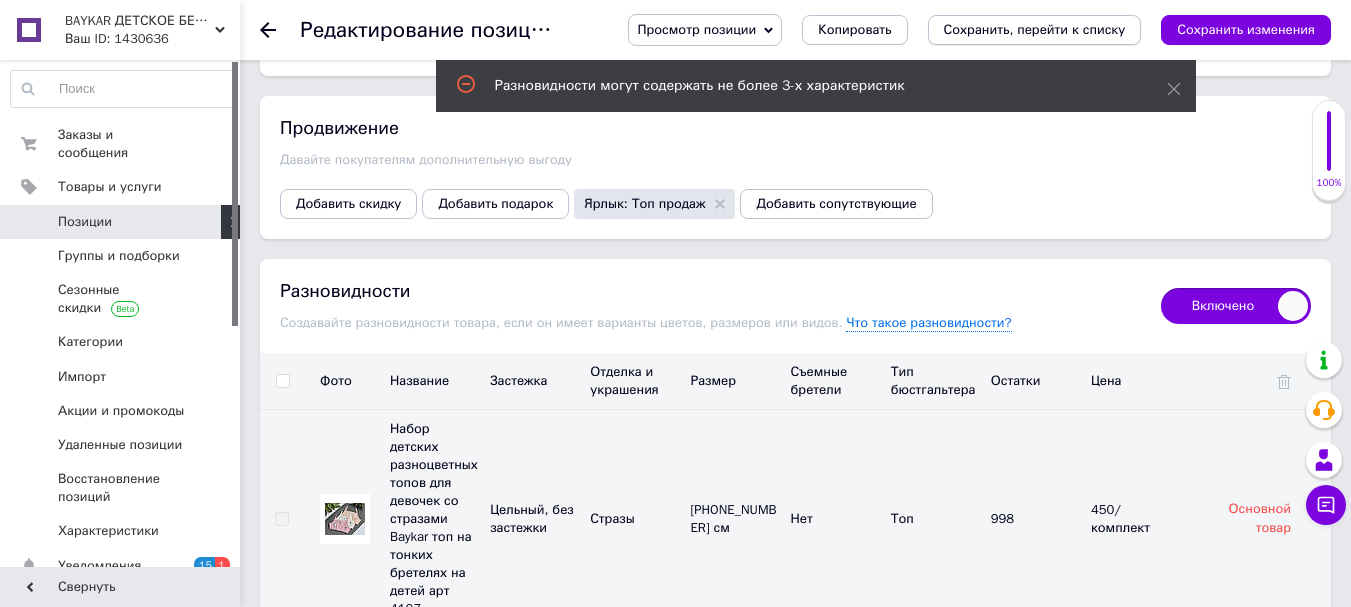 click on "Сохранить, перейти к списку" at bounding box center [1035, 29] 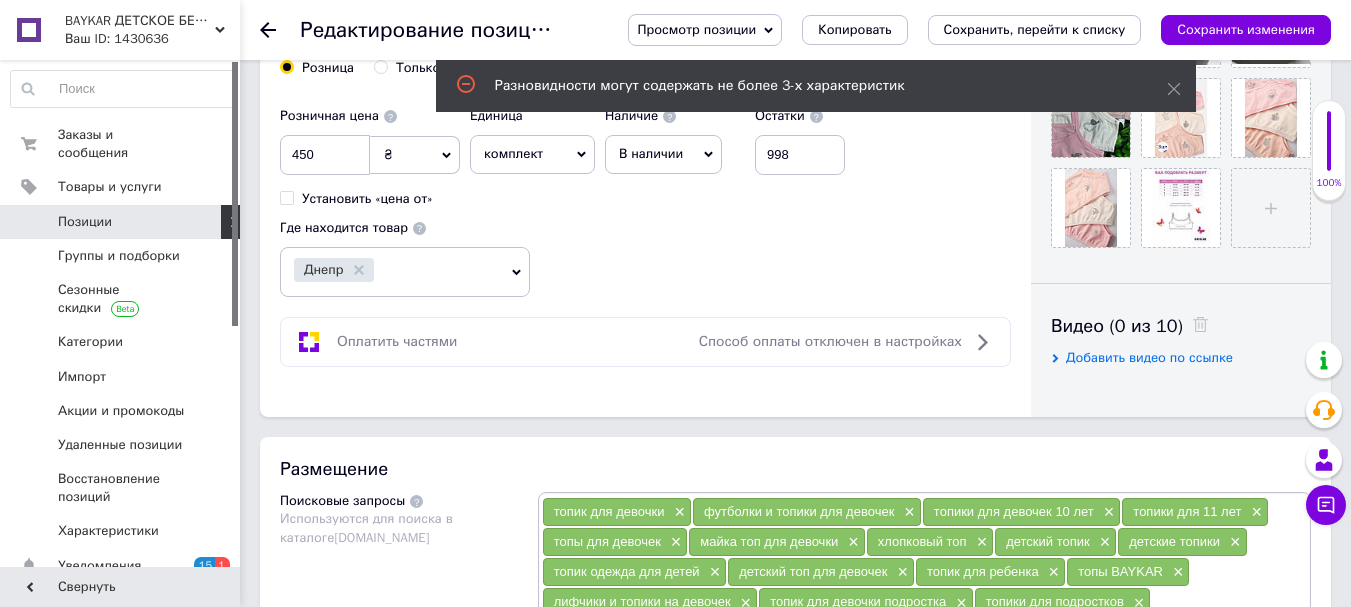scroll, scrollTop: 0, scrollLeft: 0, axis: both 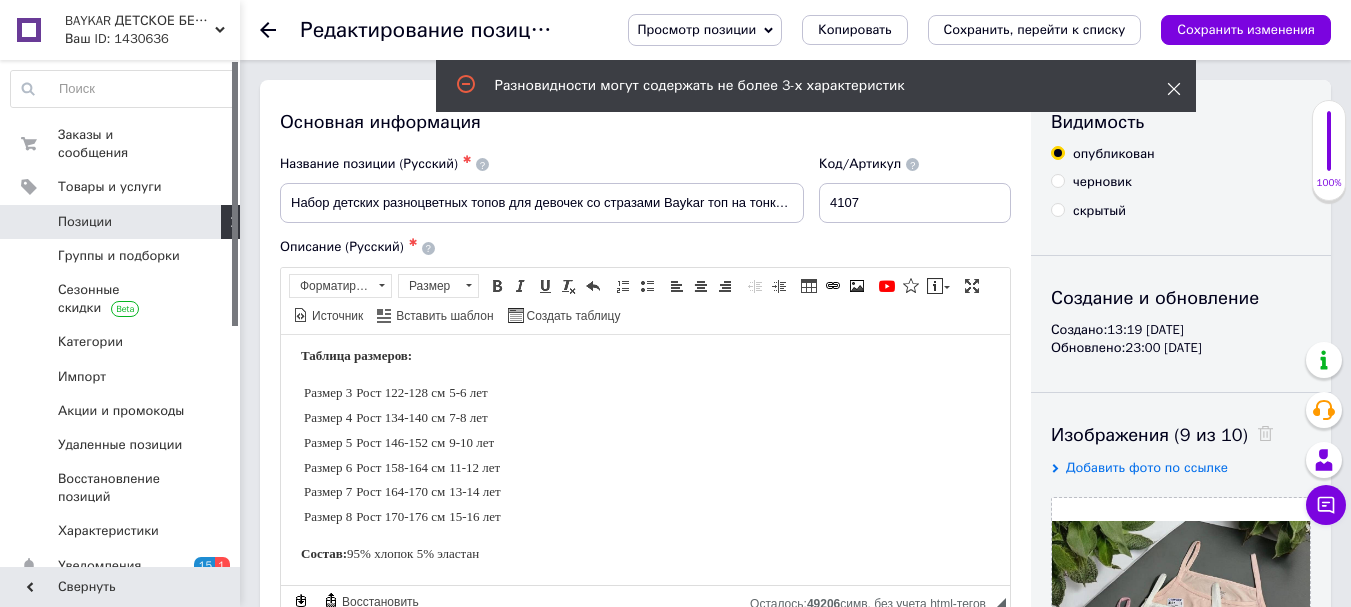 click 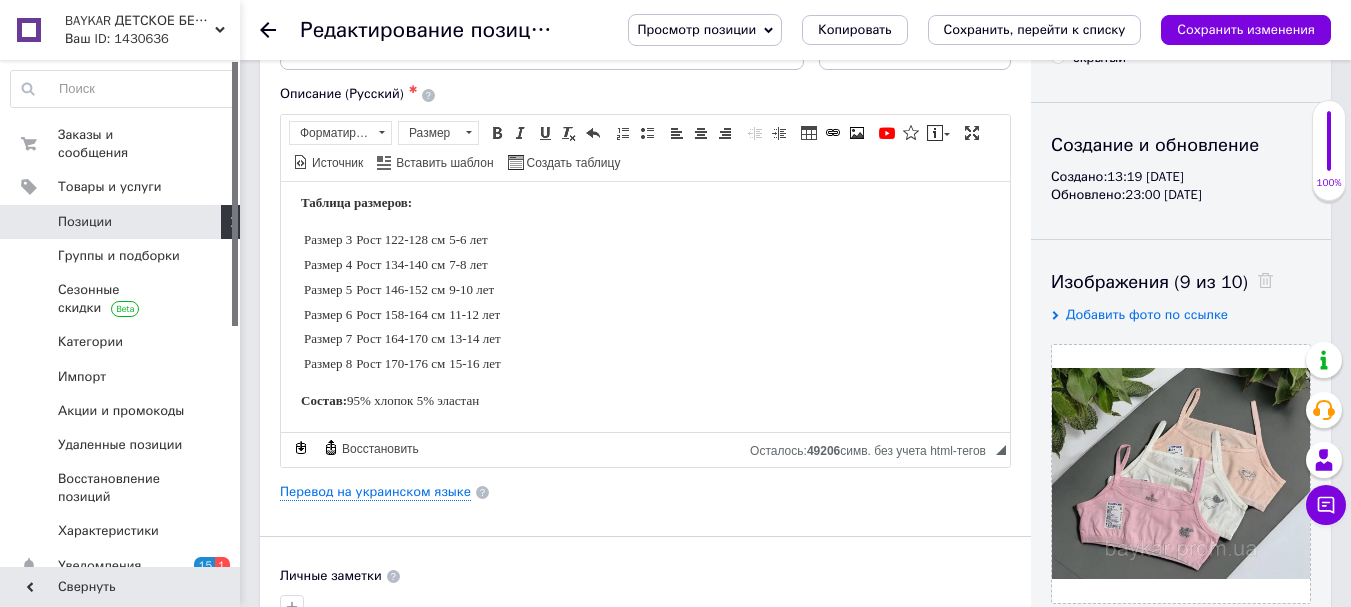 scroll, scrollTop: 400, scrollLeft: 0, axis: vertical 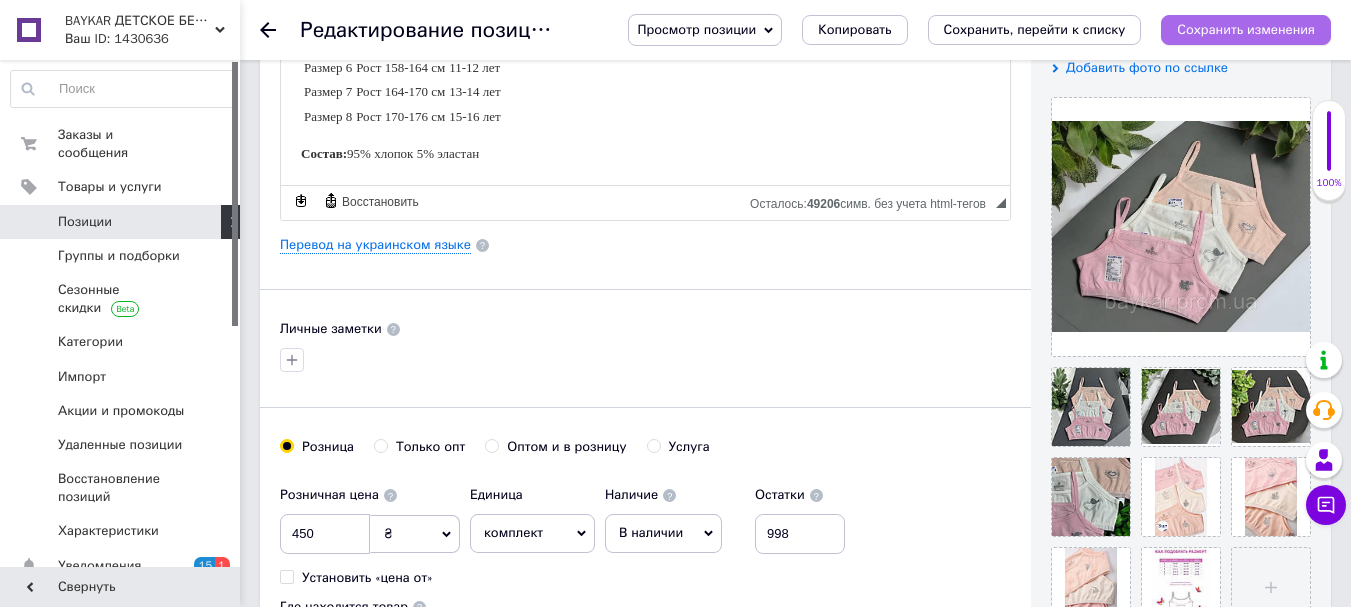 click on "Сохранить изменения" at bounding box center [1246, 29] 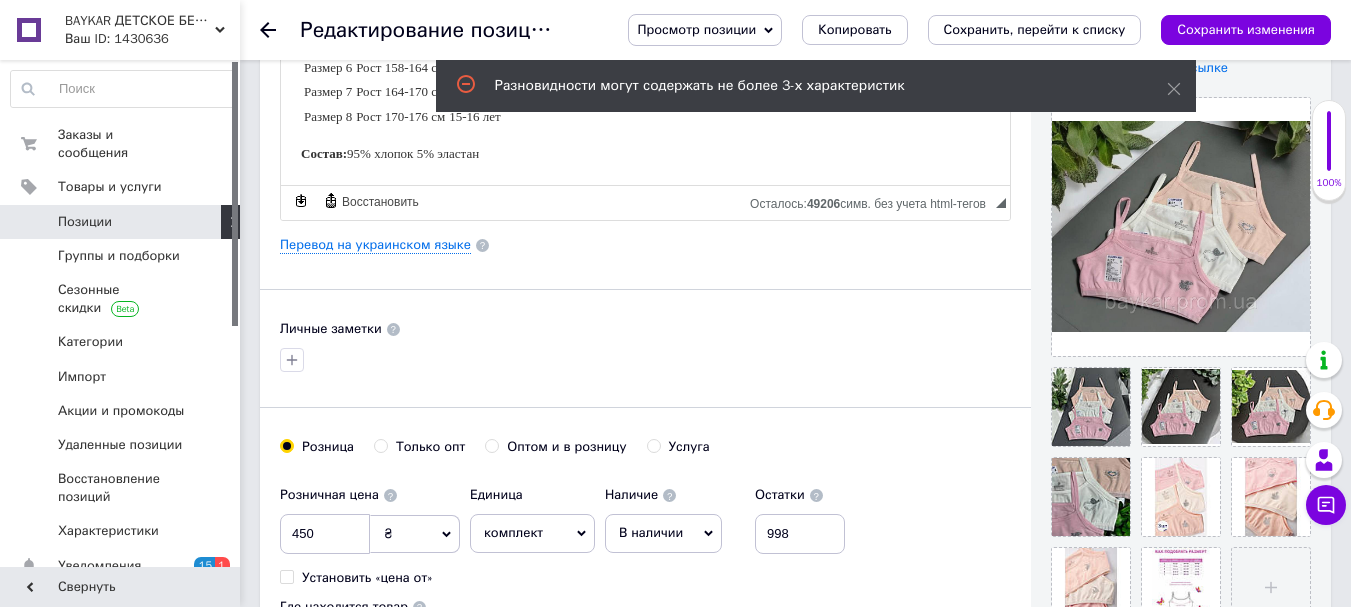 type 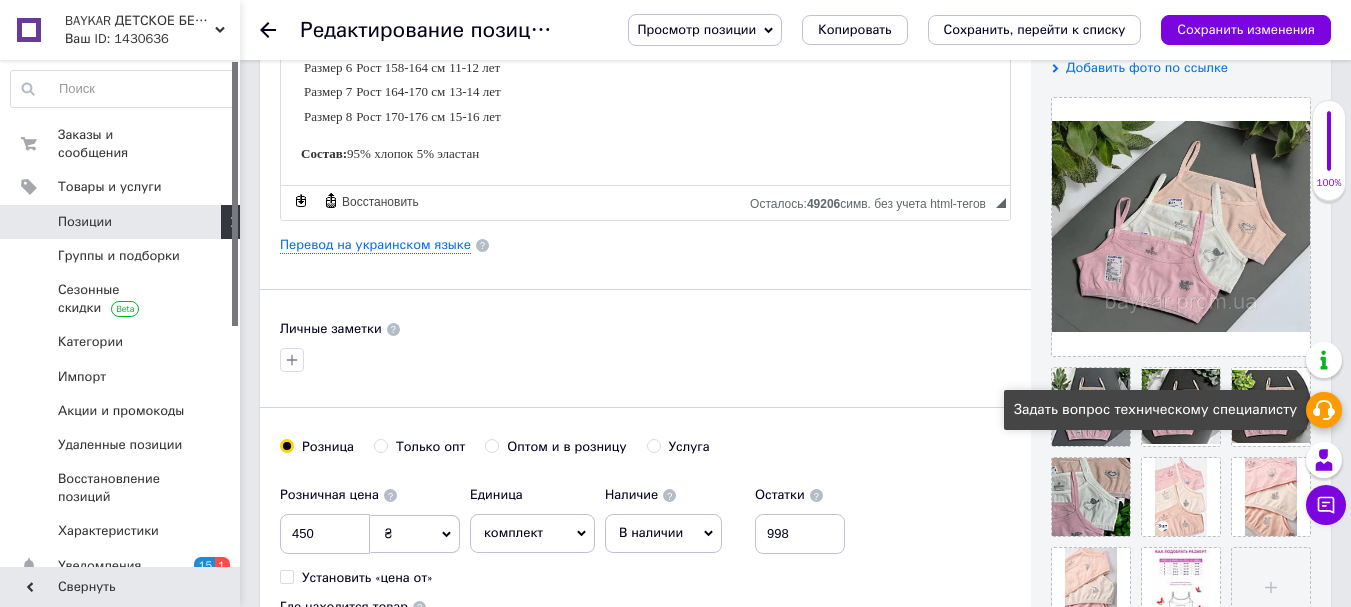 click 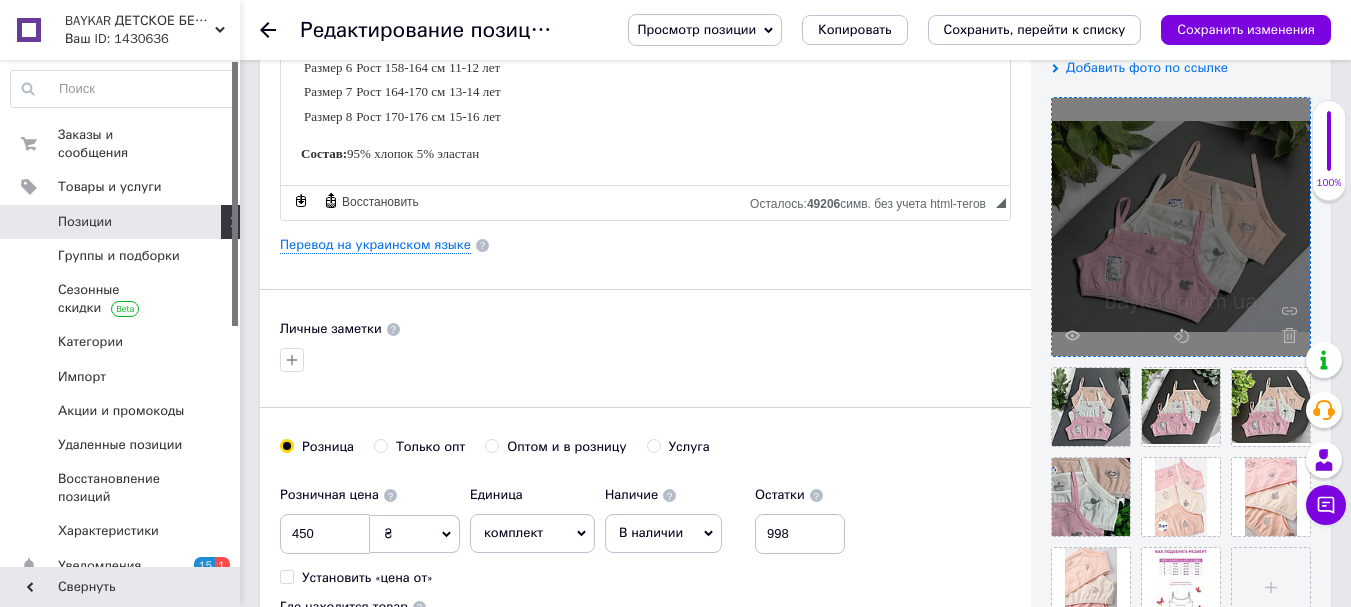 click at bounding box center [1181, 227] 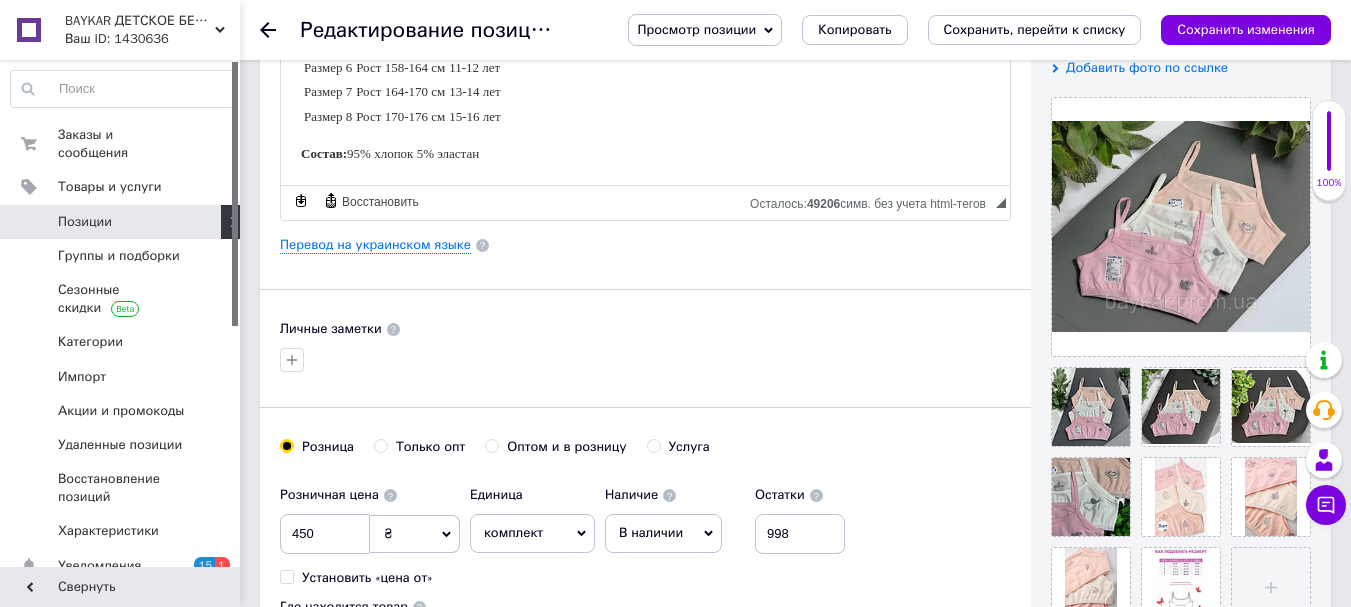 click at bounding box center (1181, 227) 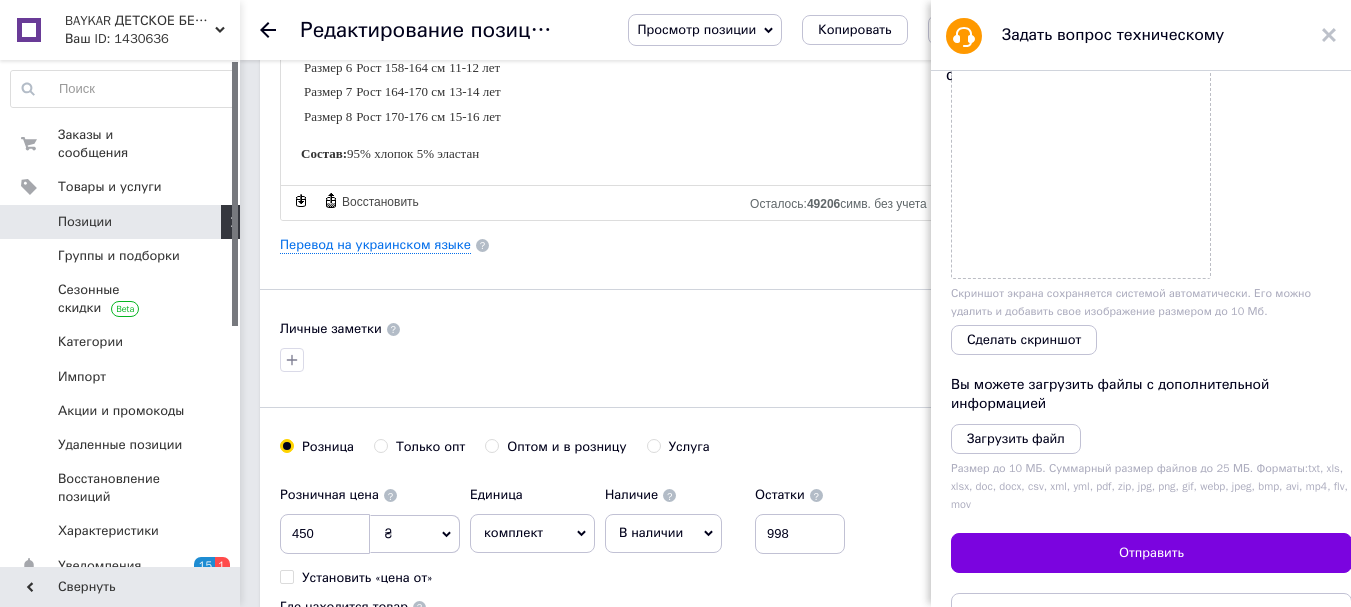 scroll, scrollTop: 296, scrollLeft: 0, axis: vertical 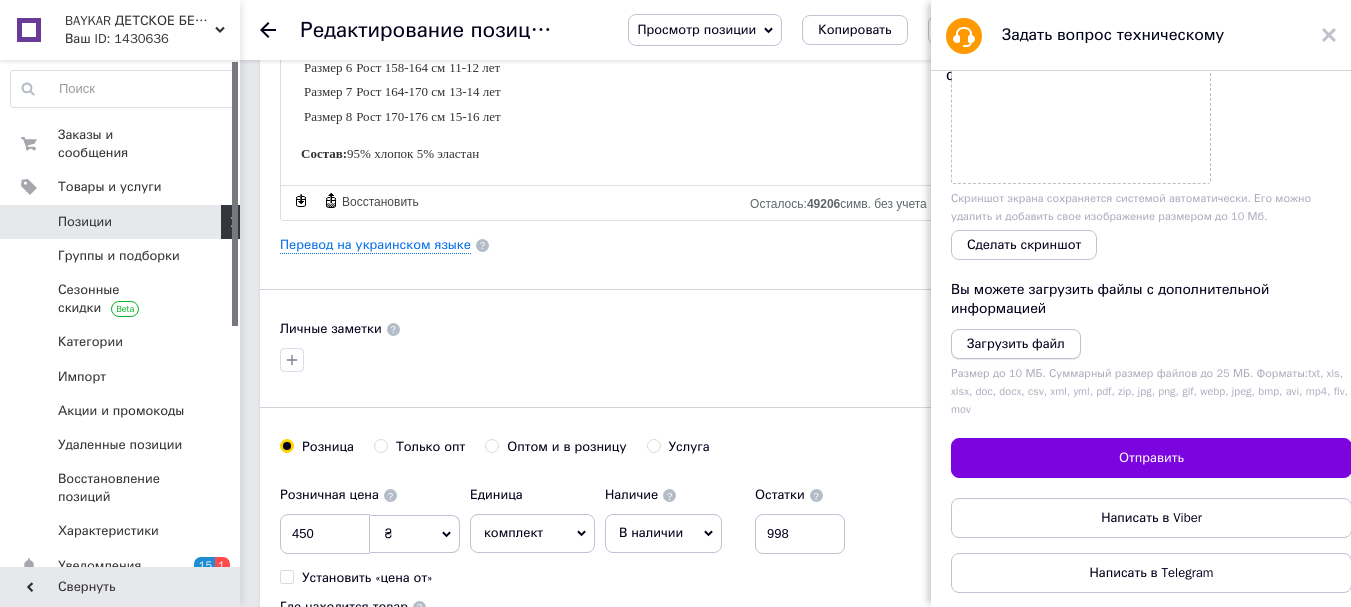 click on "Загрузить файл" at bounding box center [1016, 343] 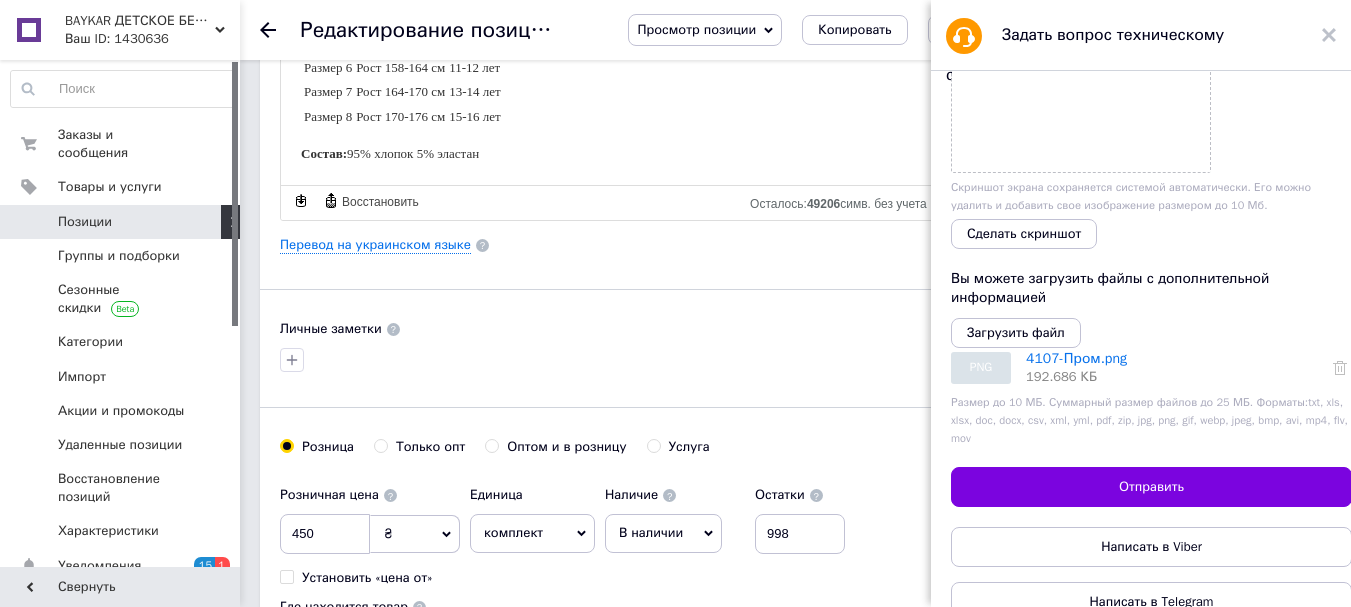 scroll, scrollTop: 0, scrollLeft: 0, axis: both 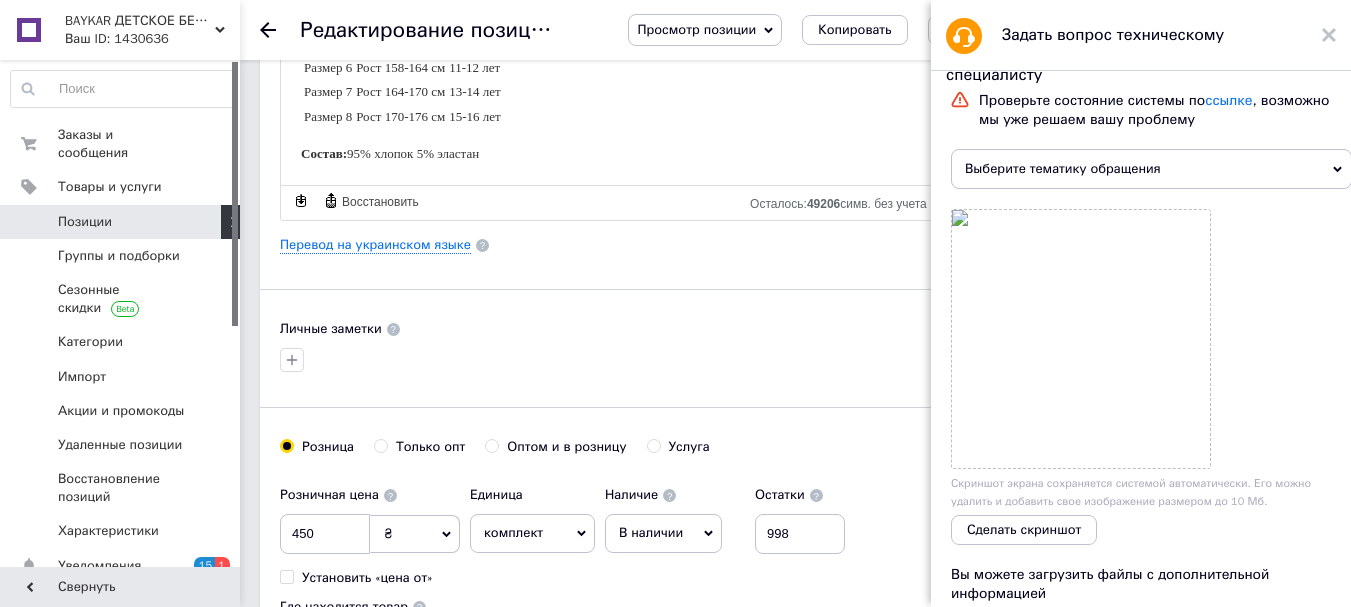 click on "Выберите тематику обращения" at bounding box center [1151, 169] 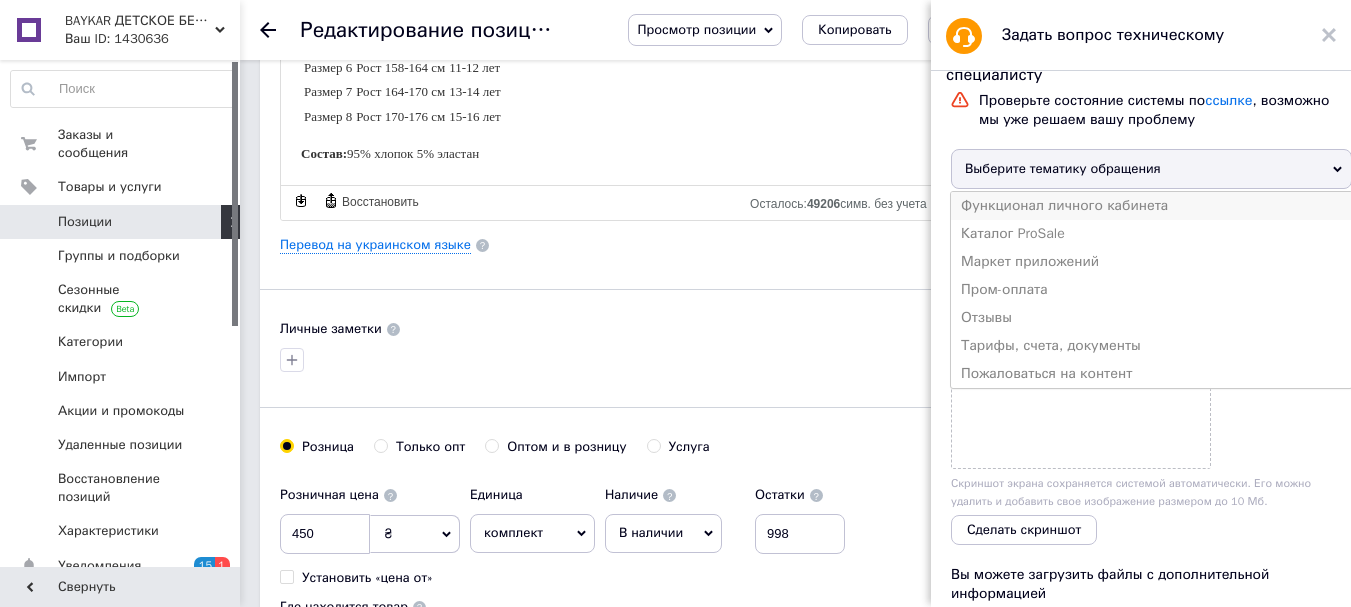 click on "Функционал личного кабинета" at bounding box center (1151, 206) 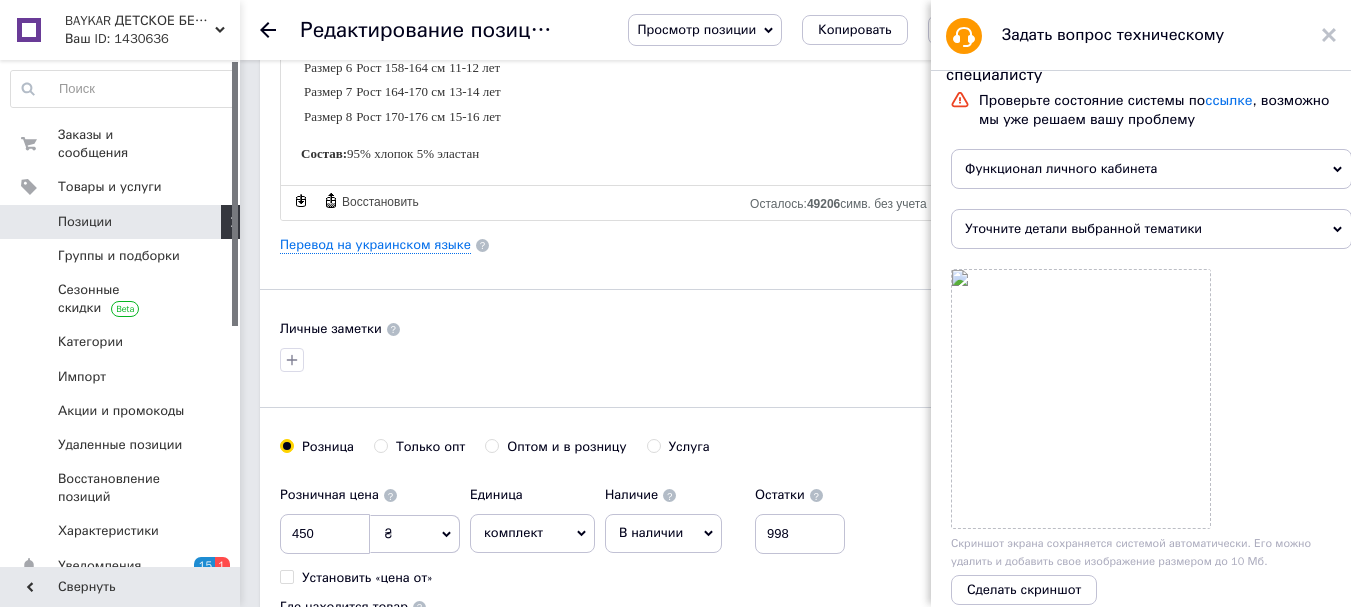click on "Уточните детали выбранной тематики" at bounding box center [1151, 229] 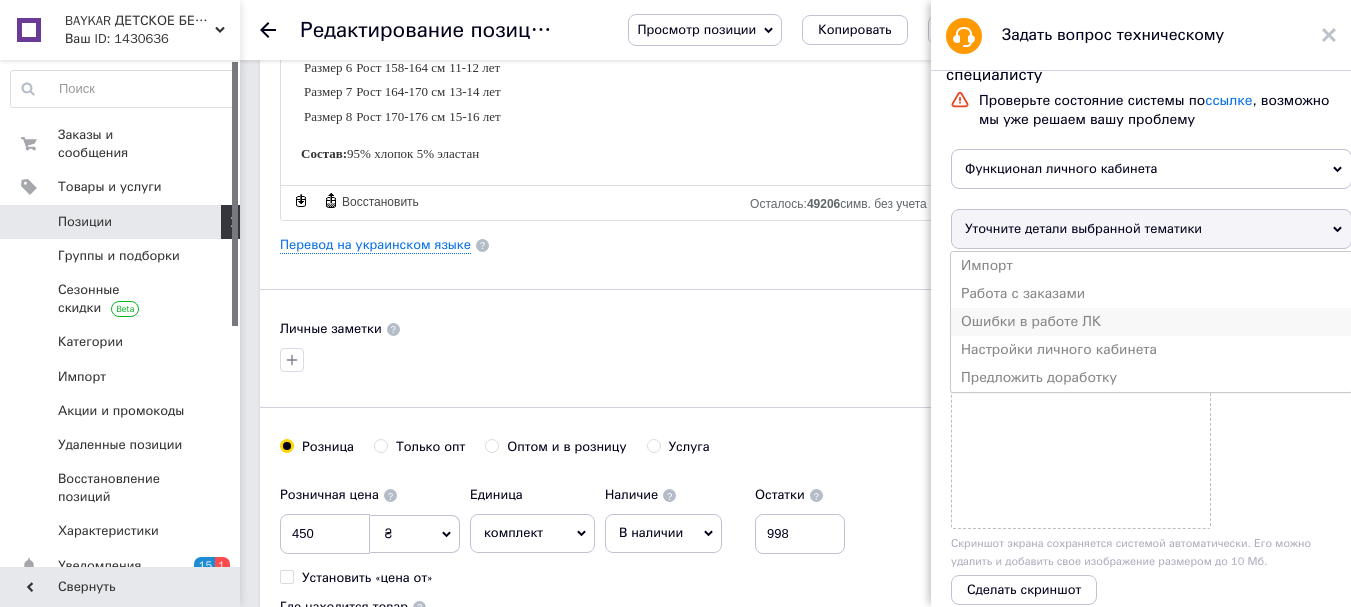 click on "Ошибки в работе ЛК" at bounding box center (1151, 322) 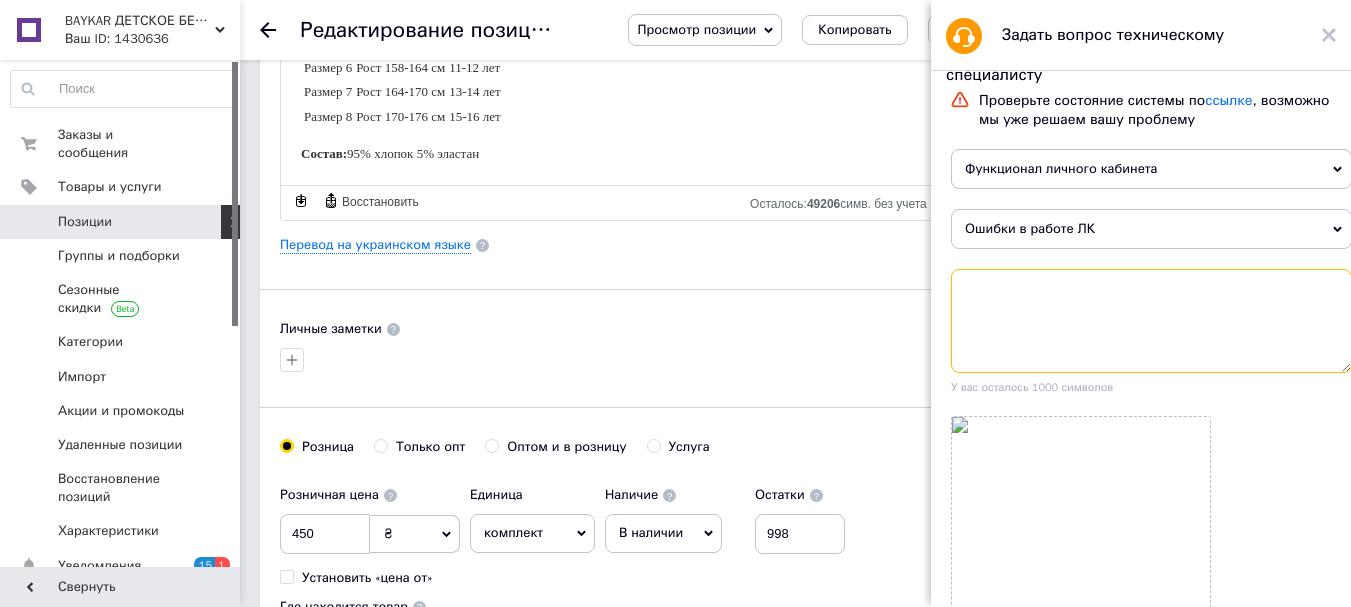 click at bounding box center (1151, 321) 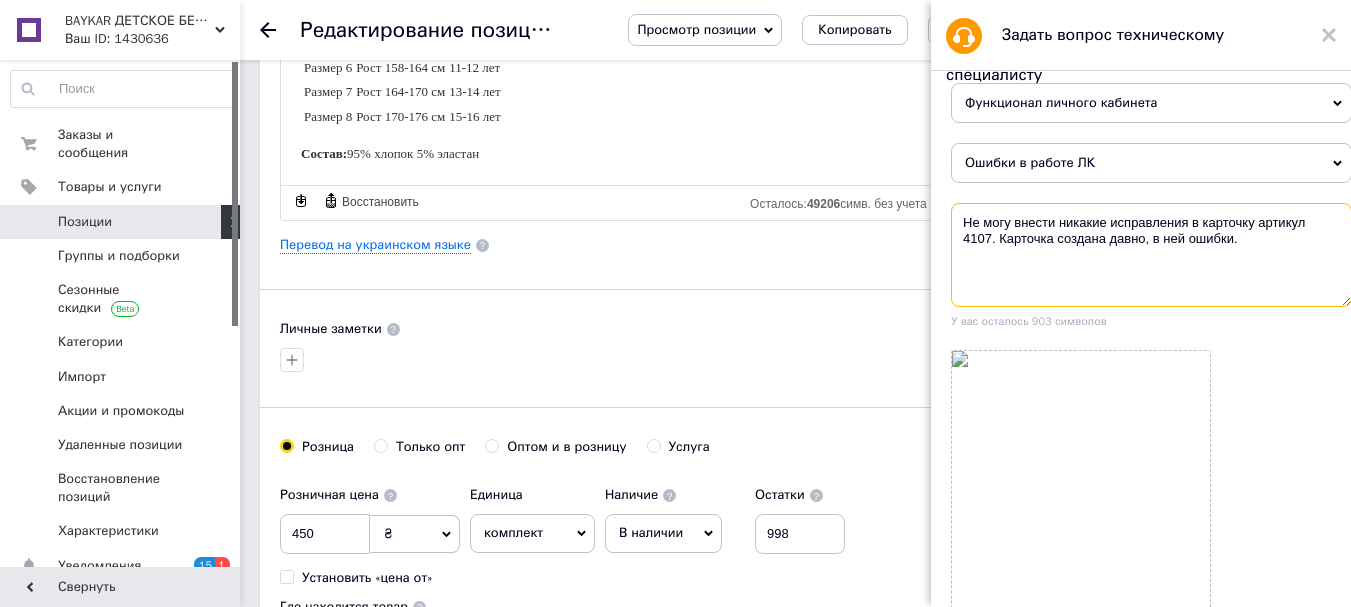 scroll, scrollTop: 100, scrollLeft: 0, axis: vertical 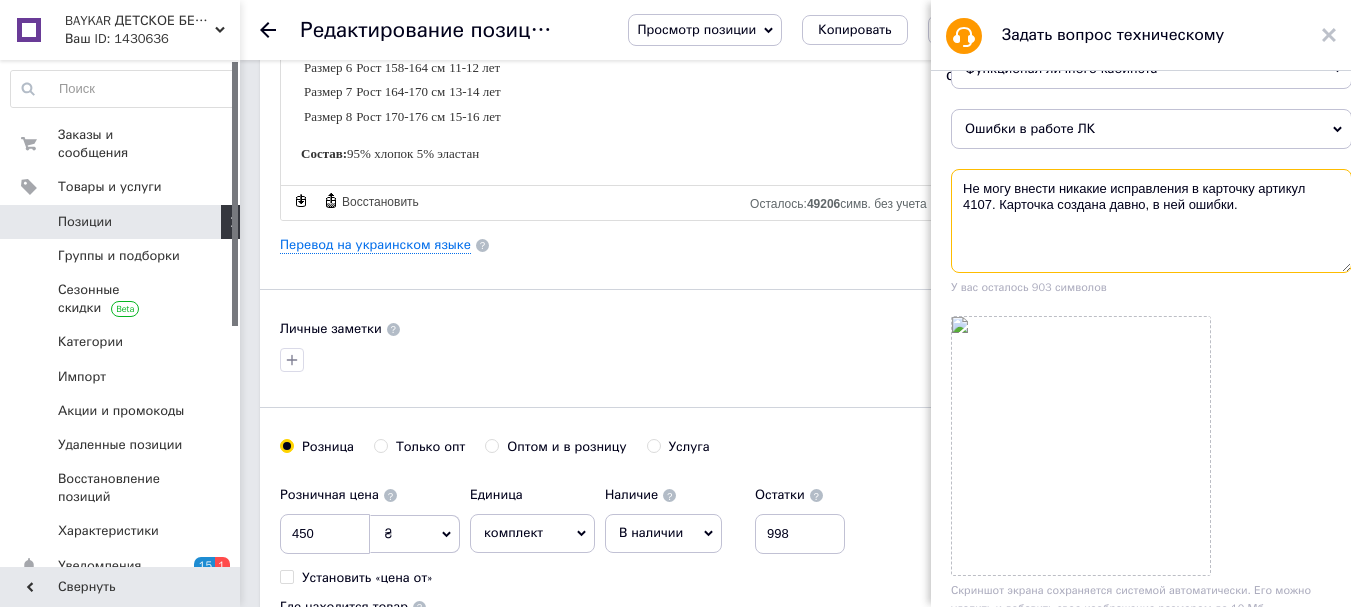 click on "Не могу внести никакие исправления в карточку артикул 4107. Карточка создана давно, в ней ошибки." at bounding box center [1151, 221] 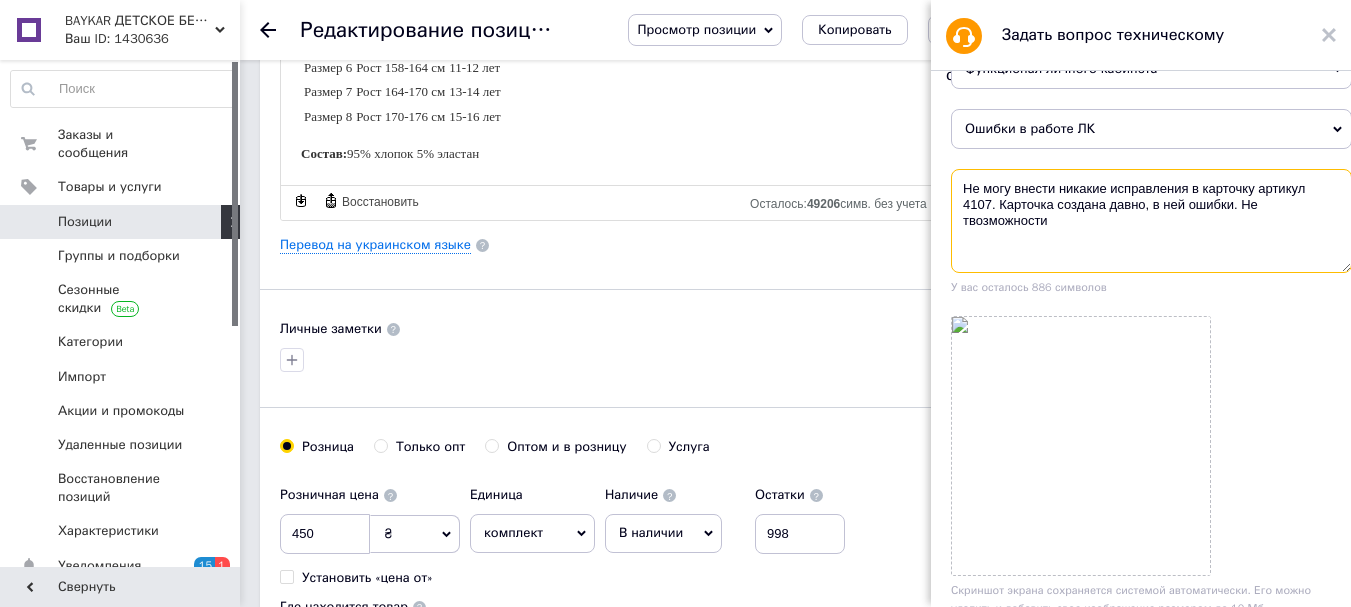 click on "Не могу внести никакие исправления в карточку артикул 4107. Карточка создана давно, в ней ошибки. Не твозможности" at bounding box center [1151, 221] 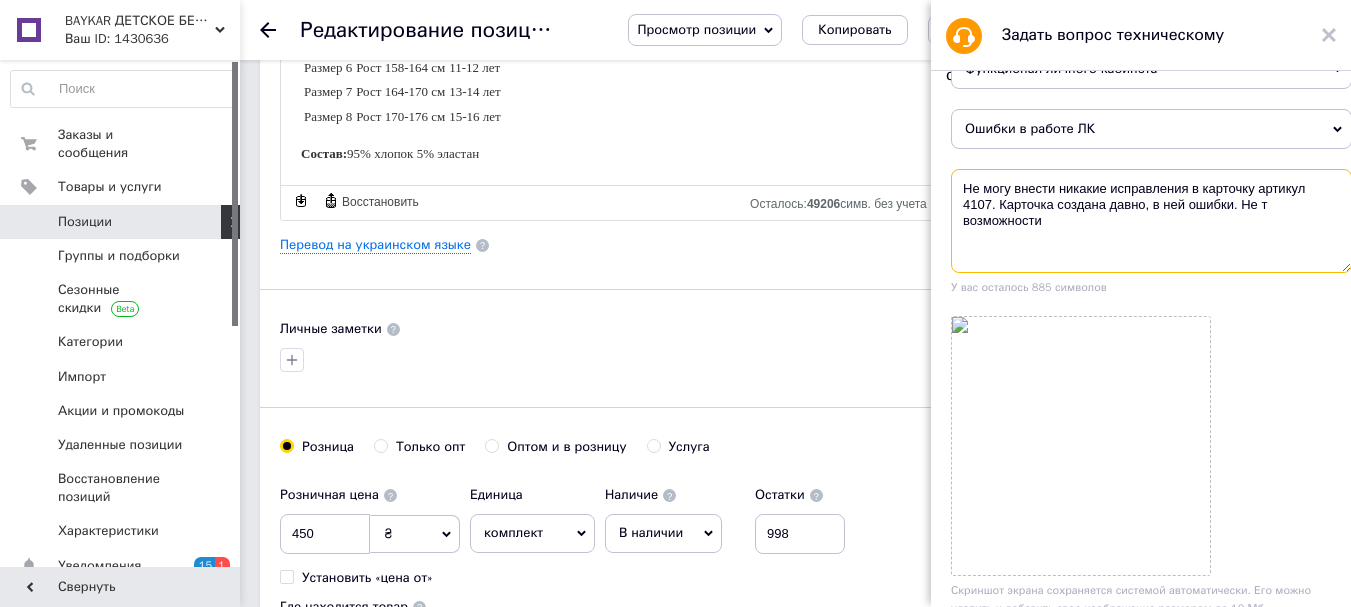 click on "Не могу внести никакие исправления в карточку артикул 4107. Карточка создана давно, в ней ошибки. Не т возможности" at bounding box center [1151, 221] 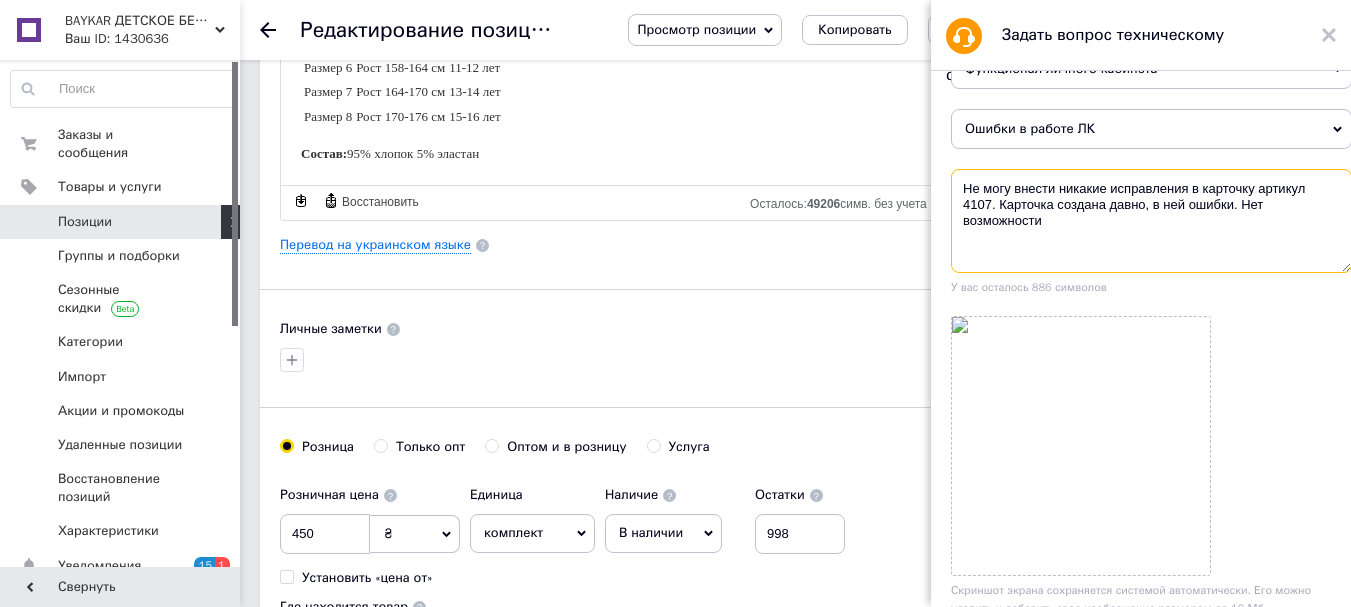 click on "Не могу внести никакие исправления в карточку артикул 4107. Карточка создана давно, в ней ошибки. Нет возможности" at bounding box center (1151, 221) 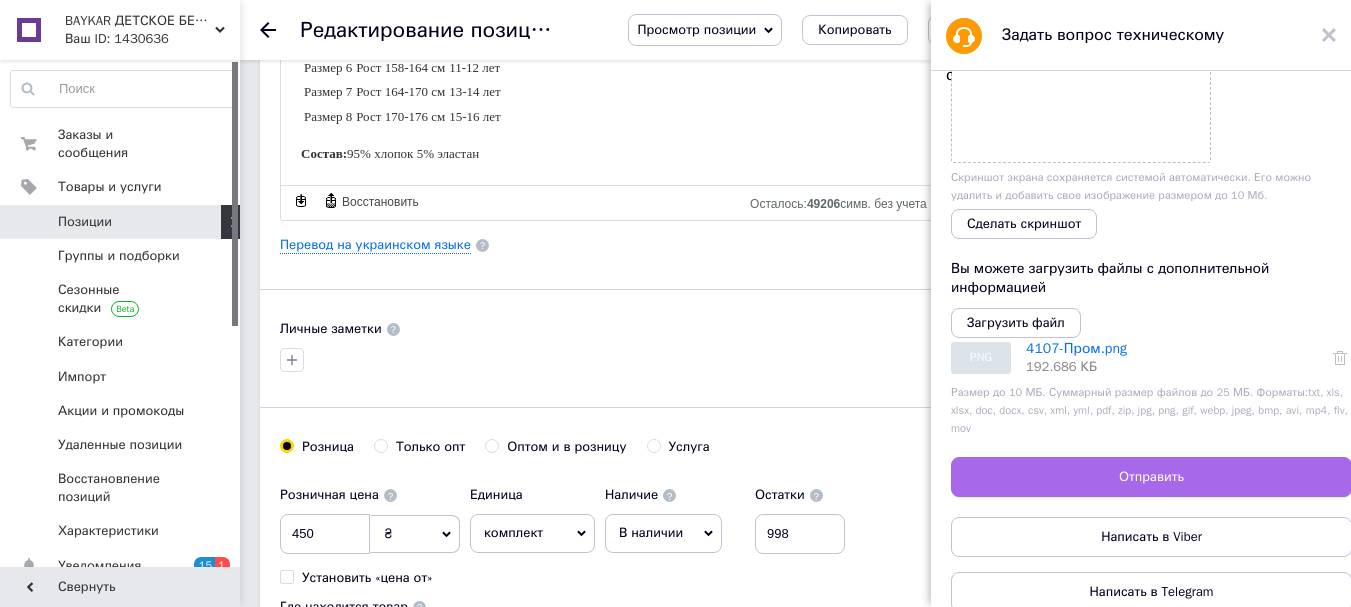 scroll, scrollTop: 543, scrollLeft: 0, axis: vertical 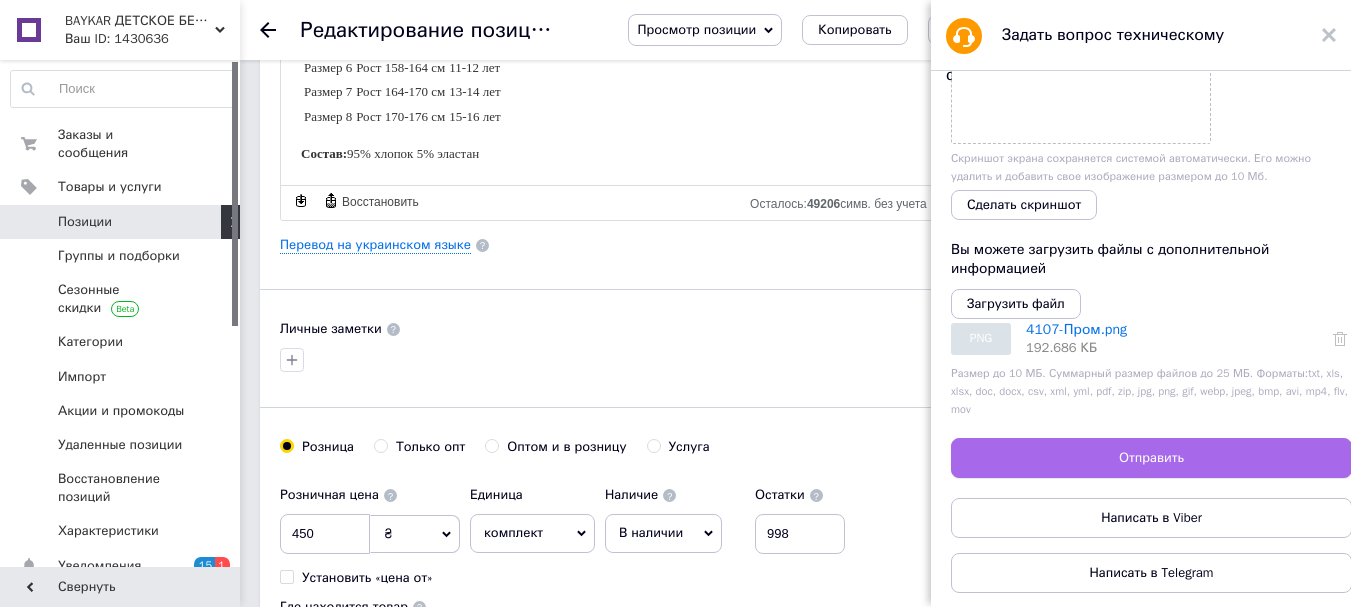 type on "Не могу внести никакие исправления в карточку артикул 4107. Карточка создана давно, в ней ошибки. Нет возможности изменить размер или удалить какие либо характеристики" 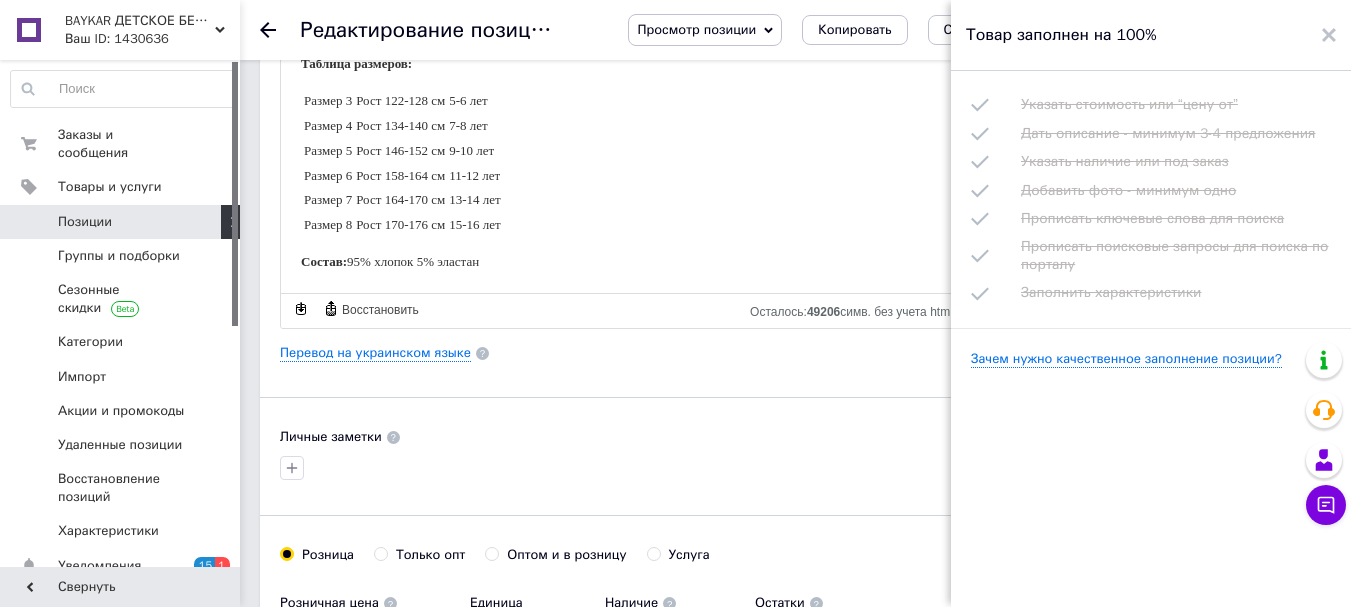 scroll, scrollTop: 300, scrollLeft: 0, axis: vertical 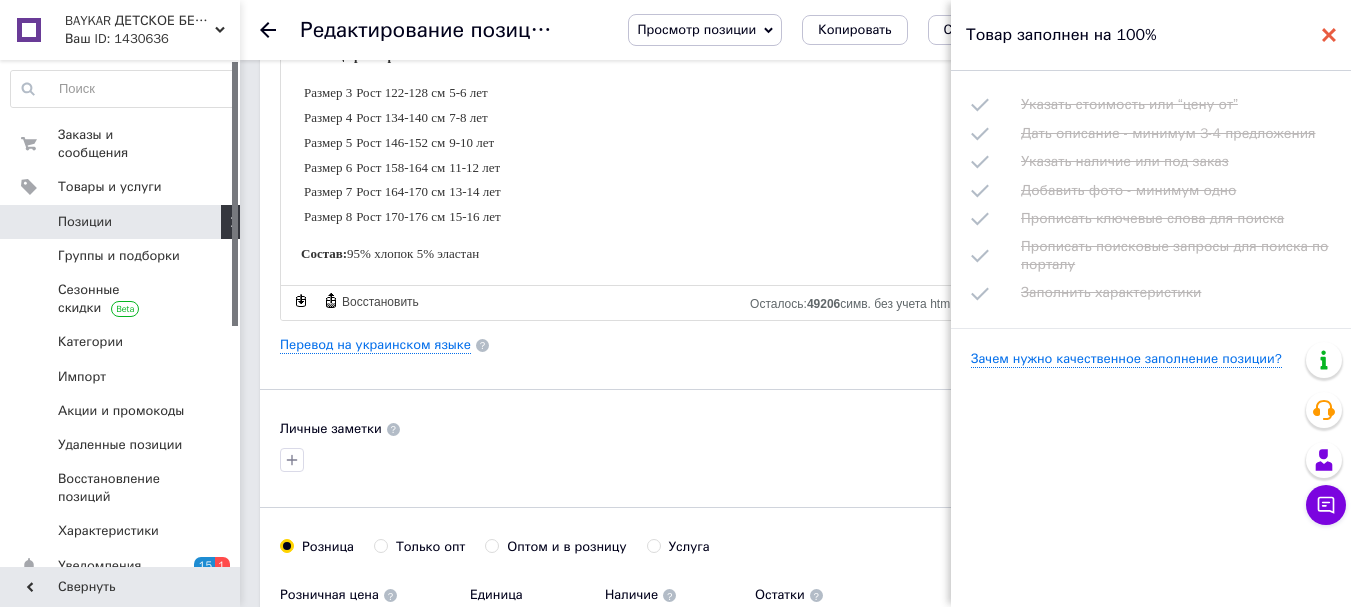 click 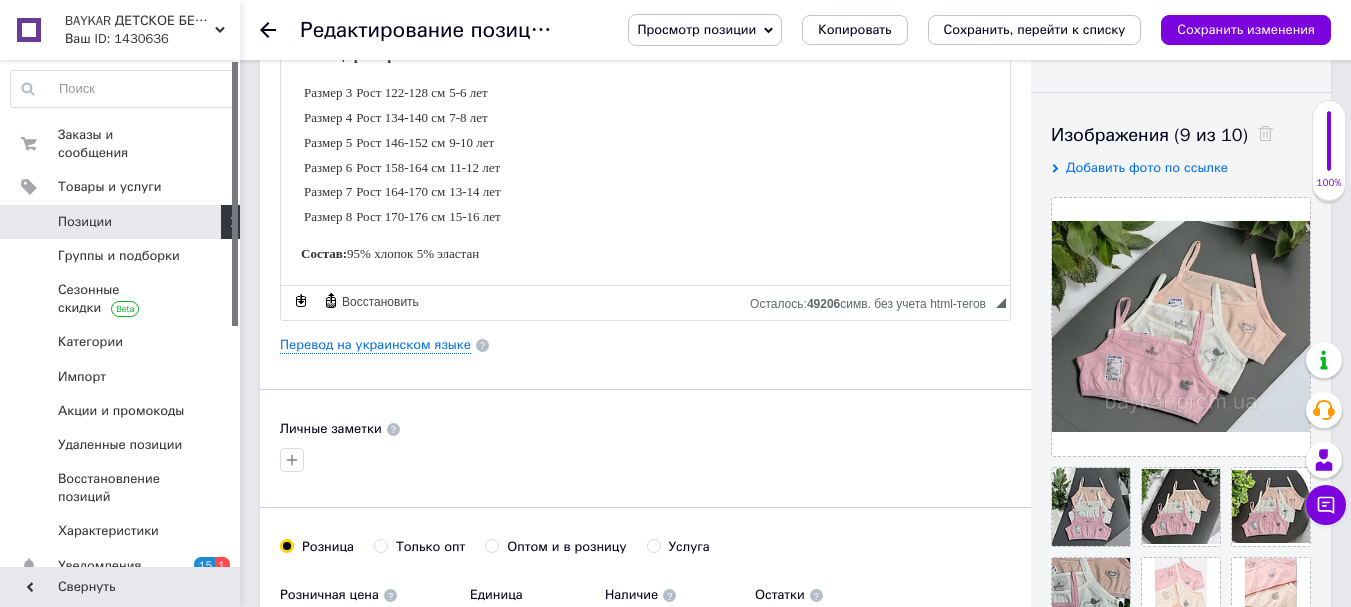 click on "Просмотр позиции" at bounding box center [705, 30] 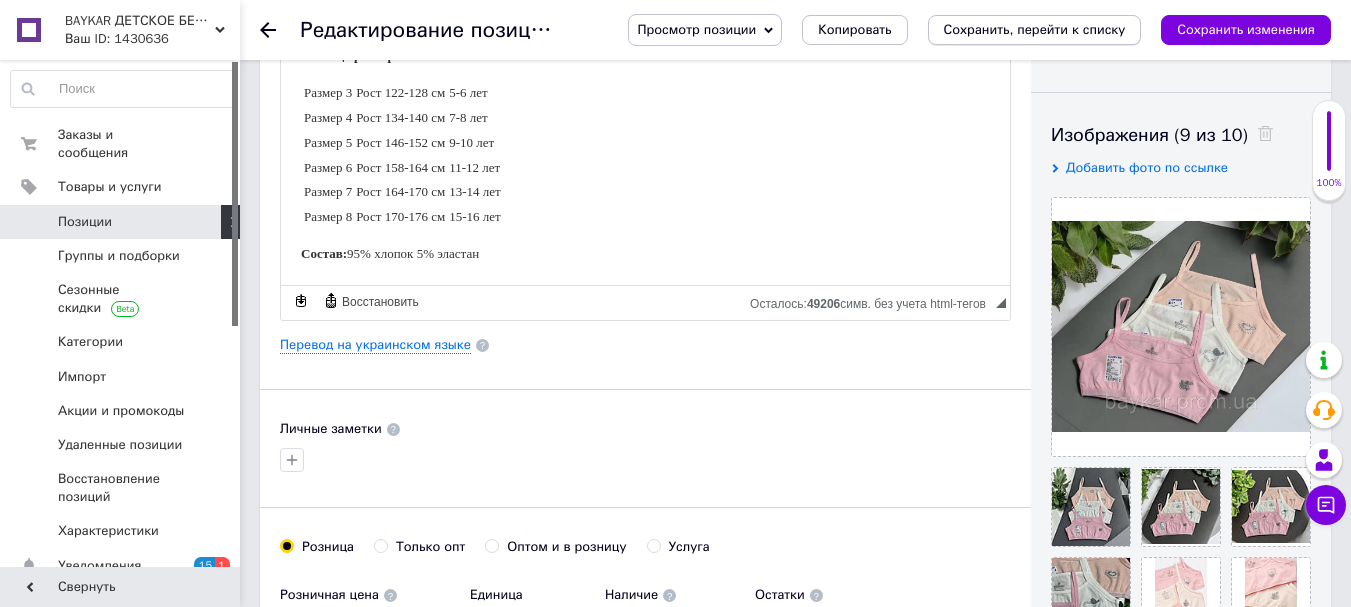 click on "Сохранить, перейти к списку" at bounding box center (1035, 29) 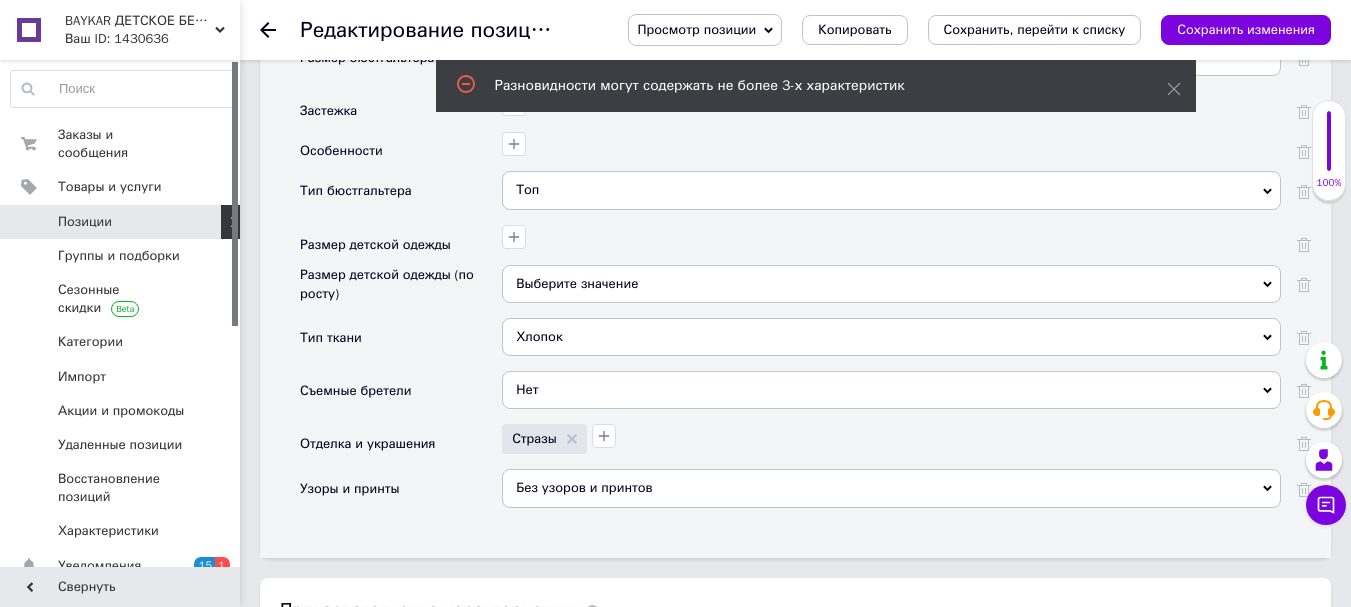 scroll, scrollTop: 2000, scrollLeft: 0, axis: vertical 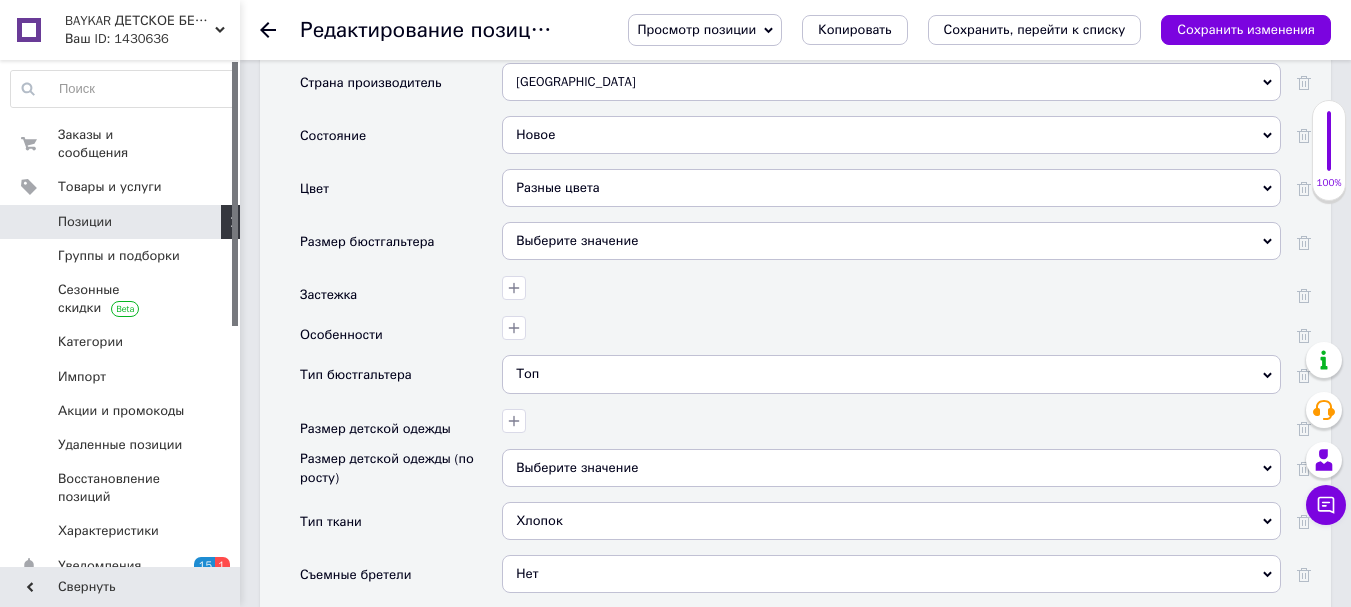 click 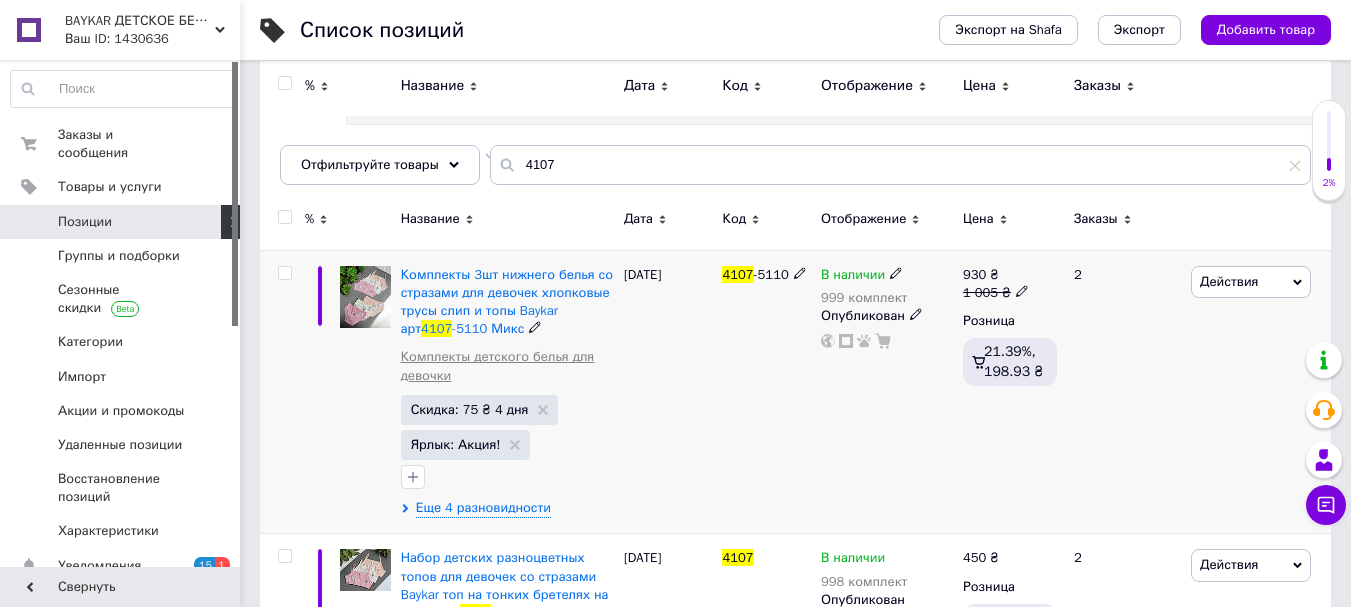 scroll, scrollTop: 300, scrollLeft: 0, axis: vertical 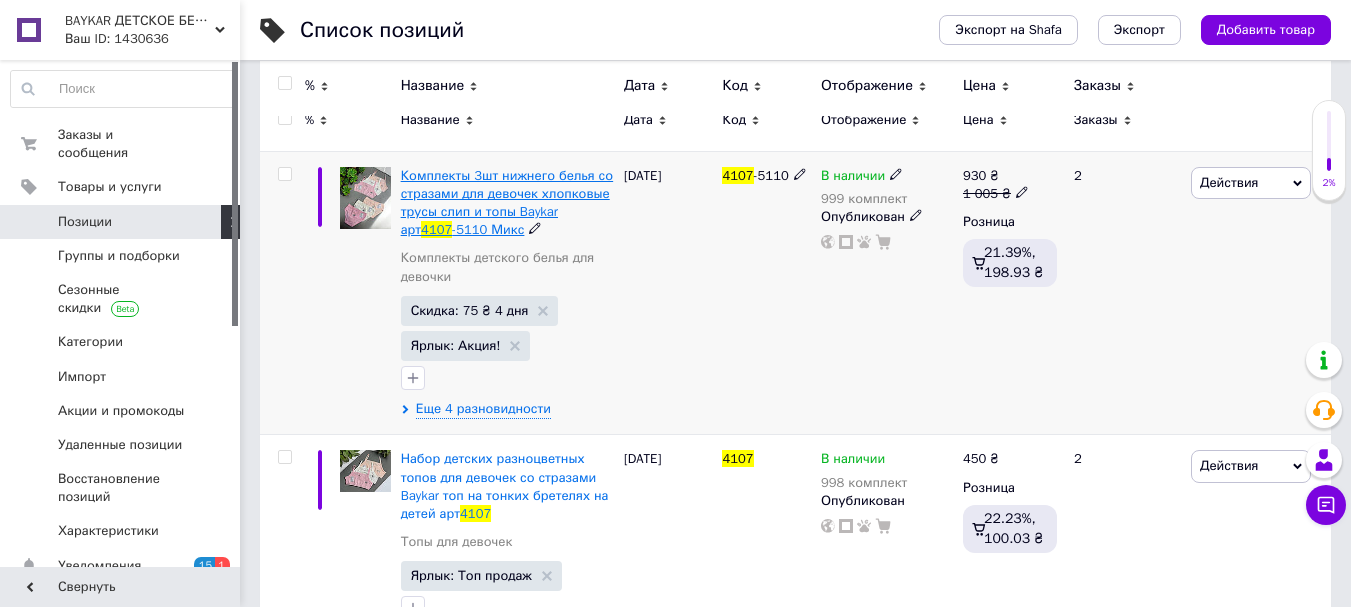 click on "Комплекты 3шт нижнего белья со стразами для девочек хлопковые трусы слип и топы Baykar арт" at bounding box center [507, 203] 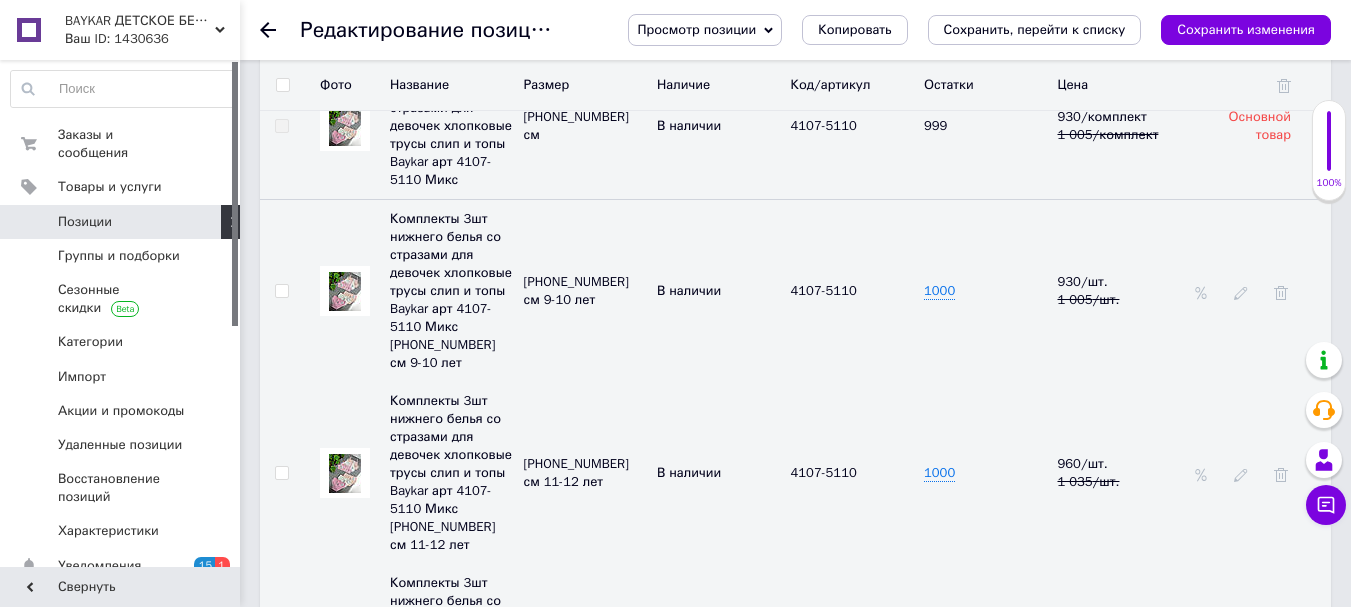 scroll, scrollTop: 2600, scrollLeft: 0, axis: vertical 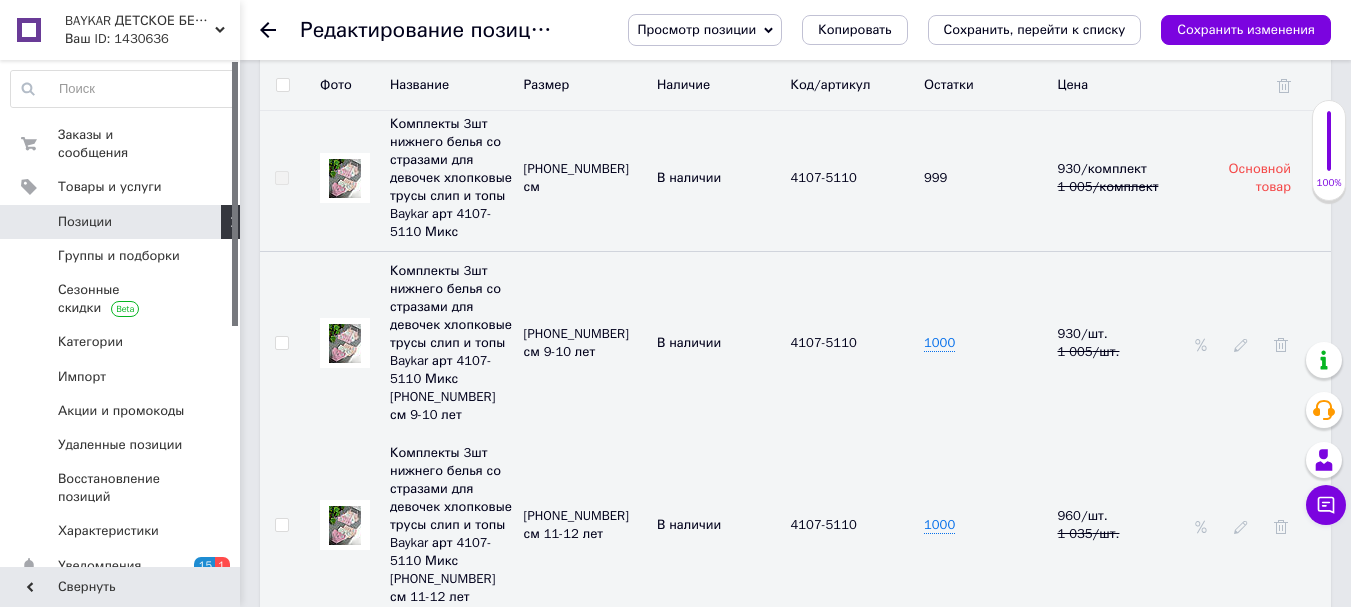 click at bounding box center [281, 343] 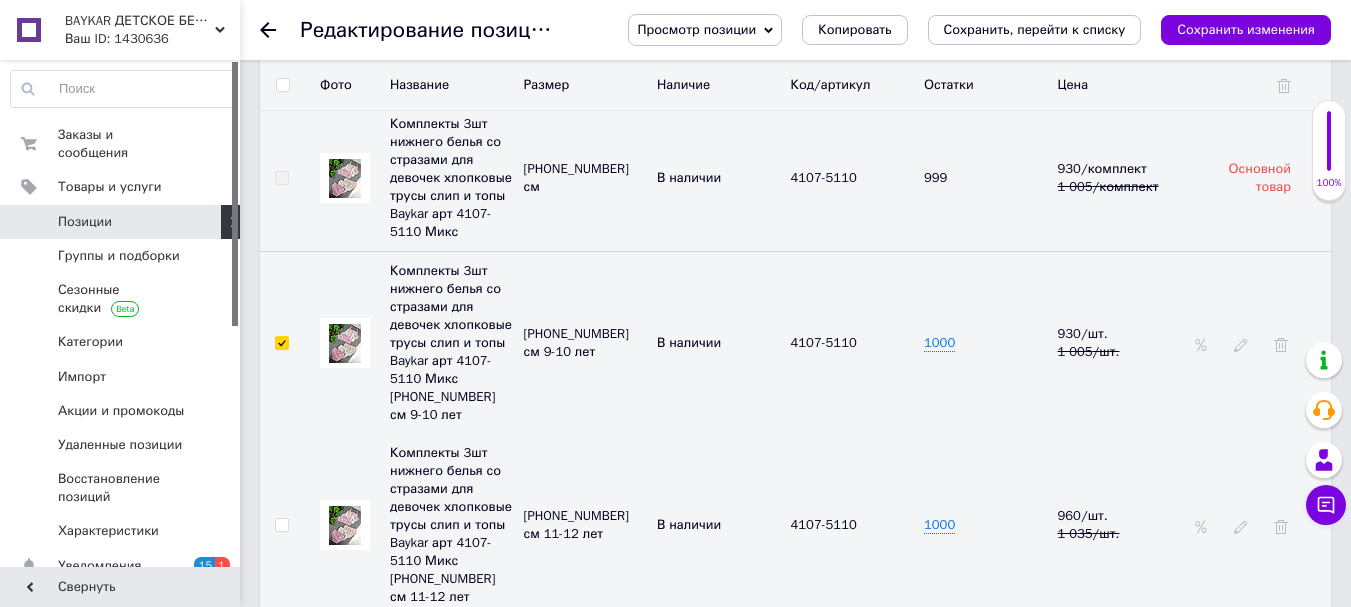 checkbox on "true" 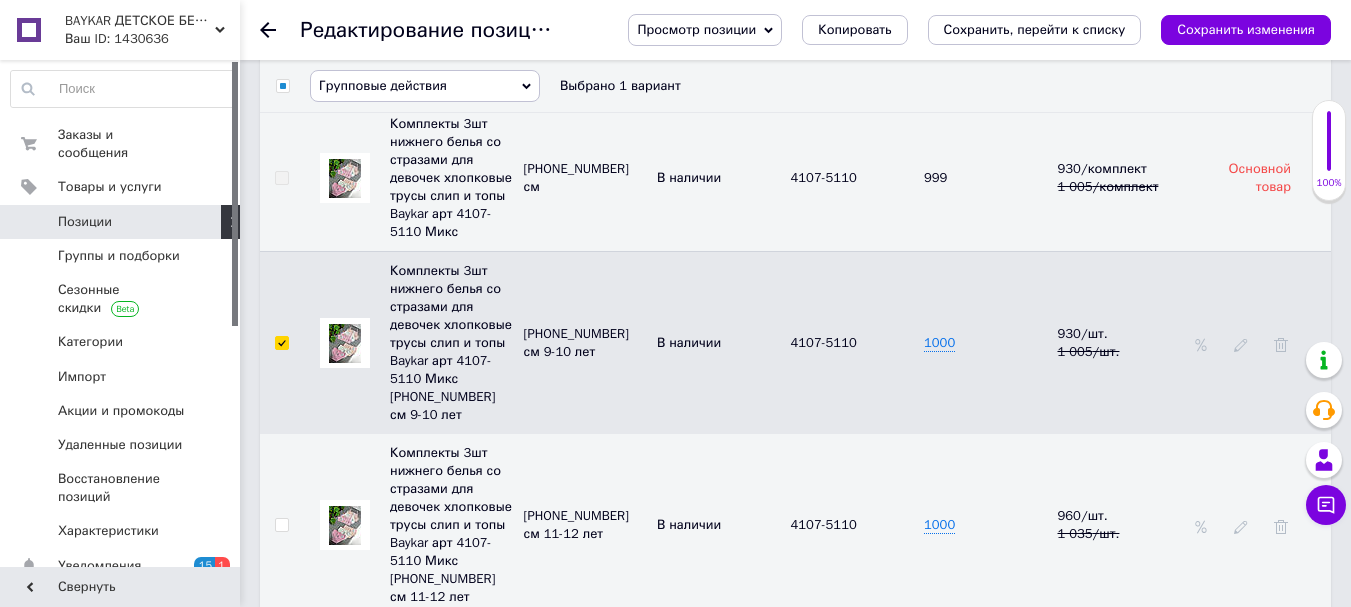 click on "Групповые действия" at bounding box center [425, 86] 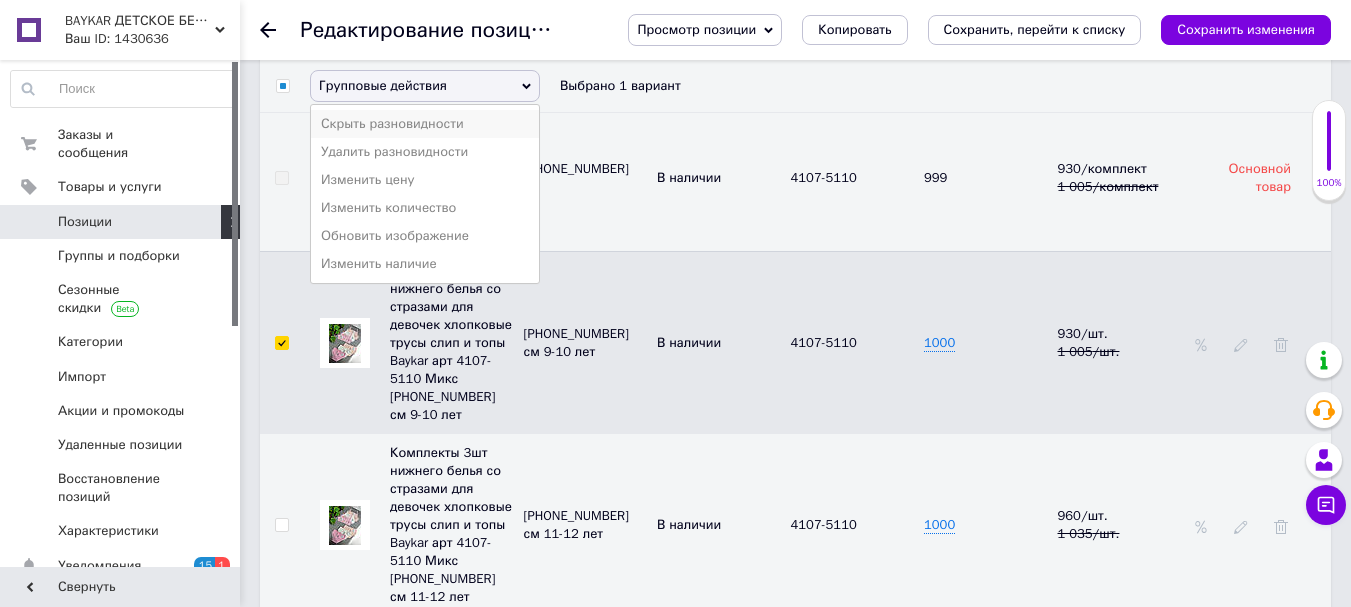click on "Скрыть разновидности" at bounding box center [425, 124] 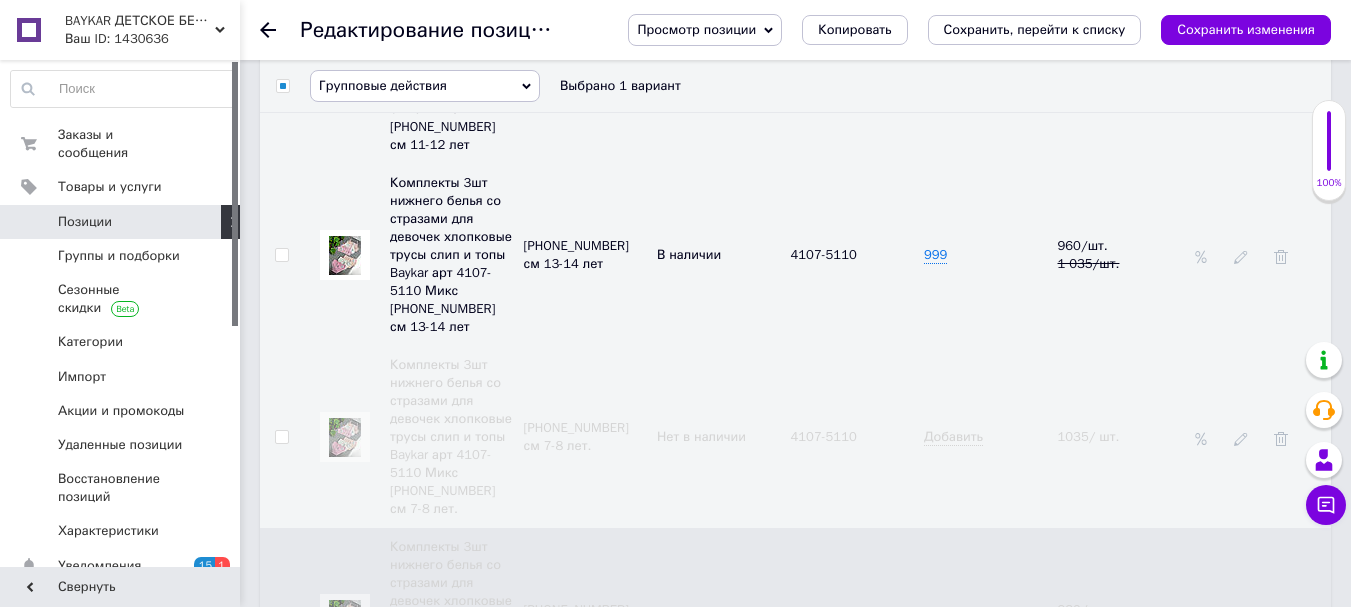 scroll, scrollTop: 2900, scrollLeft: 0, axis: vertical 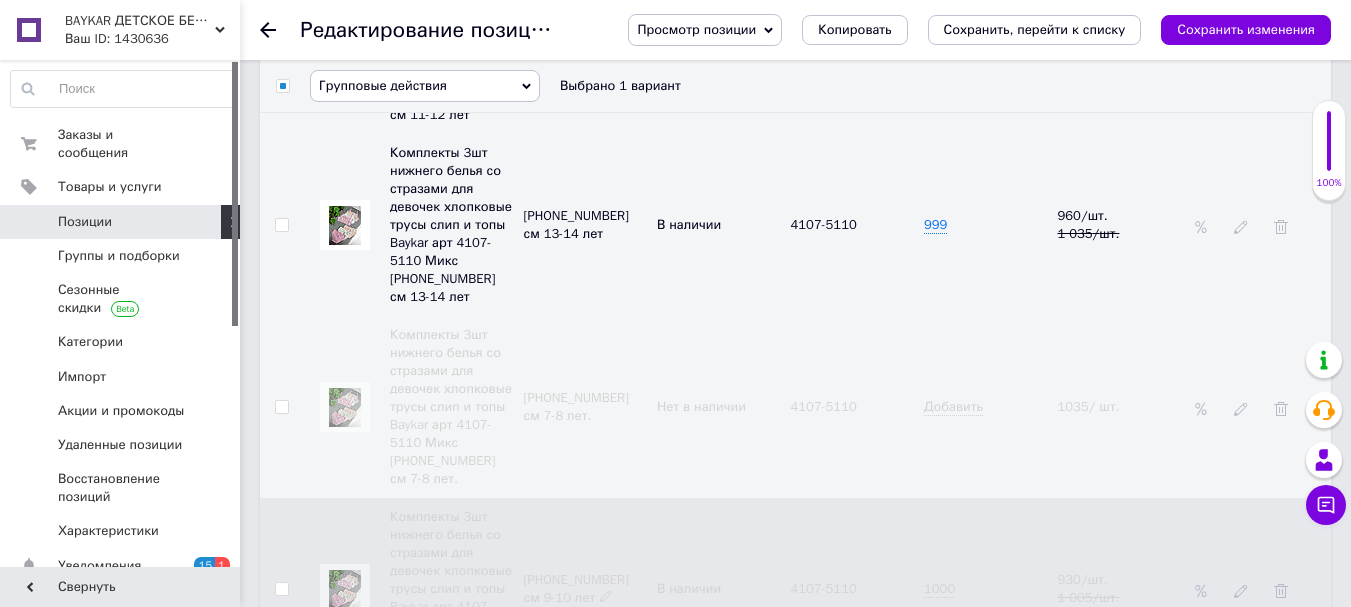 checkbox on "false" 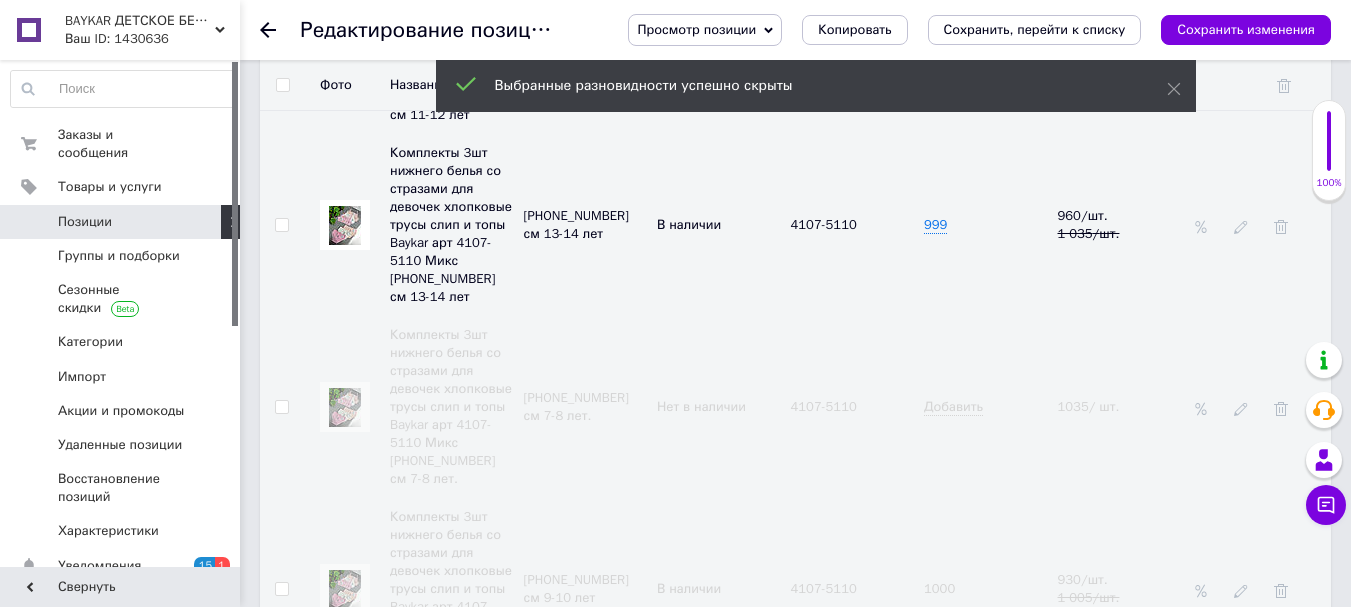 click on "1000" at bounding box center [939, 589] 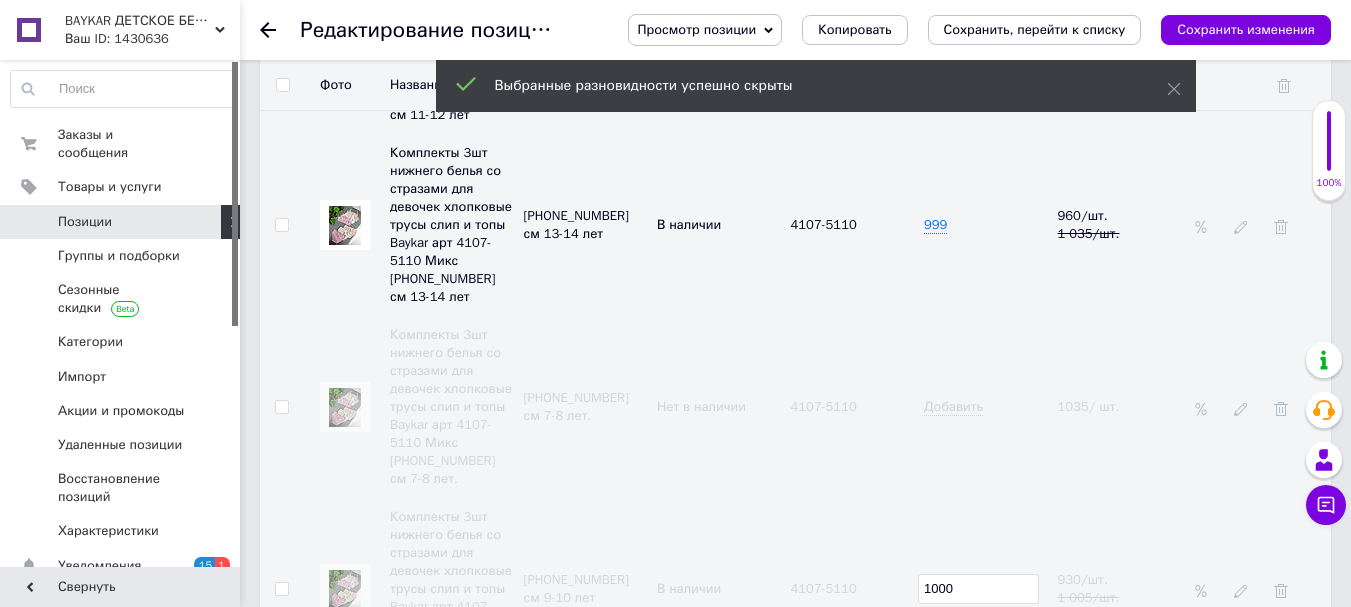 click on "1000" at bounding box center (978, 589) 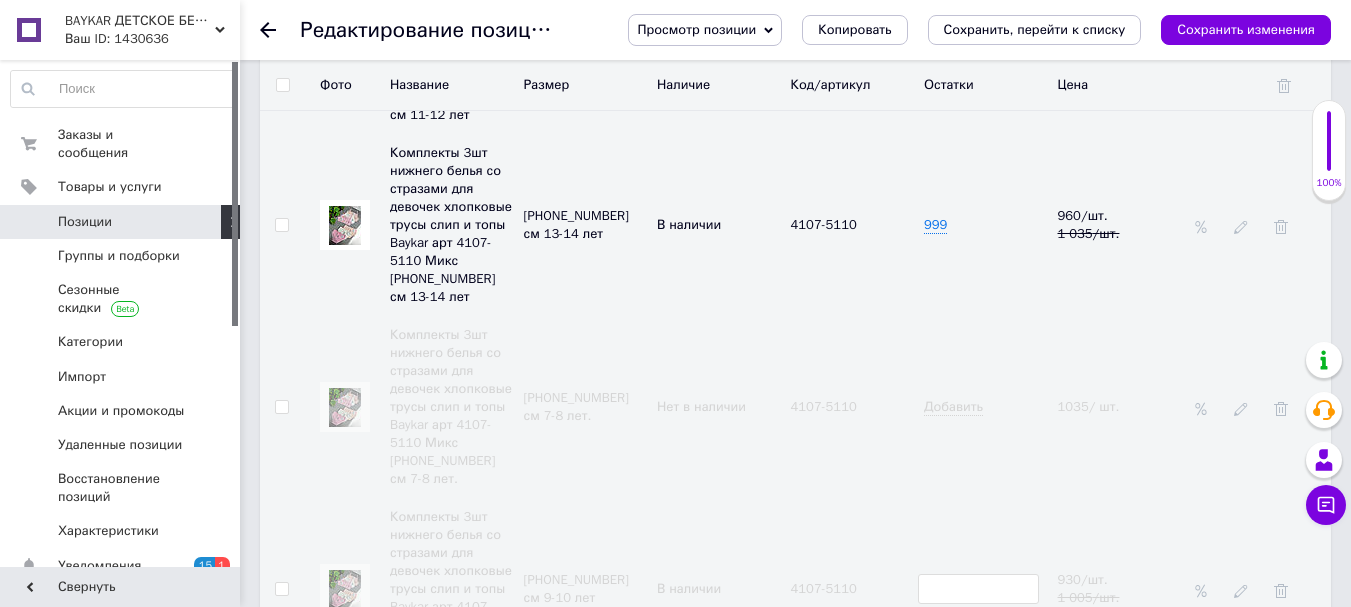 type 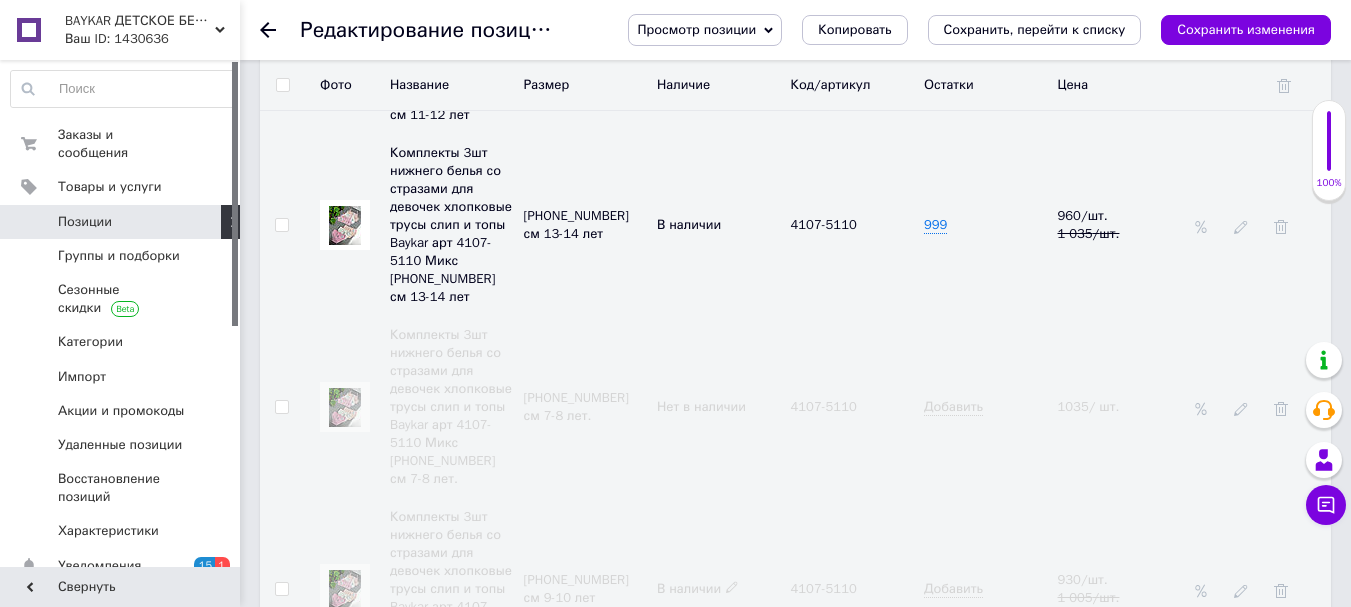 click 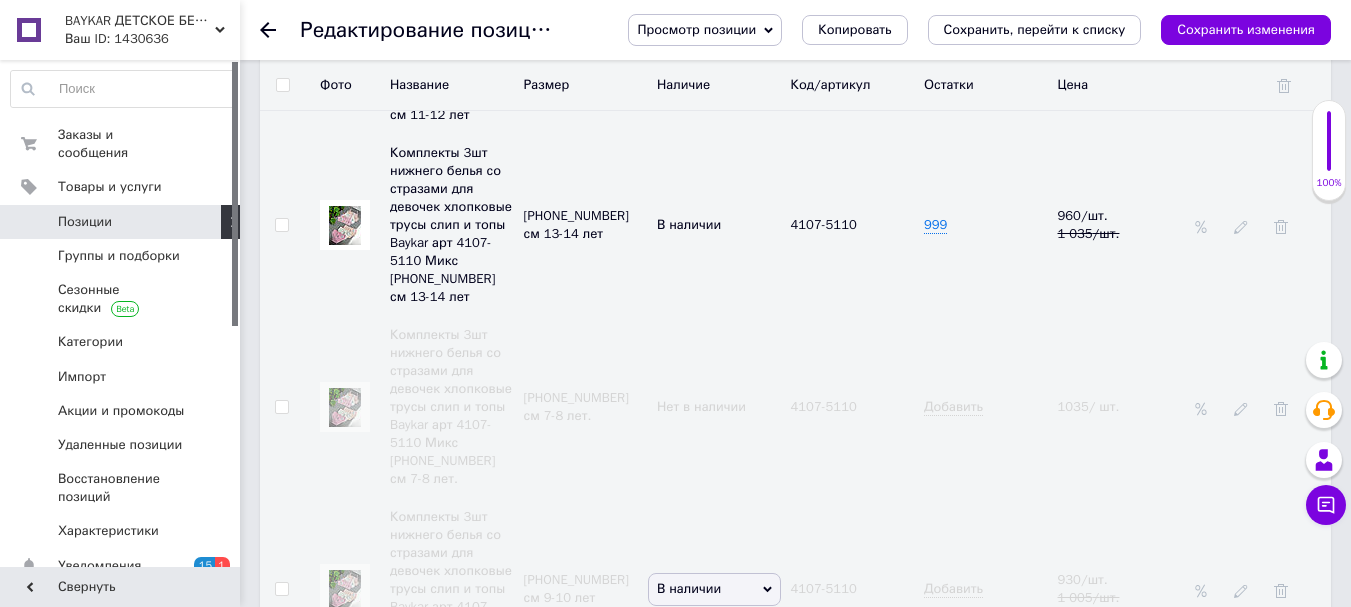 click on "Нет в наличии" at bounding box center (714, 628) 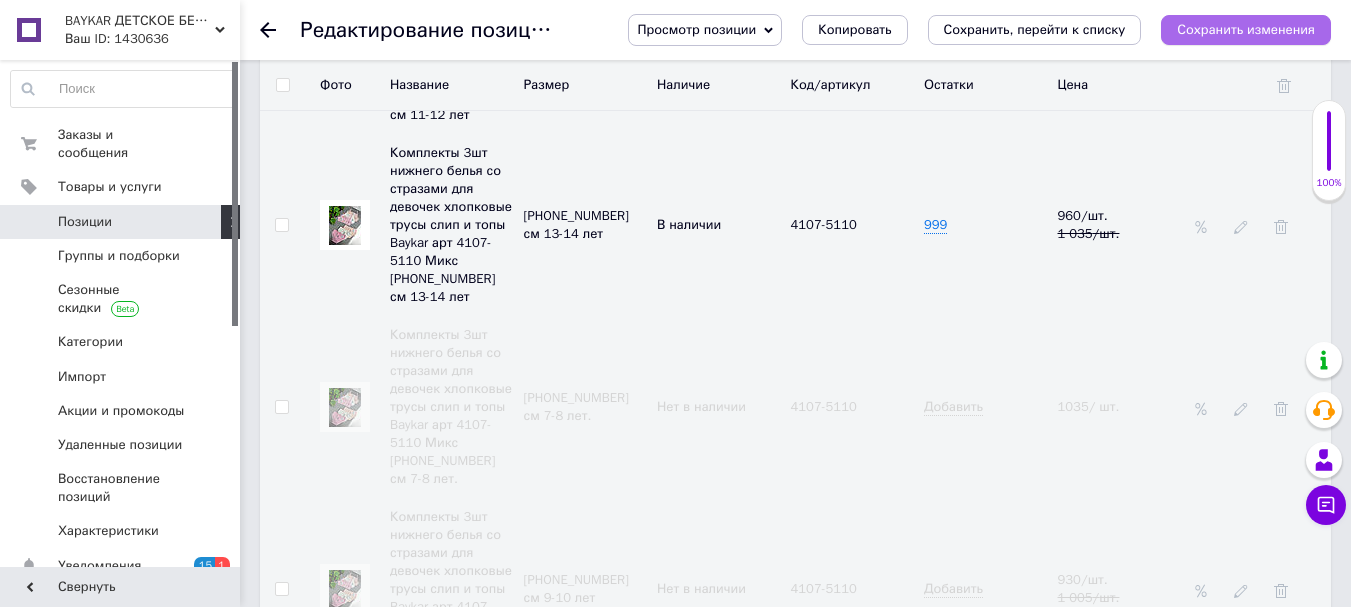 click on "Сохранить изменения" at bounding box center (1246, 30) 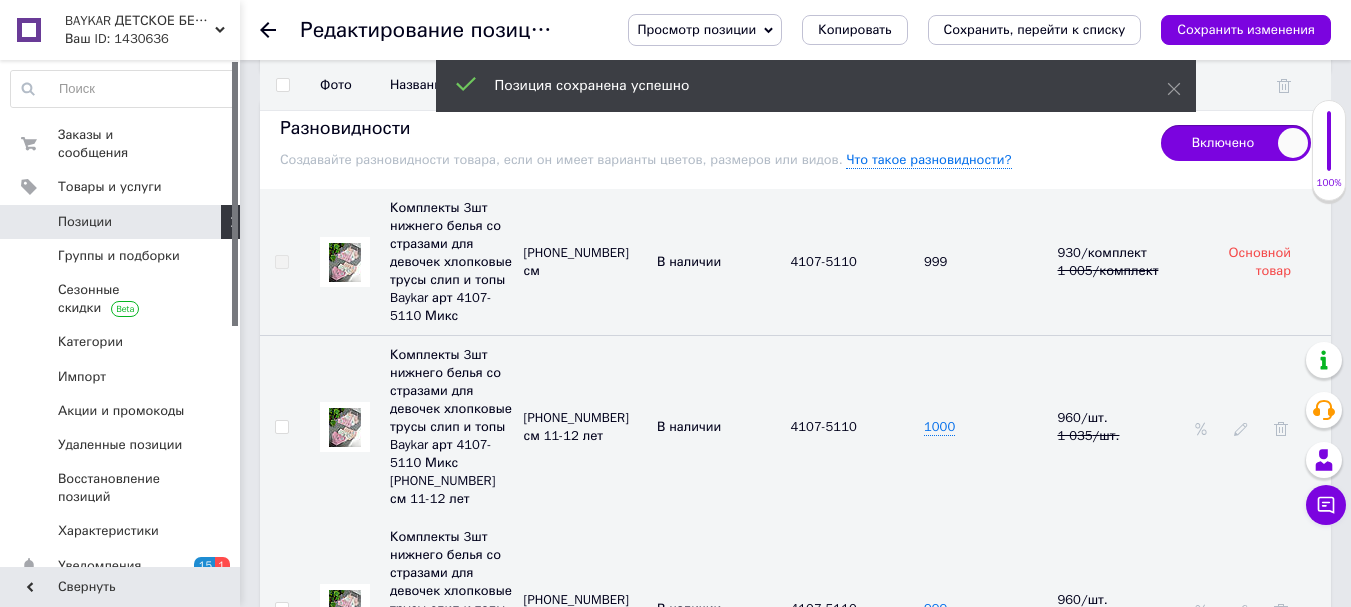 scroll, scrollTop: 2400, scrollLeft: 0, axis: vertical 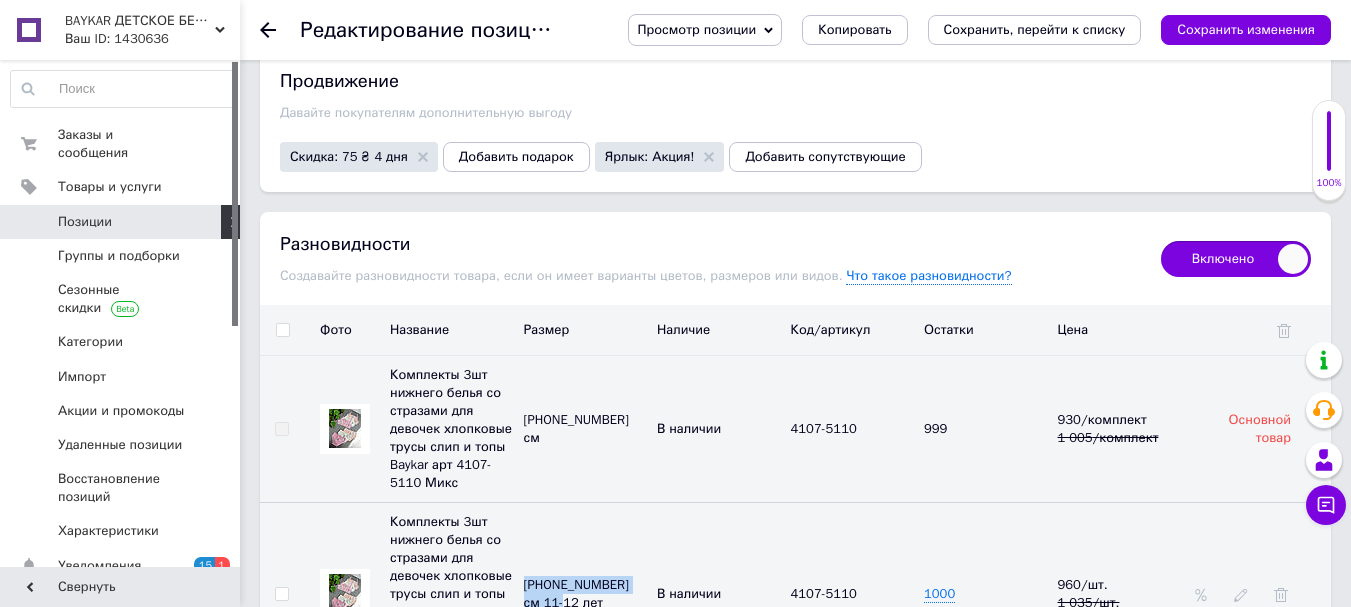 drag, startPoint x: 556, startPoint y: 544, endPoint x: 522, endPoint y: 517, distance: 43.416588 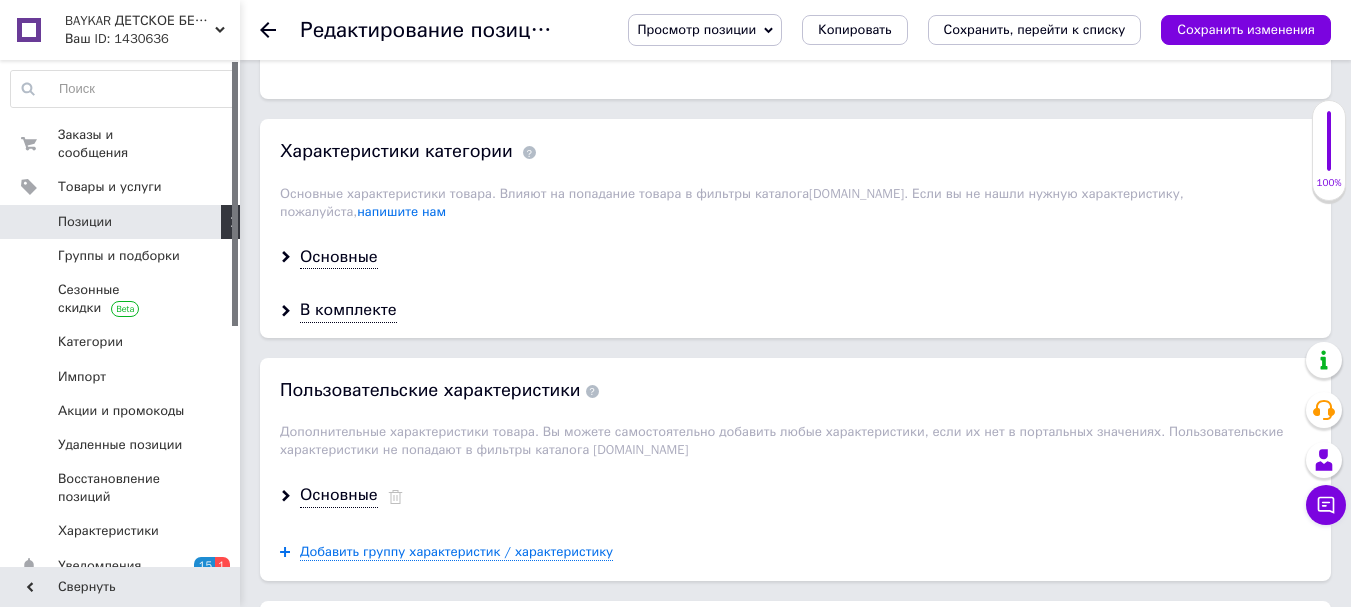 scroll, scrollTop: 1700, scrollLeft: 0, axis: vertical 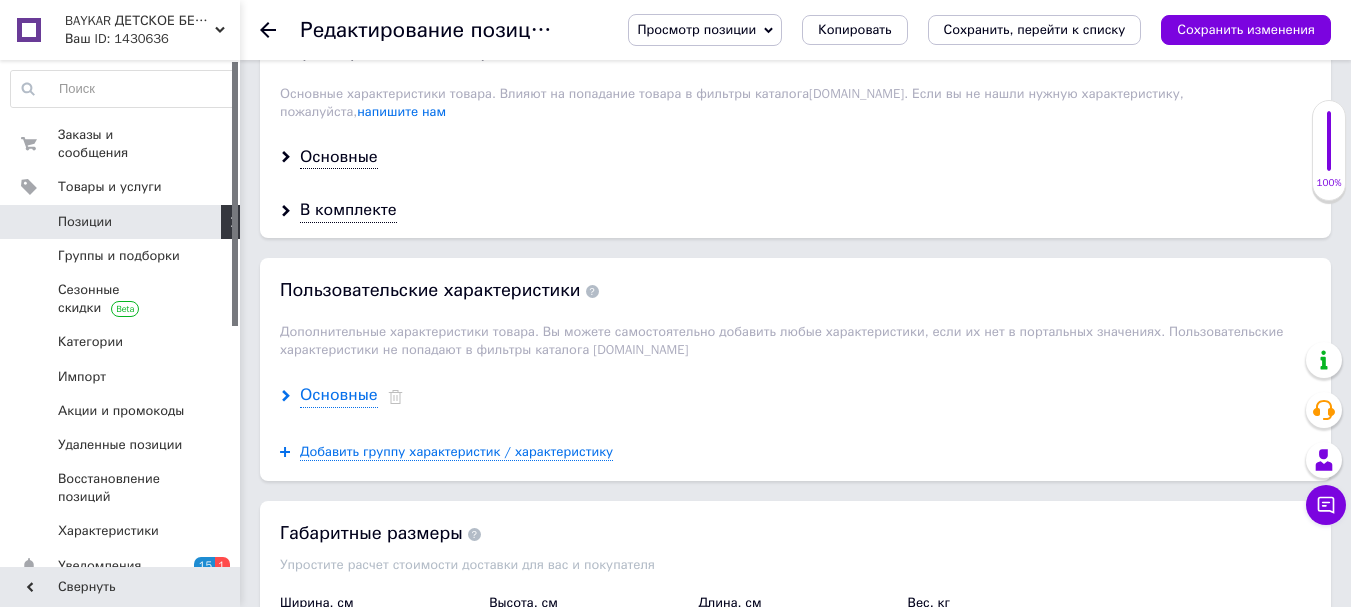click on "Основные" at bounding box center (339, 395) 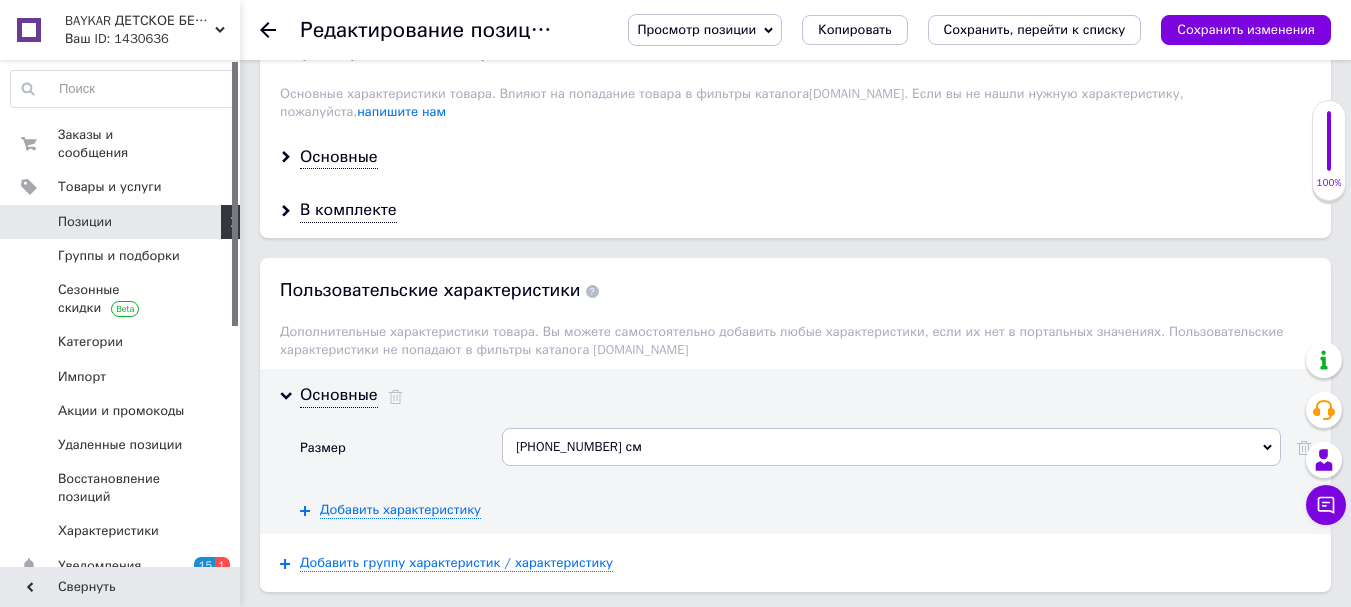 scroll, scrollTop: 1800, scrollLeft: 0, axis: vertical 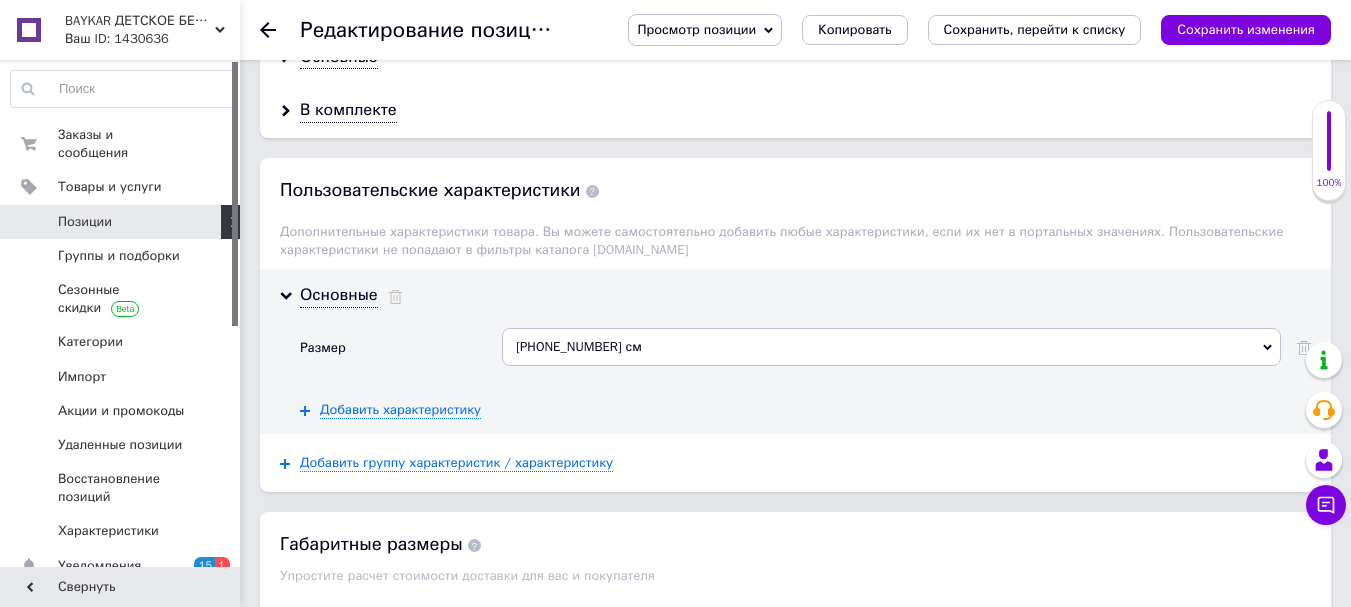 click on "[PHONE_NUMBER] см" at bounding box center (891, 347) 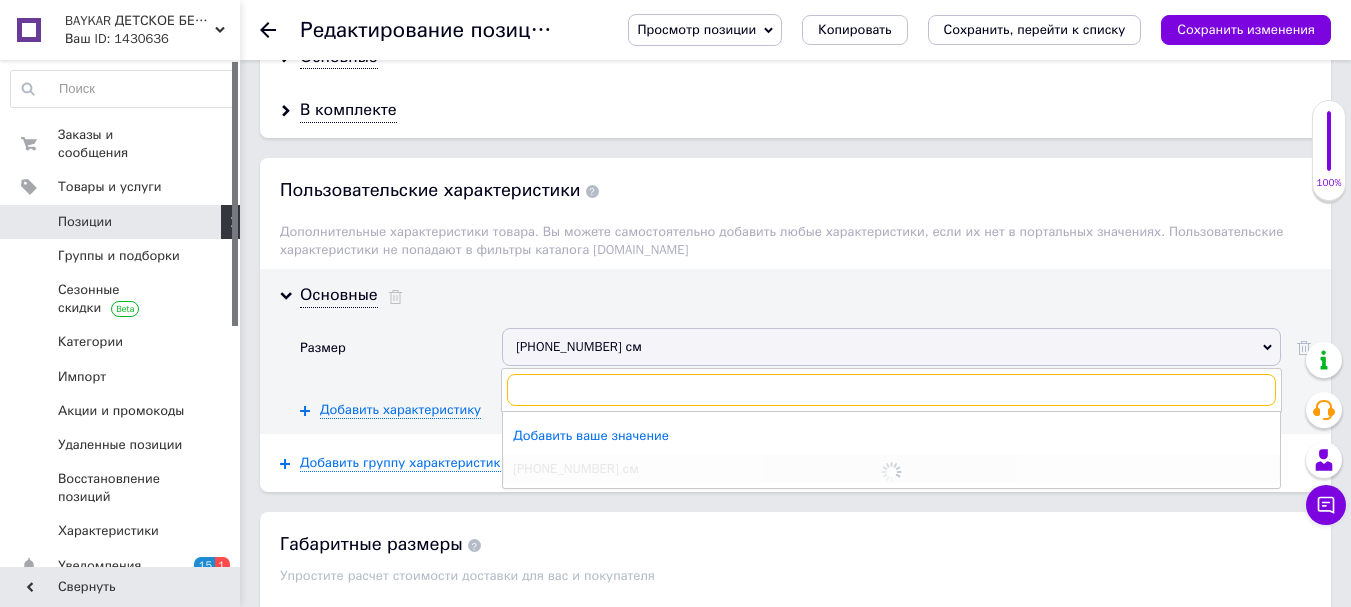 paste on "[PHONE_NUMBER] см 11-12 ле" 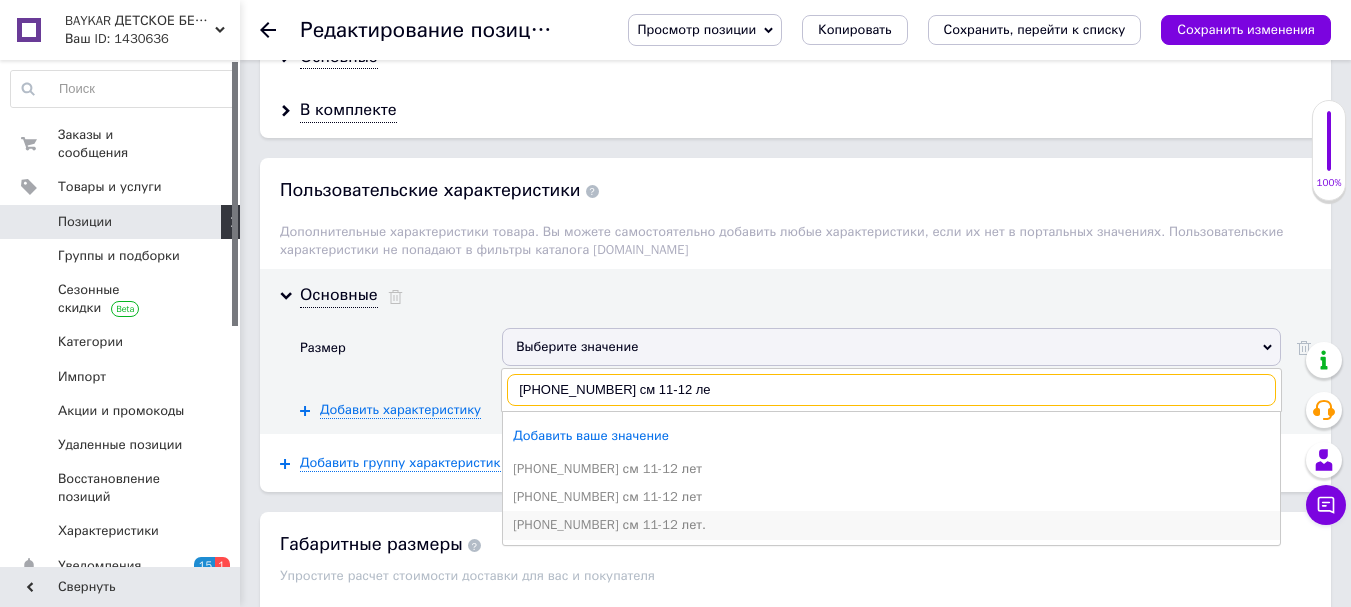 type on "[PHONE_NUMBER] см 11-12 ле" 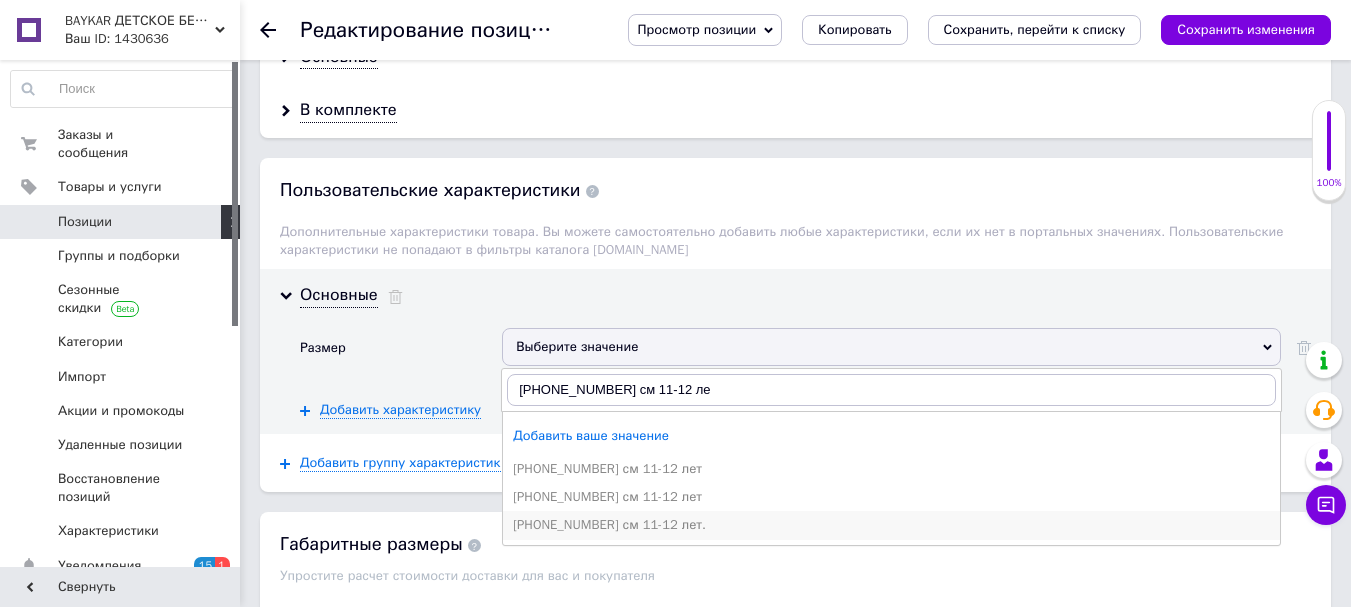 click on "[PHONE_NUMBER] см 11-12 лет." at bounding box center [891, 525] 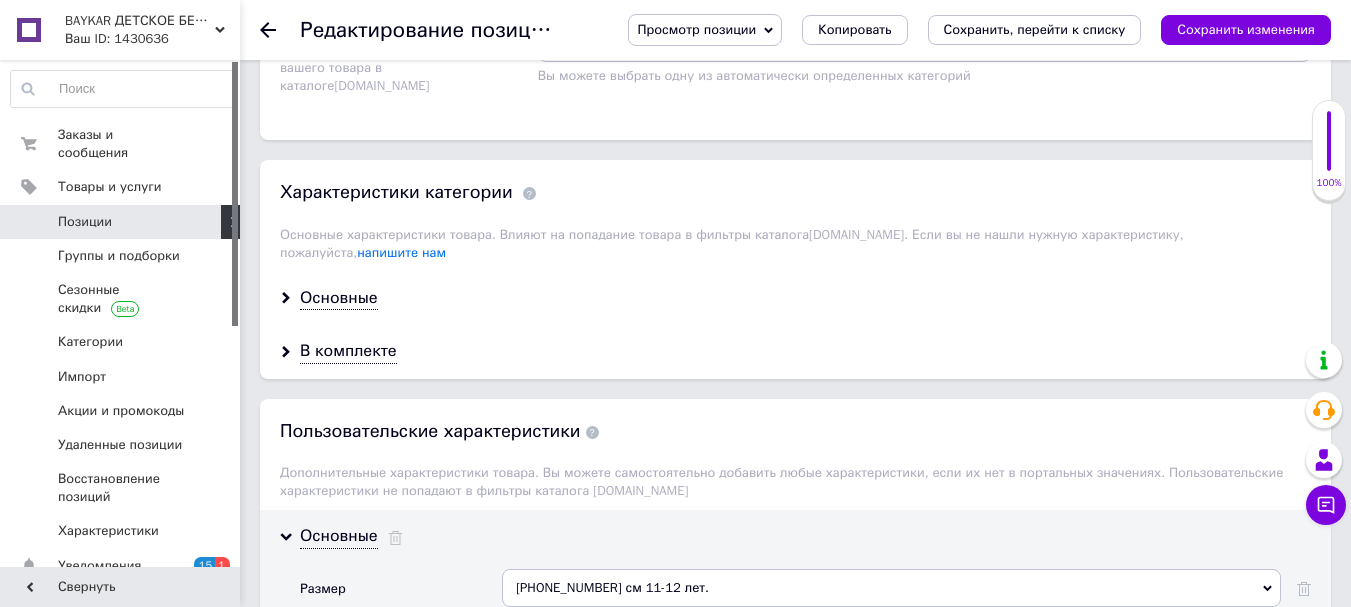 scroll, scrollTop: 1500, scrollLeft: 0, axis: vertical 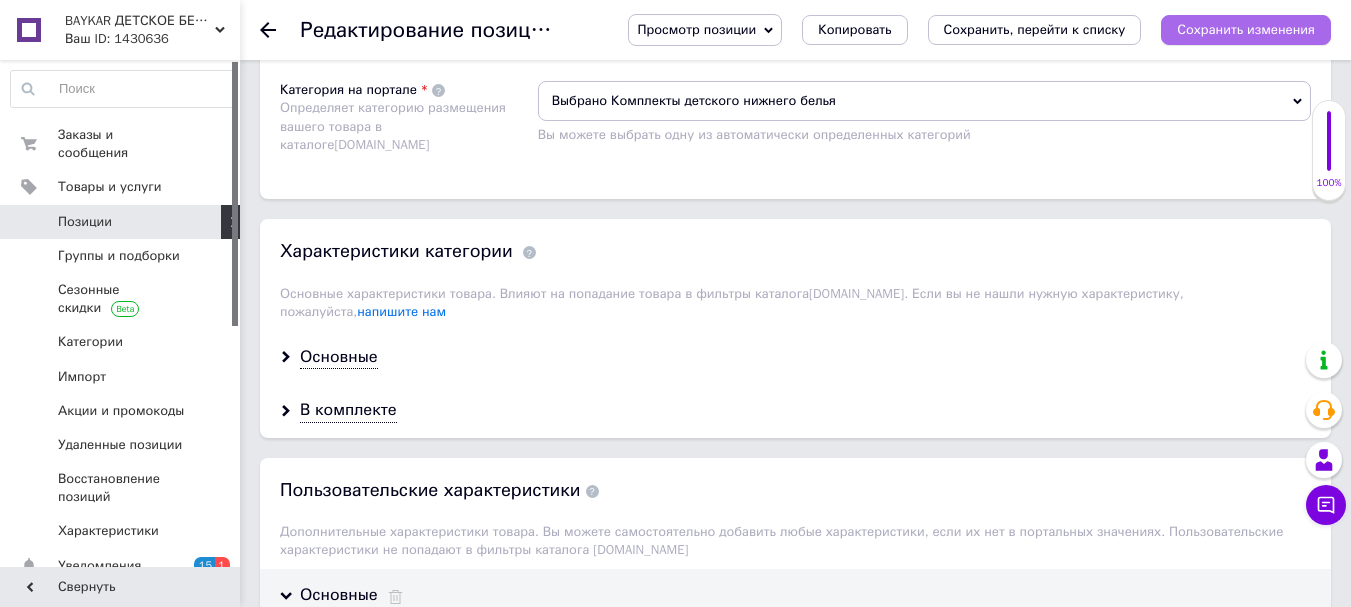 click on "Сохранить изменения" at bounding box center [1246, 30] 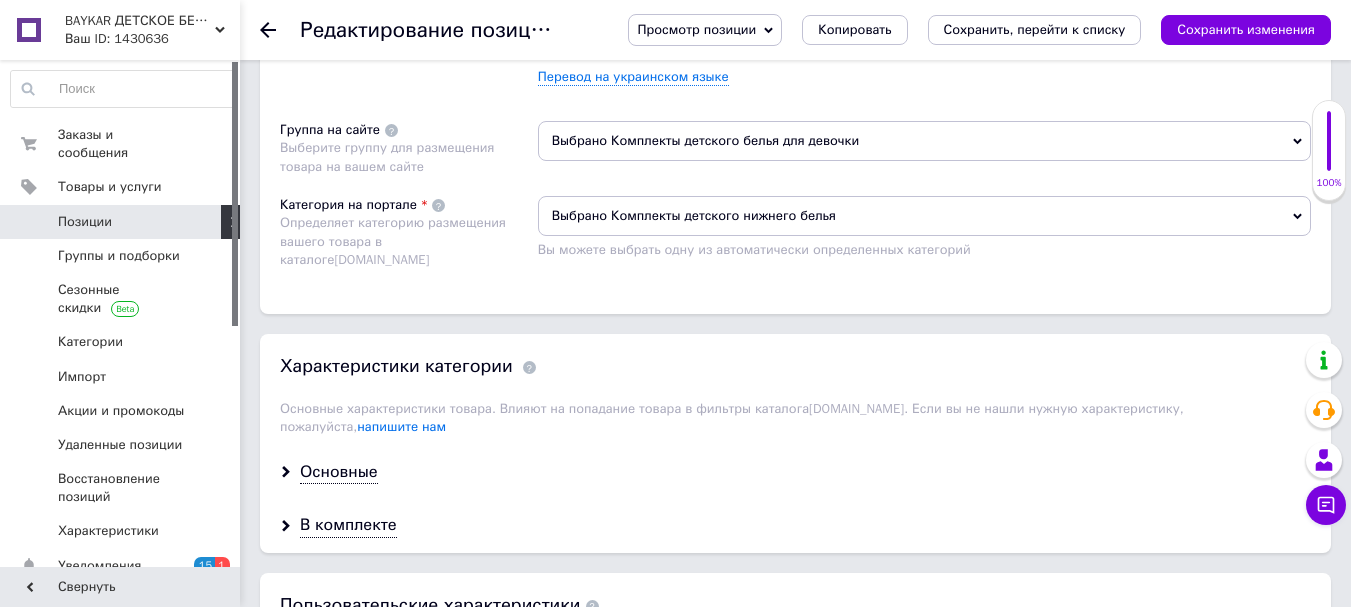 scroll, scrollTop: 1400, scrollLeft: 0, axis: vertical 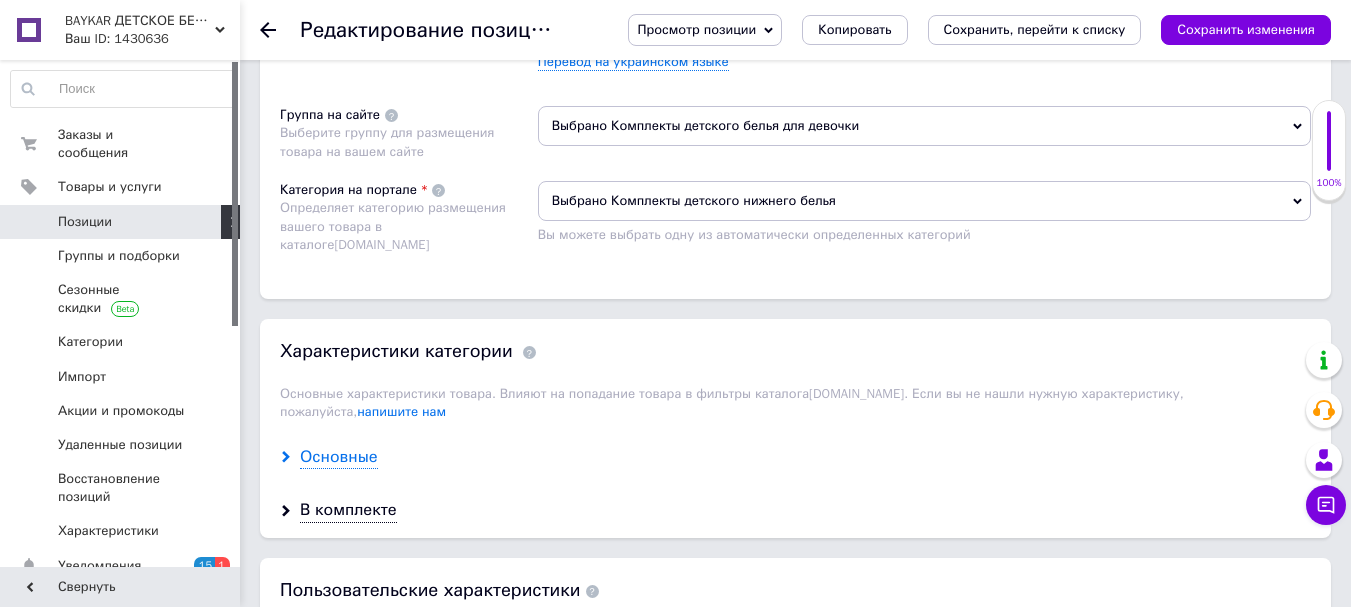 click on "Основные" at bounding box center (339, 457) 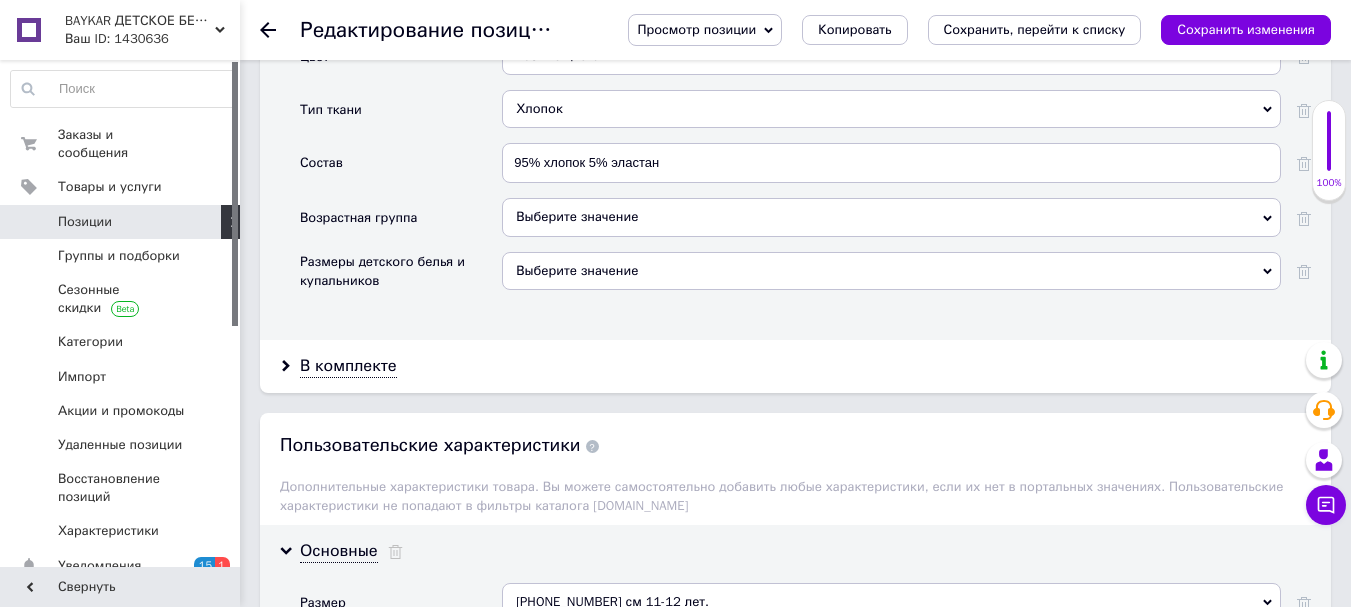 scroll, scrollTop: 2100, scrollLeft: 0, axis: vertical 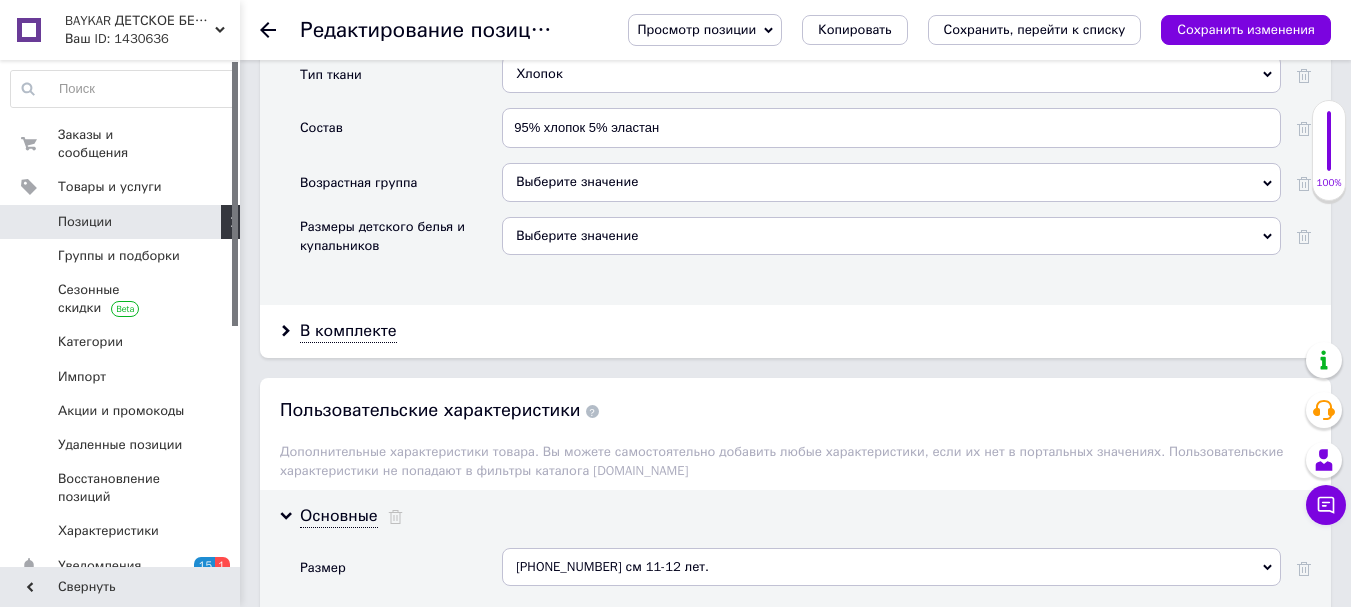 click on "В комплекте" at bounding box center [795, 331] 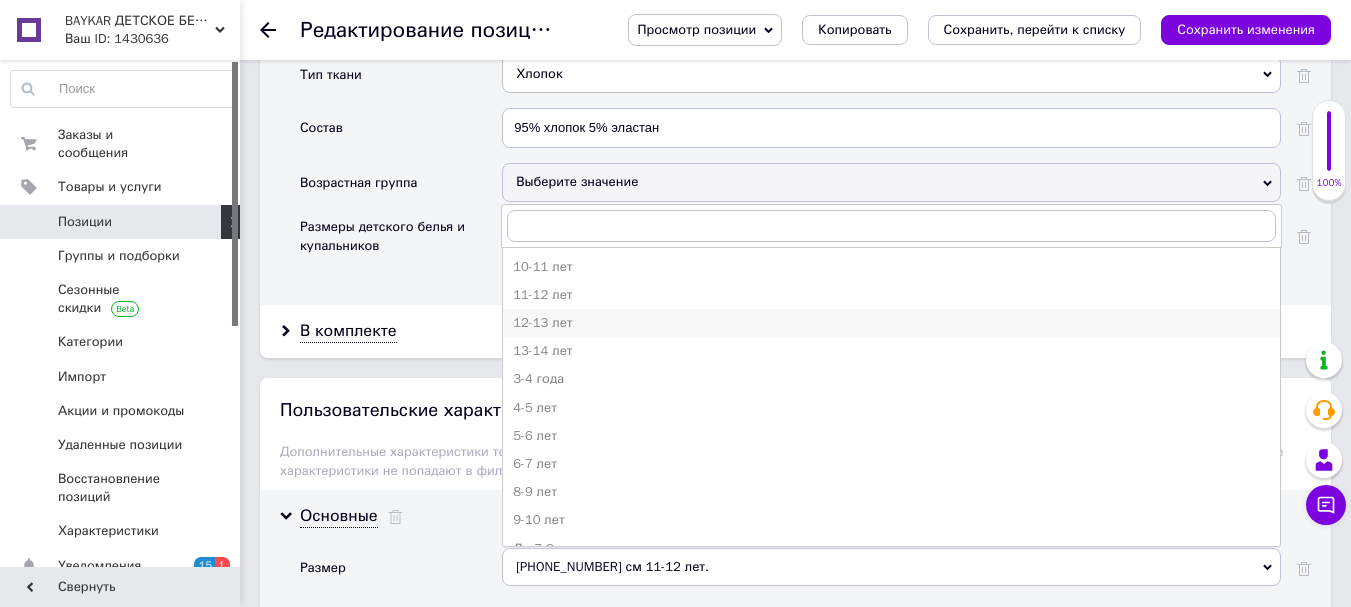 click on "12-13 лет" at bounding box center [891, 323] 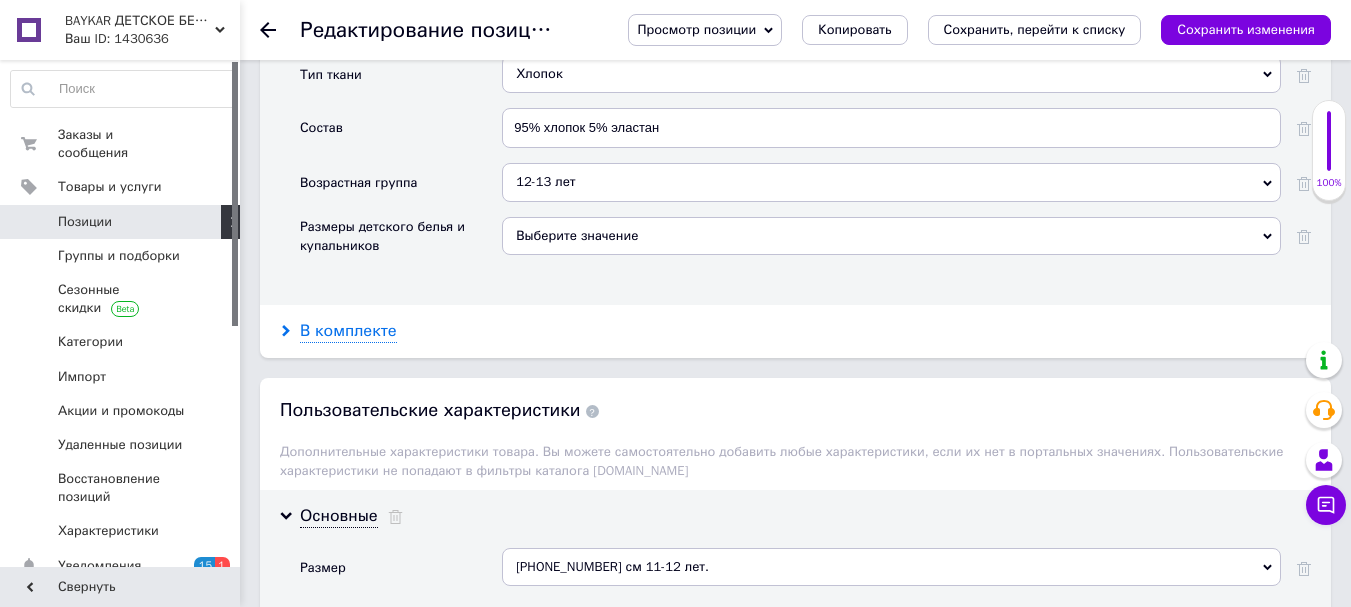 click on "В комплекте" at bounding box center (348, 331) 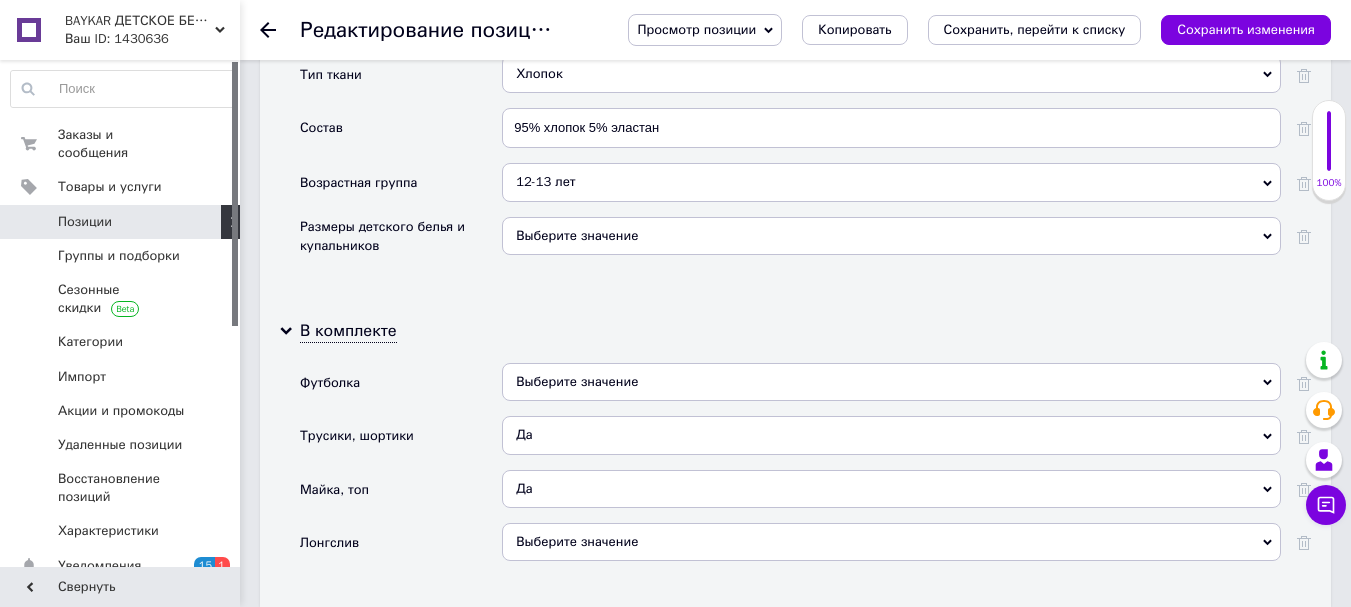 click on "Выберите значение" at bounding box center (891, 236) 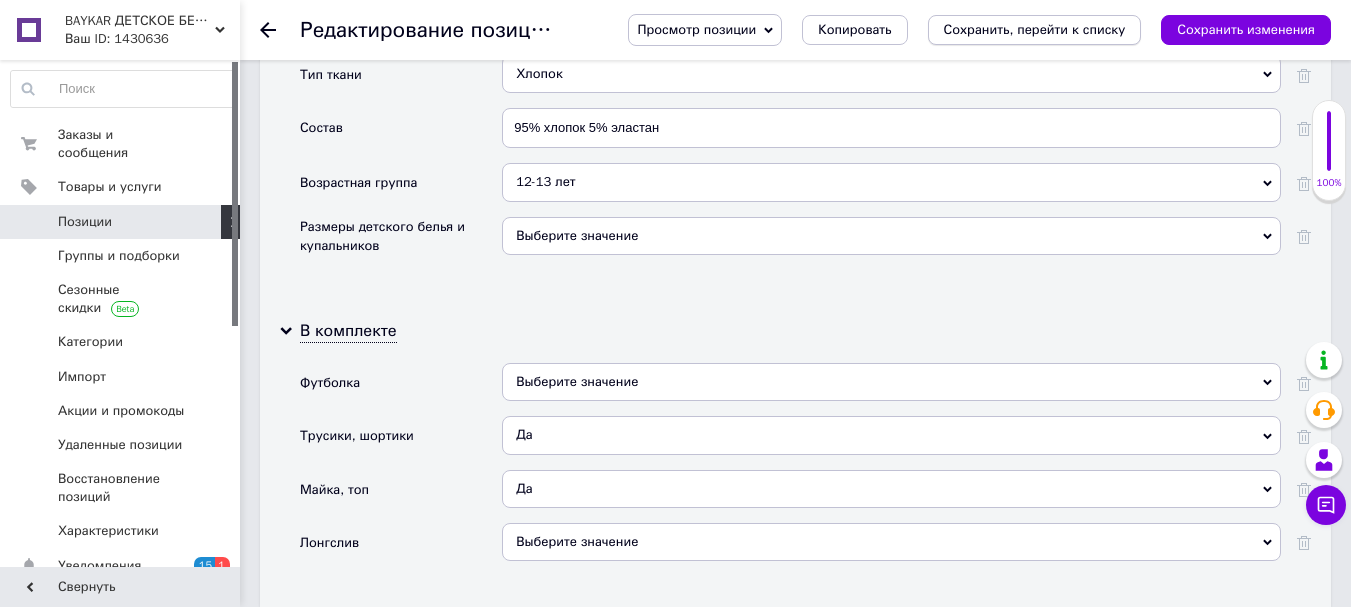 click on "Сохранить, перейти к списку" at bounding box center [1035, 29] 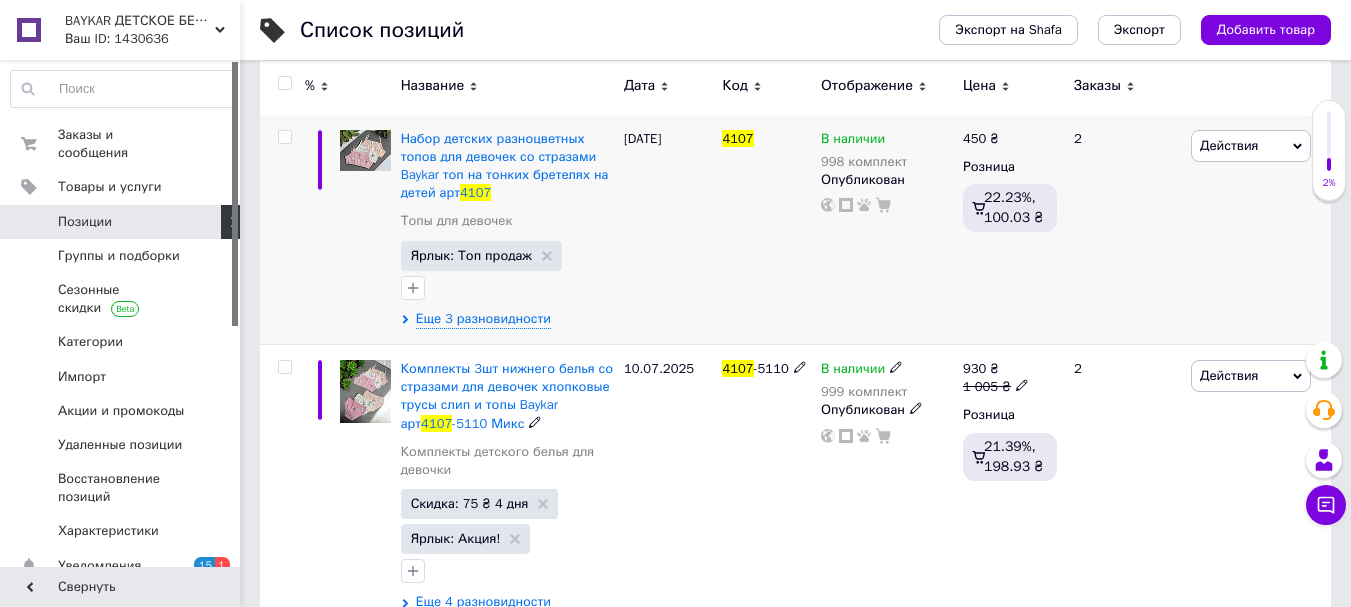 scroll, scrollTop: 358, scrollLeft: 0, axis: vertical 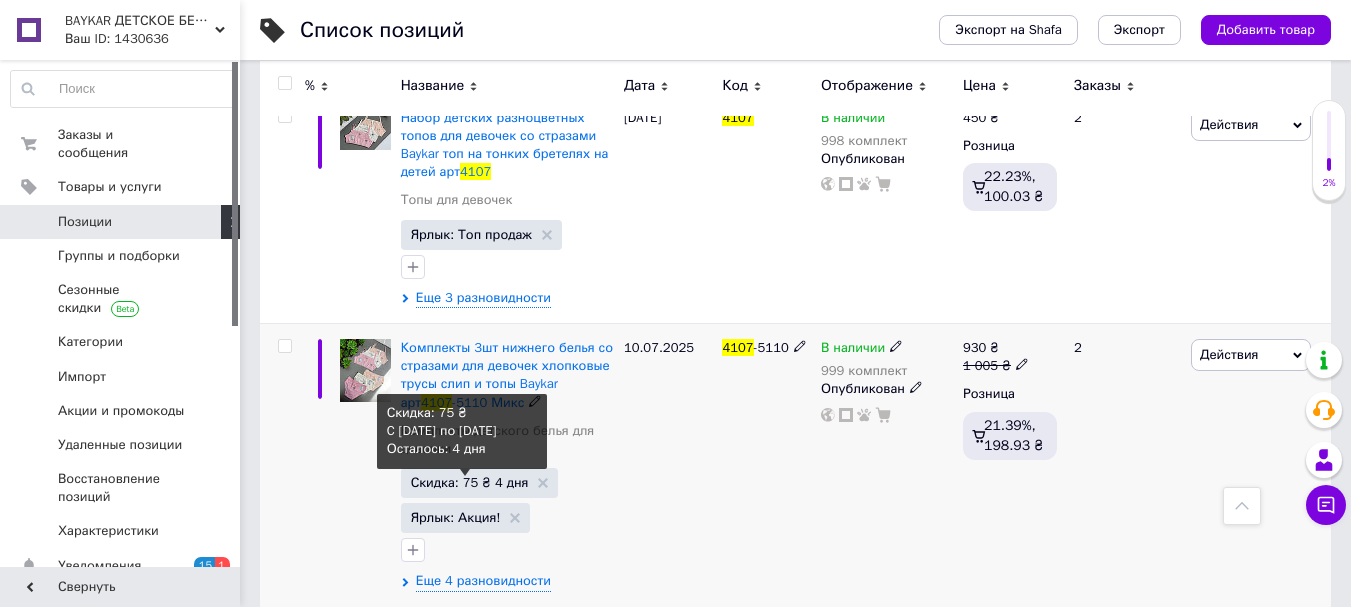 click on "Скидка: 75 ₴ 4 дня" at bounding box center [470, 482] 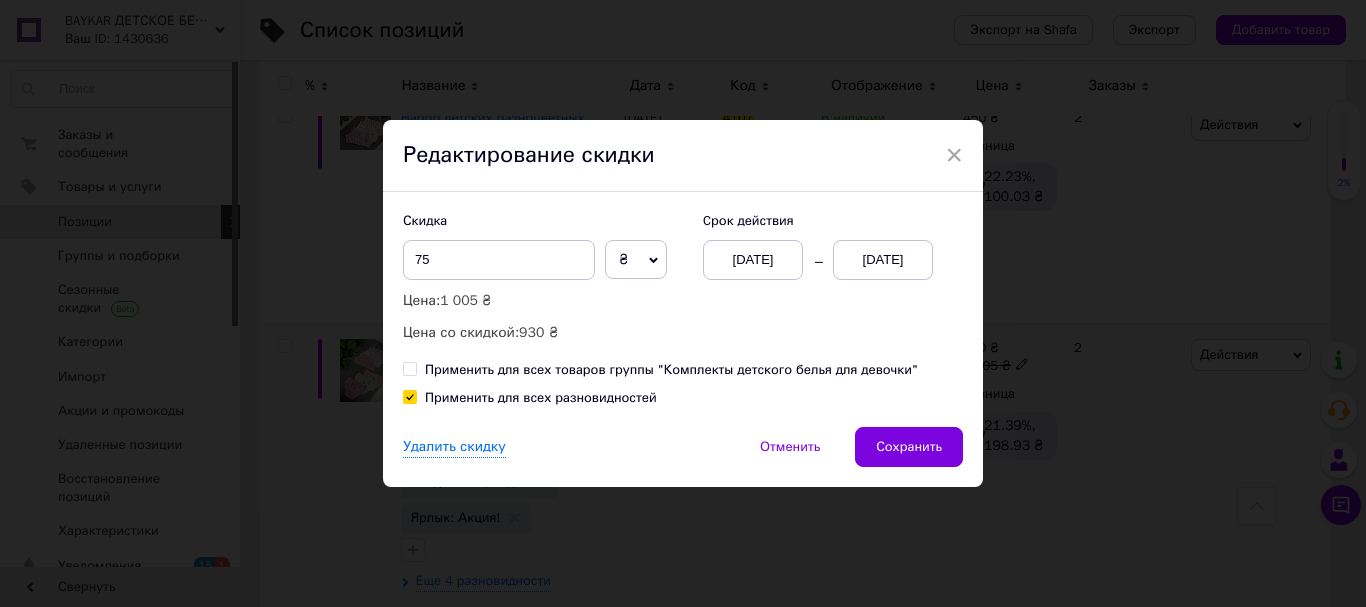 click on "[DATE]" at bounding box center [753, 260] 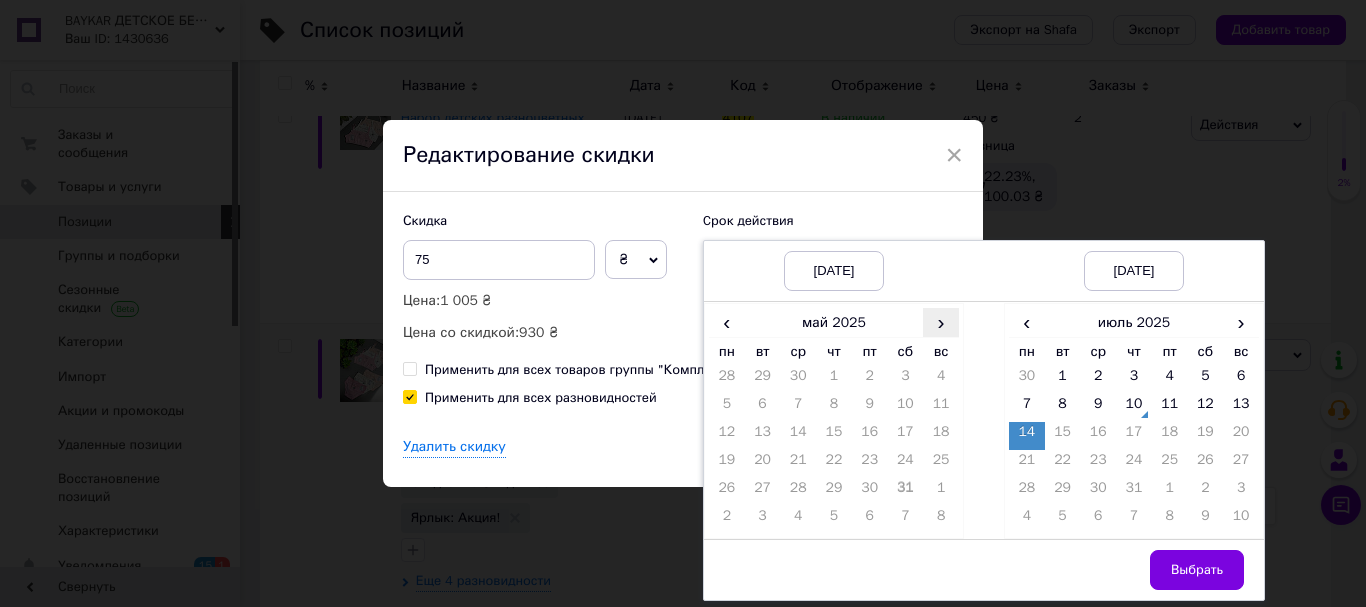 click on "›" at bounding box center [941, 322] 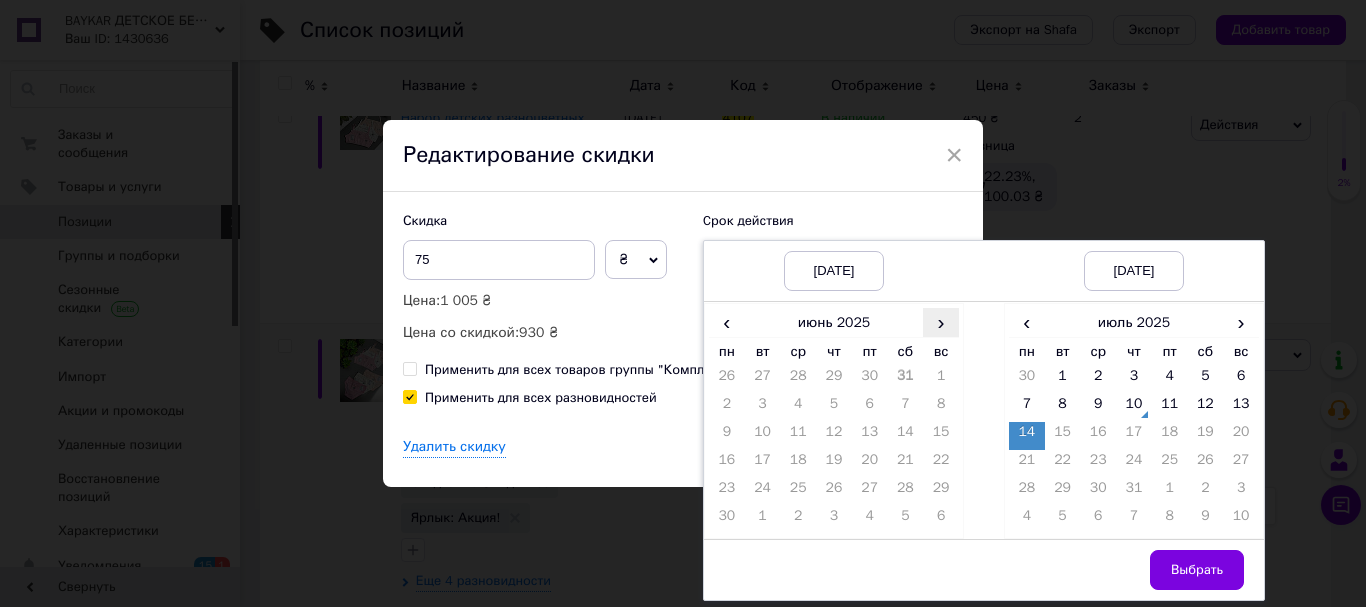 click on "›" at bounding box center [941, 322] 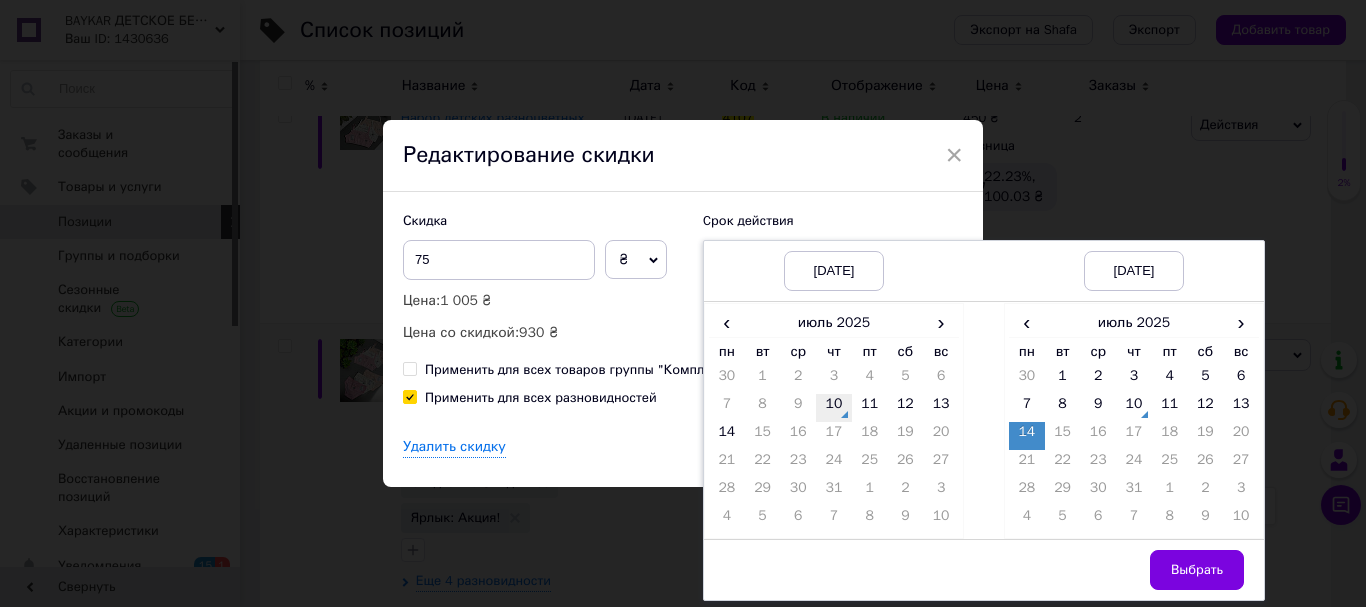 click on "10" at bounding box center (834, 408) 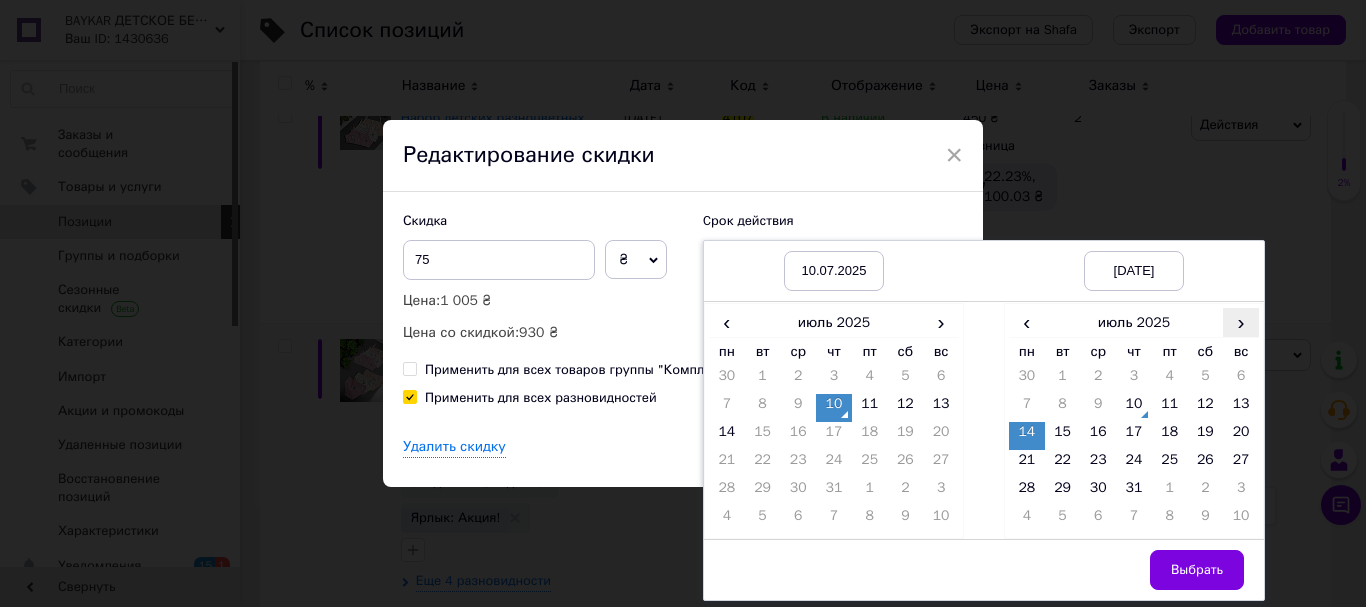 click on "›" at bounding box center [1241, 322] 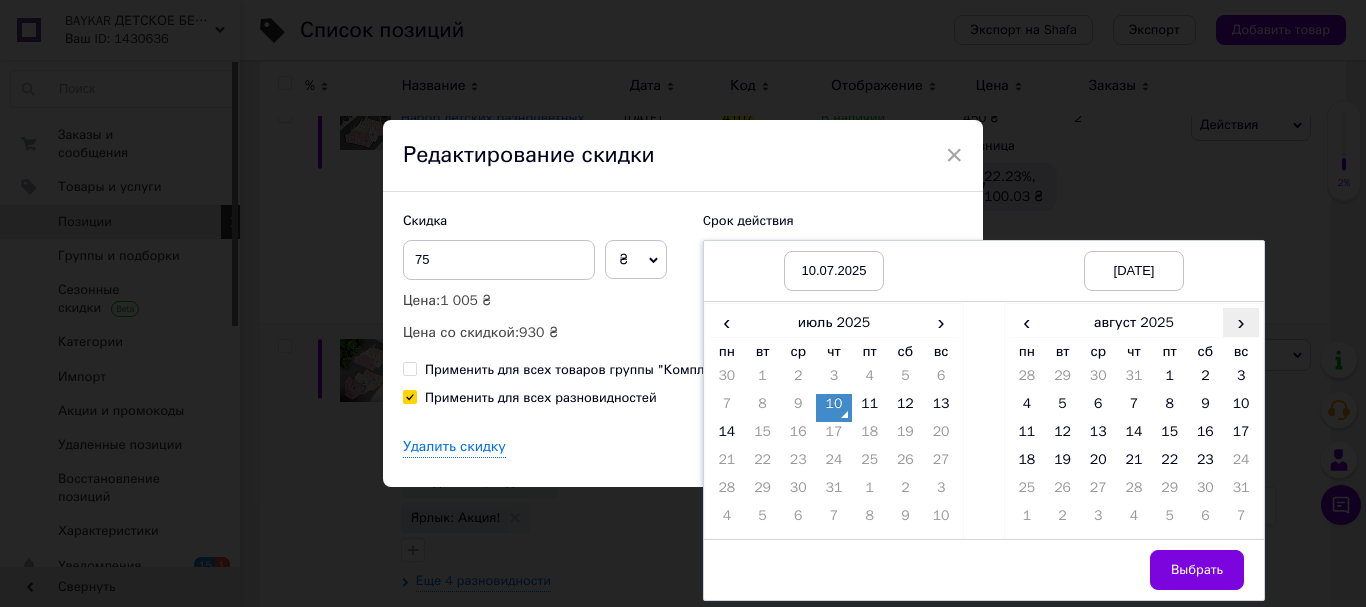 click on "›" at bounding box center [1241, 322] 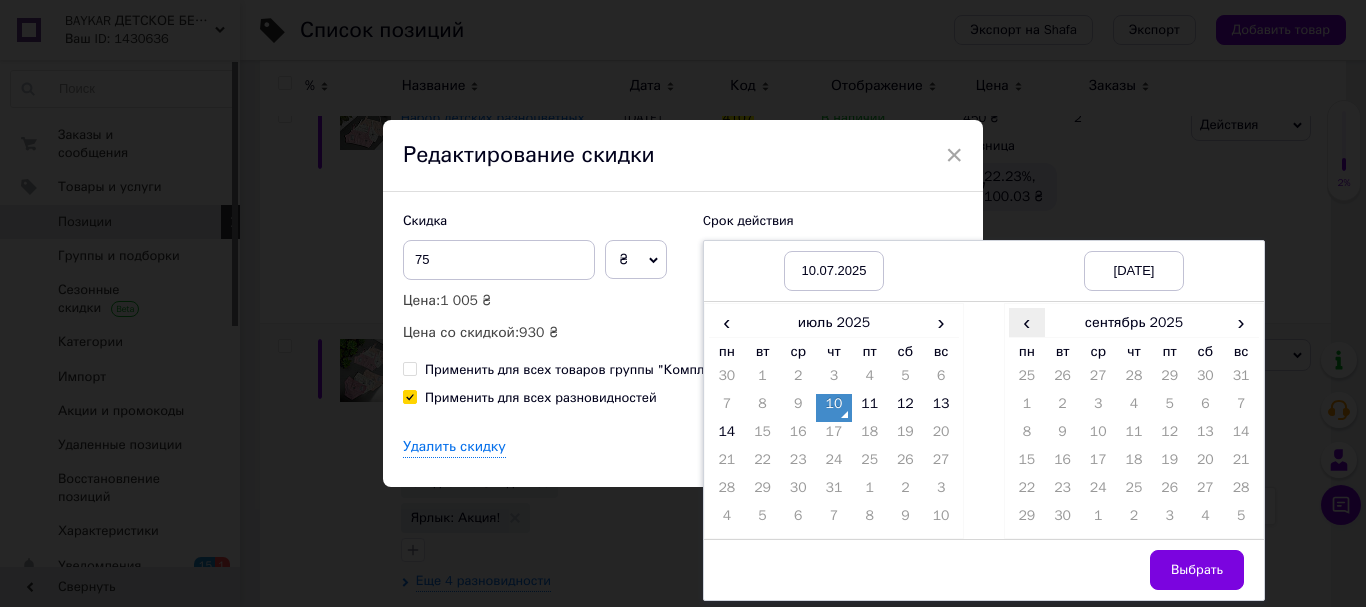 click on "‹" at bounding box center [1027, 322] 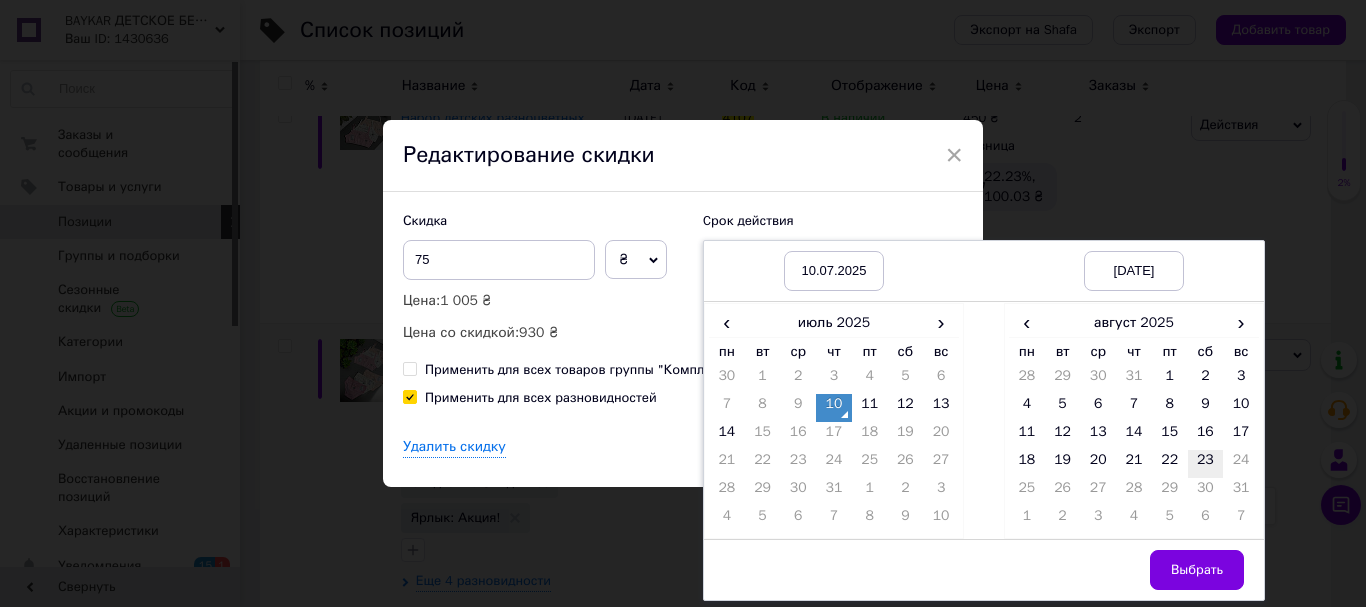 click on "23" at bounding box center [1206, 464] 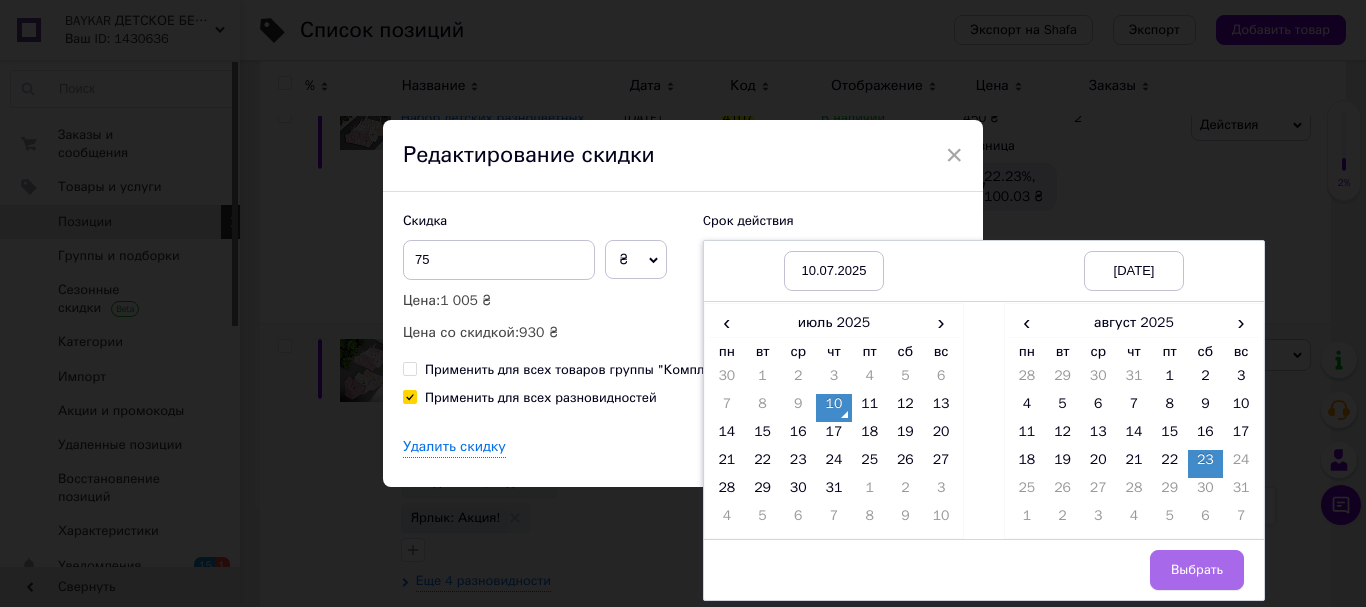 click on "Выбрать" at bounding box center [1197, 570] 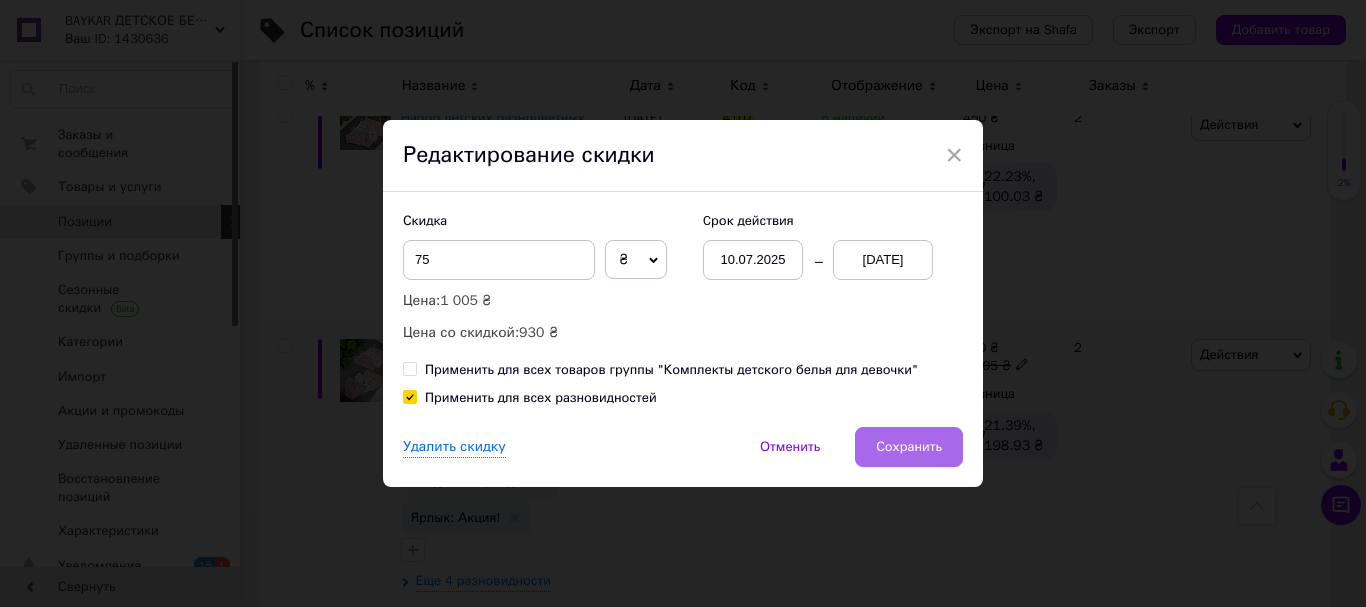 click on "Сохранить" at bounding box center (909, 447) 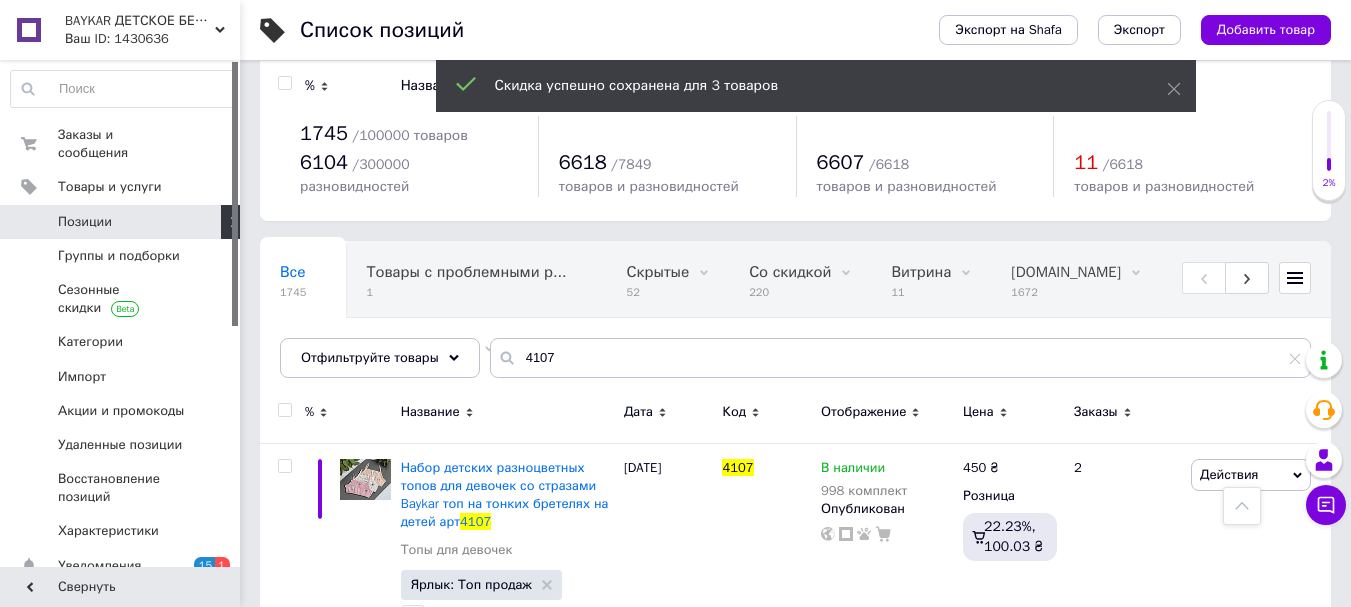 scroll, scrollTop: 0, scrollLeft: 0, axis: both 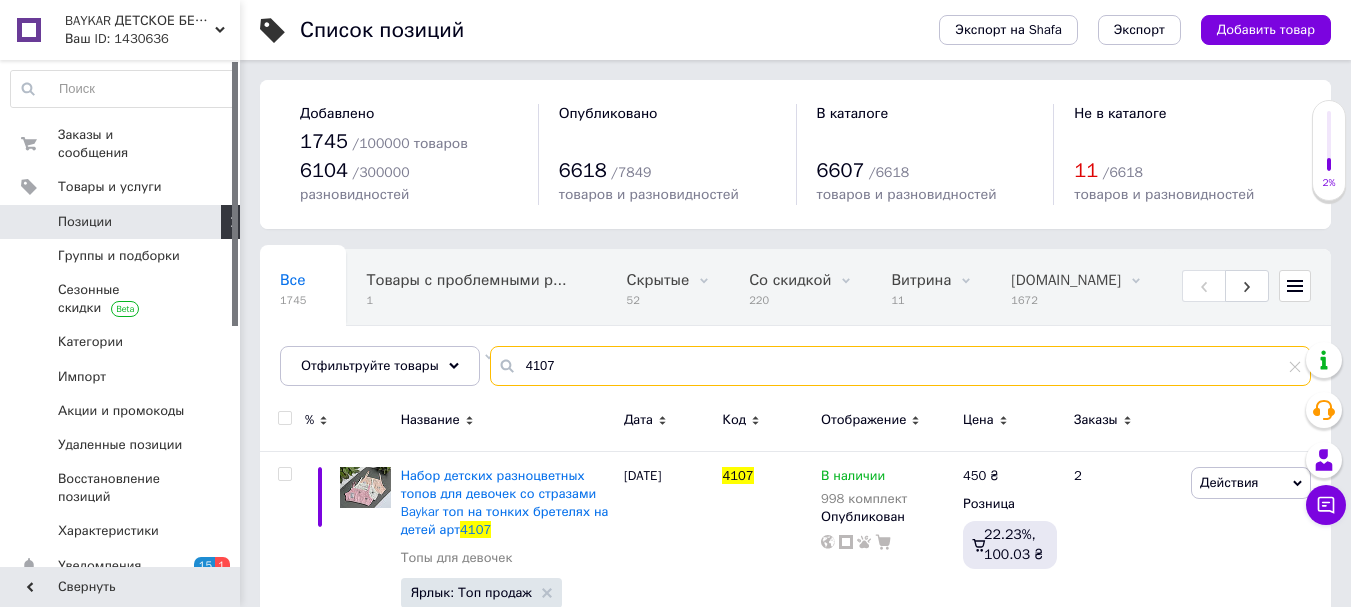 click on "4107" at bounding box center [900, 366] 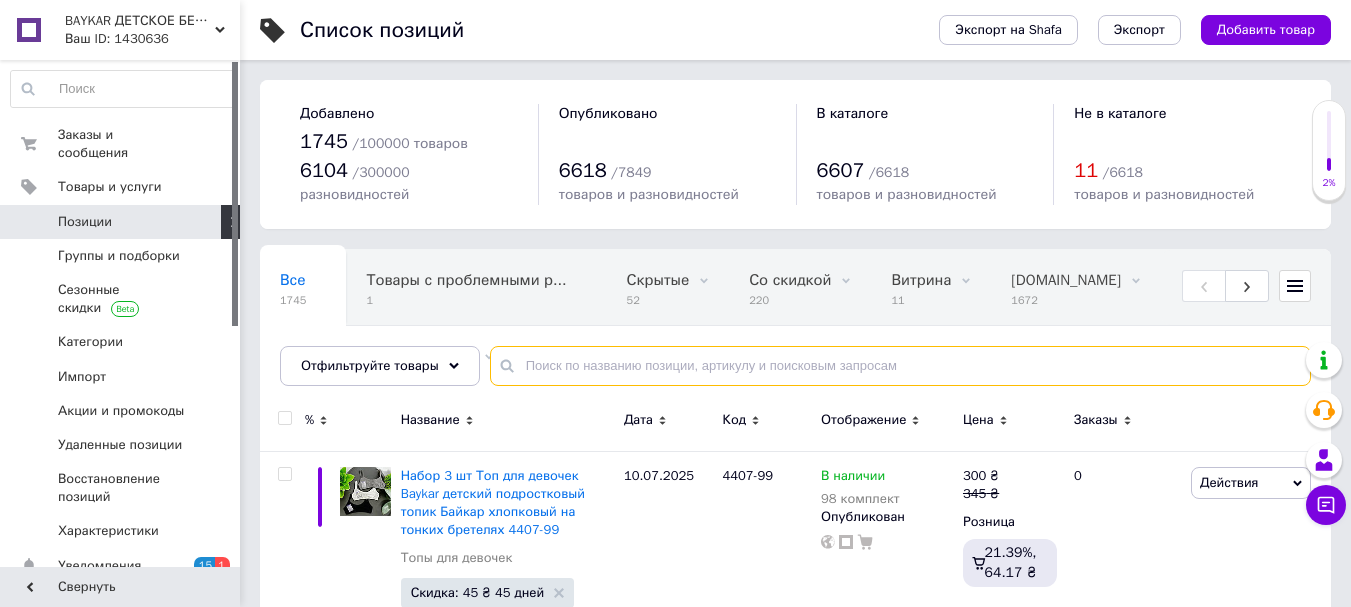 scroll, scrollTop: 0, scrollLeft: 100, axis: horizontal 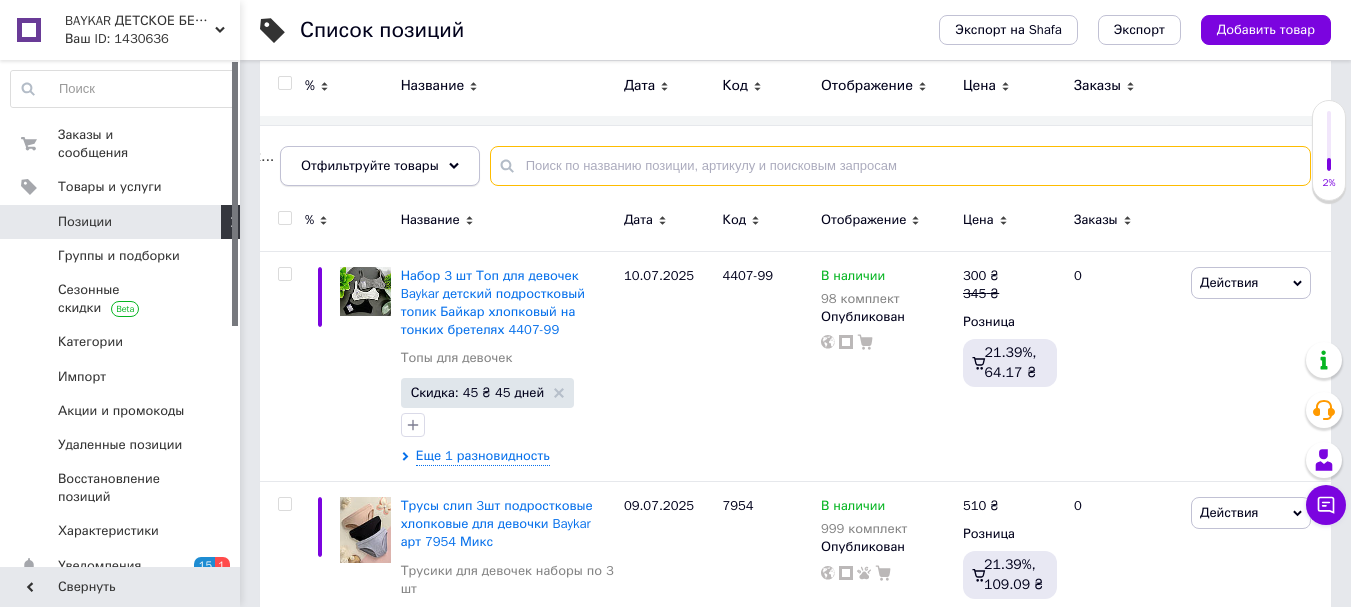type 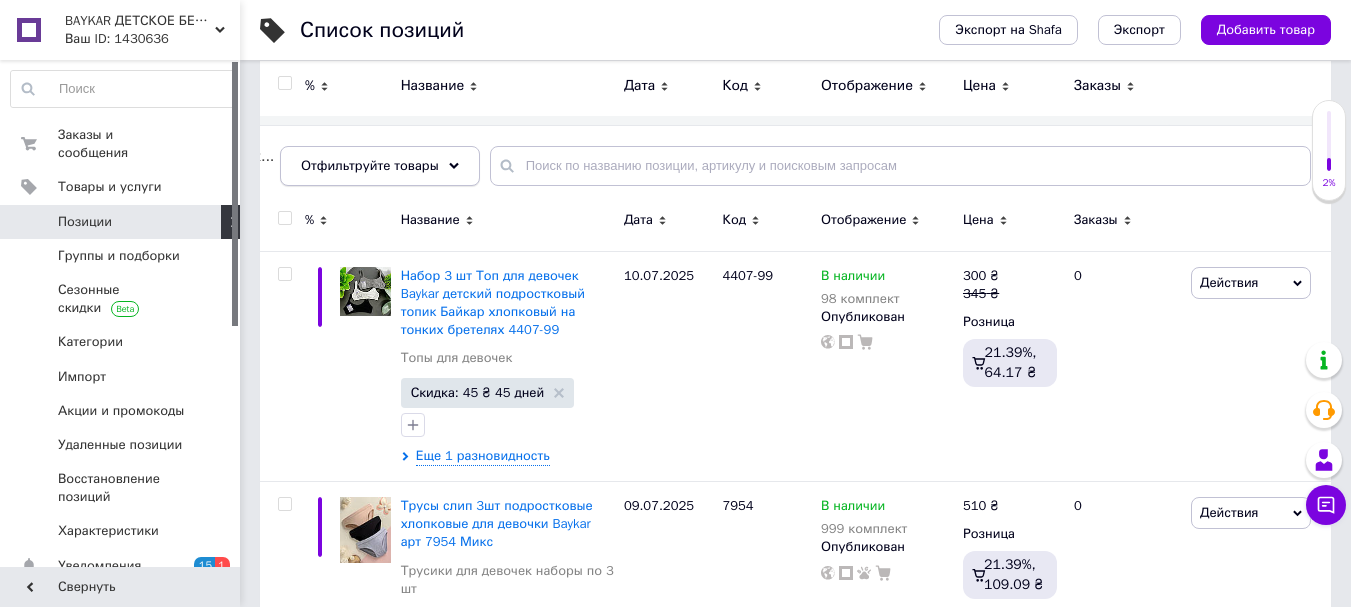 click on "Отфильтруйте товары" at bounding box center (370, 165) 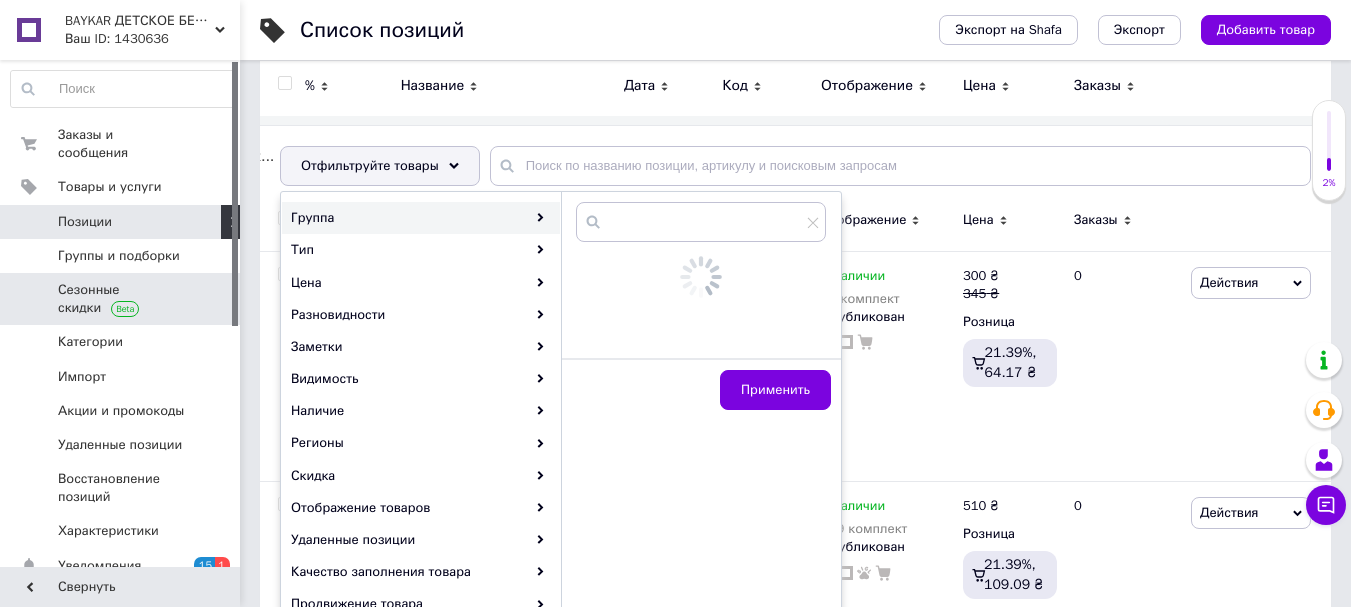 click on "Сезонные скидки" at bounding box center [121, 299] 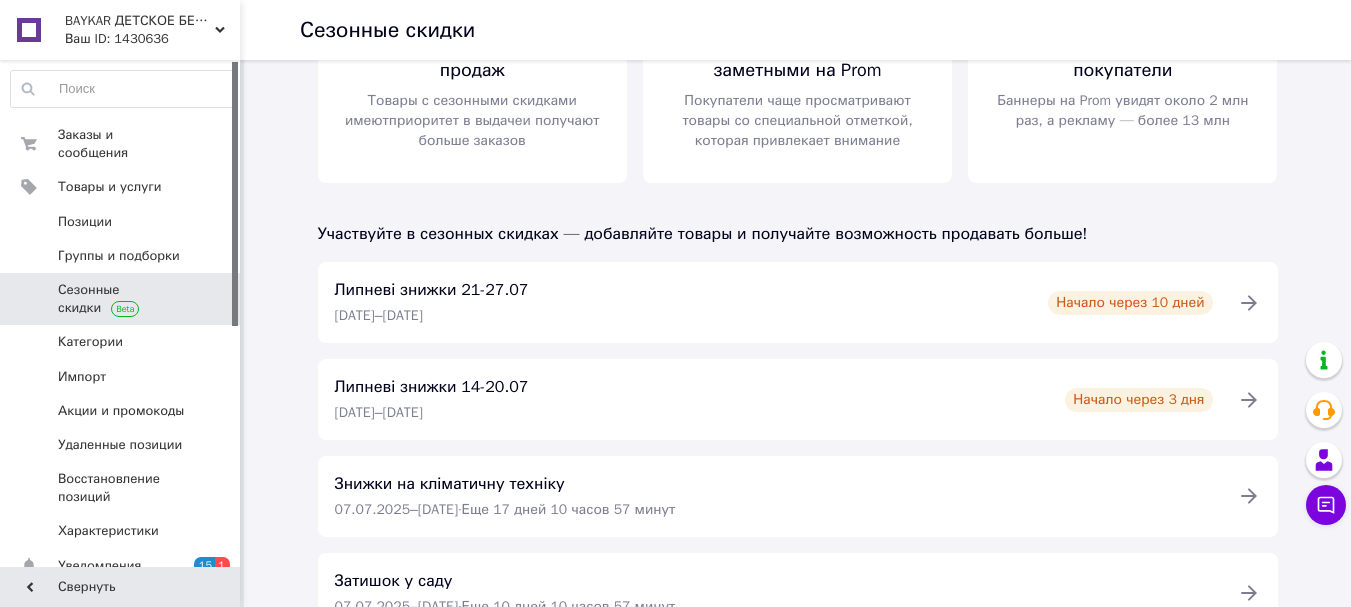 scroll, scrollTop: 200, scrollLeft: 0, axis: vertical 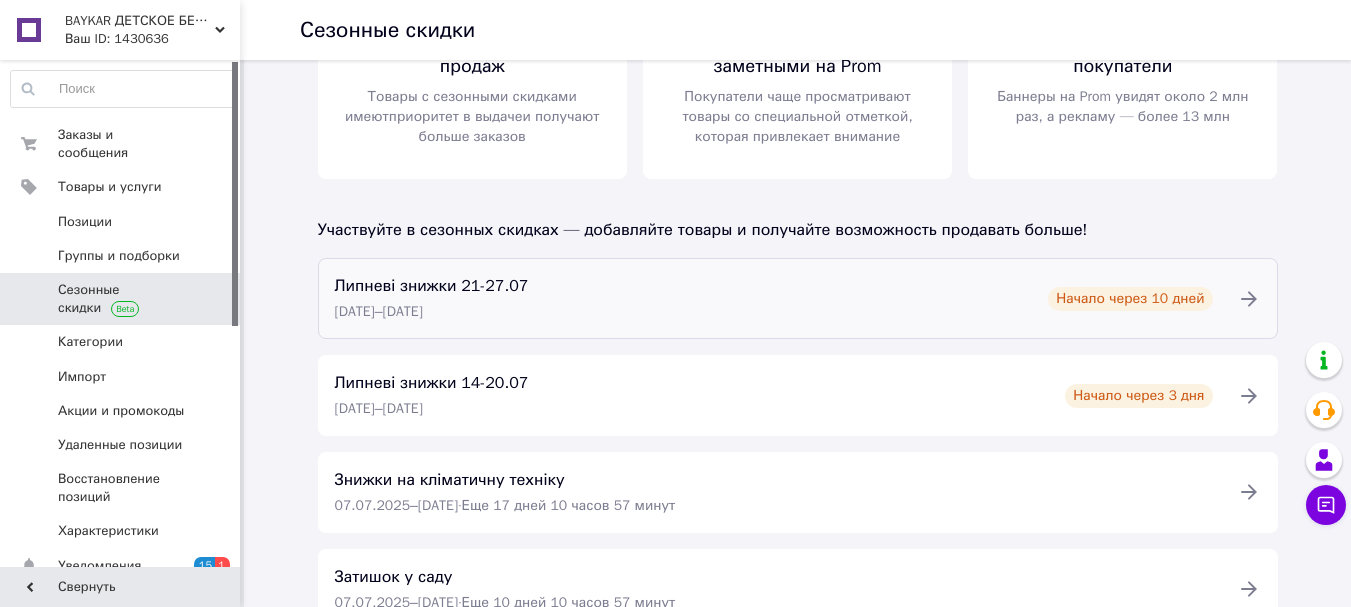 click 